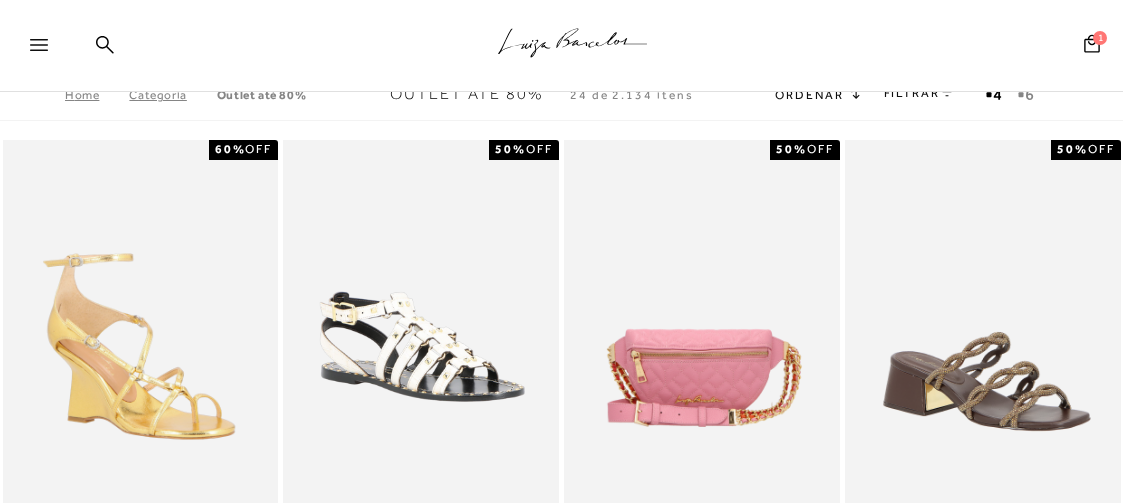 scroll, scrollTop: 0, scrollLeft: 0, axis: both 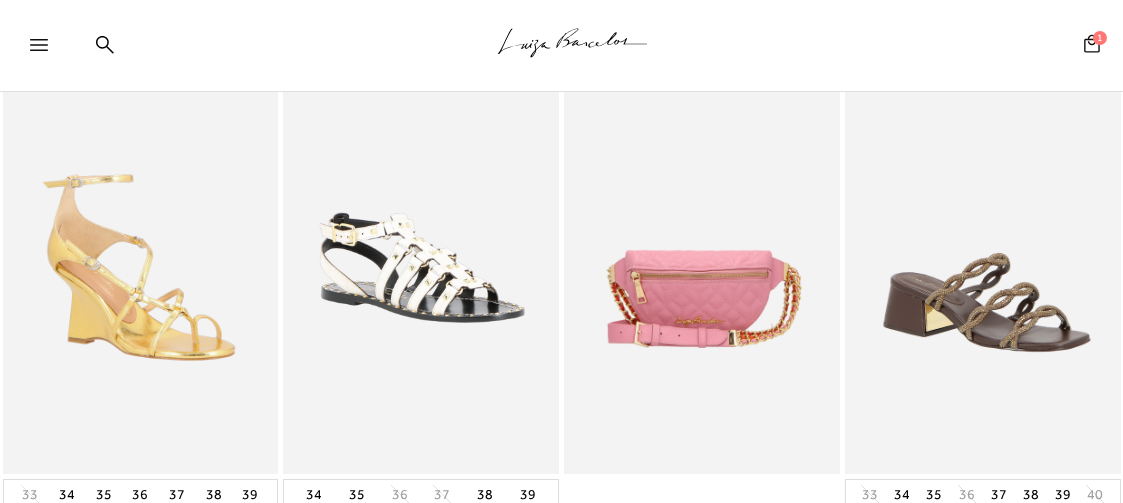 click 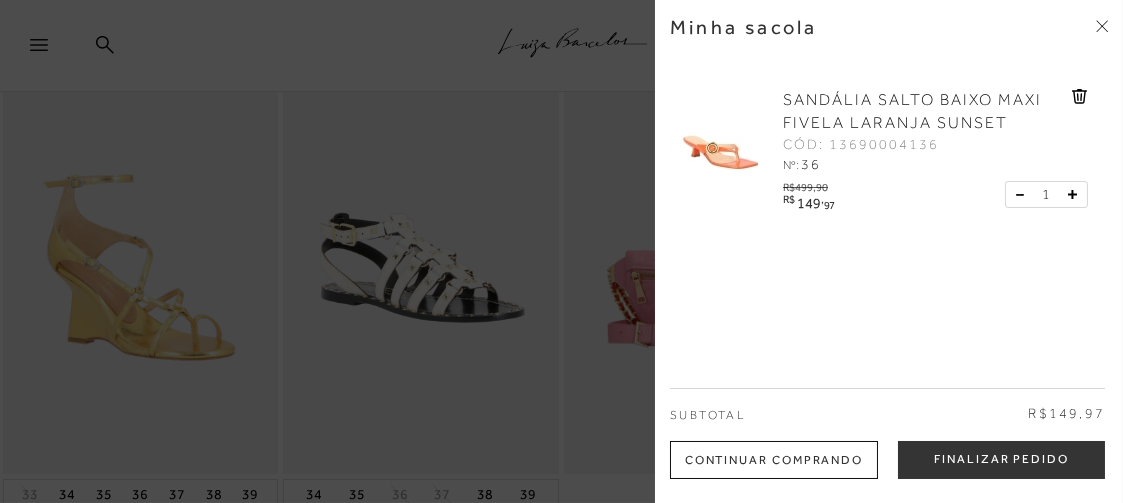 click 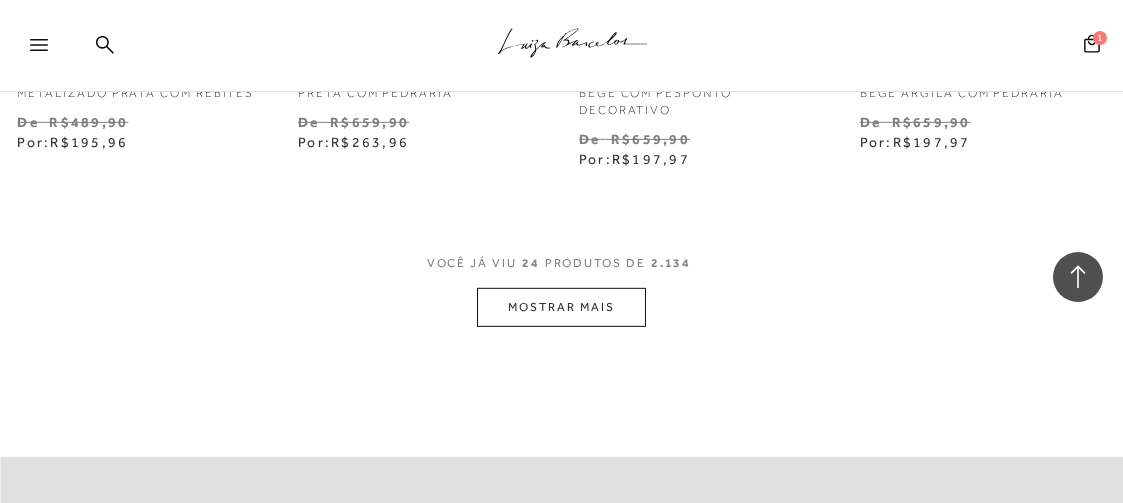 scroll, scrollTop: 3519, scrollLeft: 0, axis: vertical 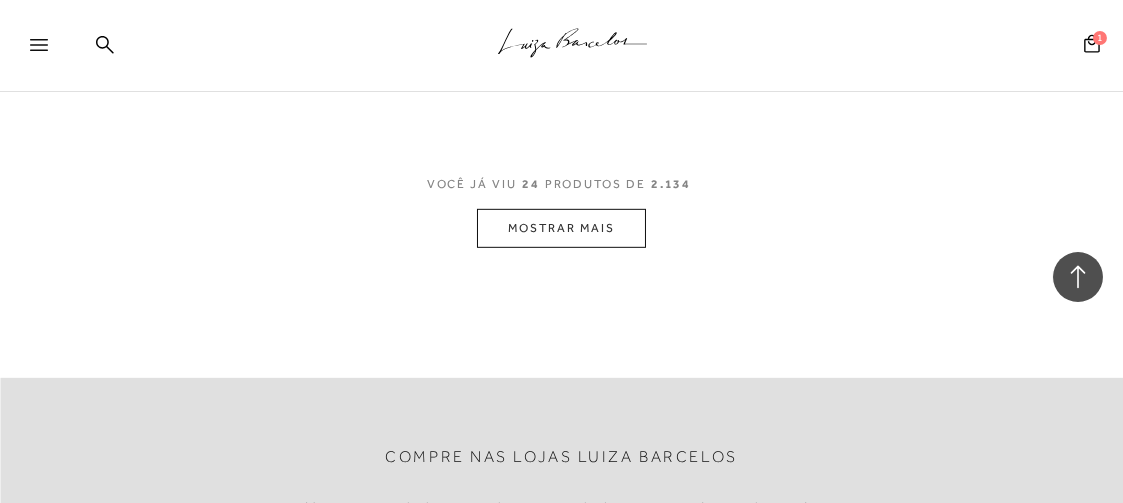 click on "MOSTRAR MAIS" at bounding box center [561, 228] 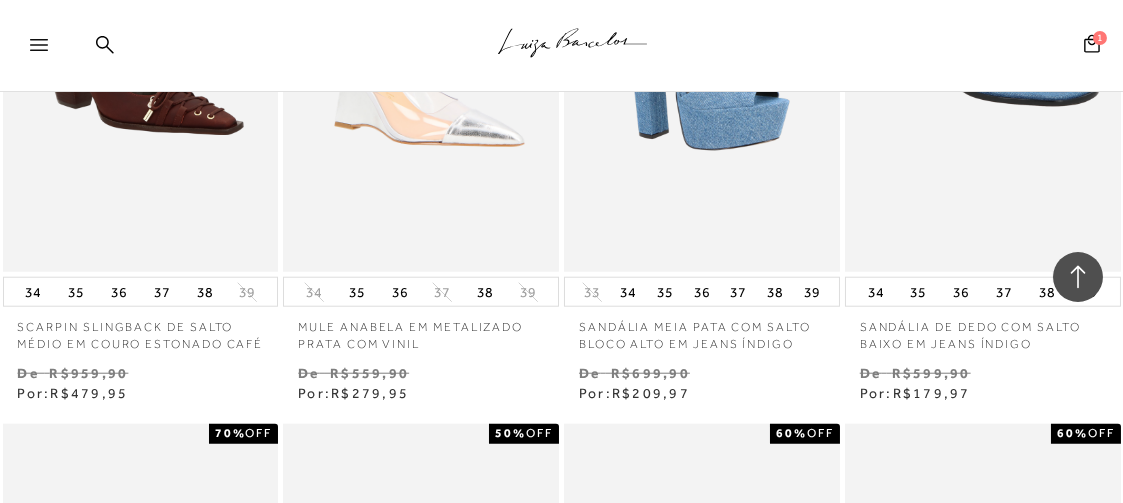 scroll, scrollTop: 5999, scrollLeft: 0, axis: vertical 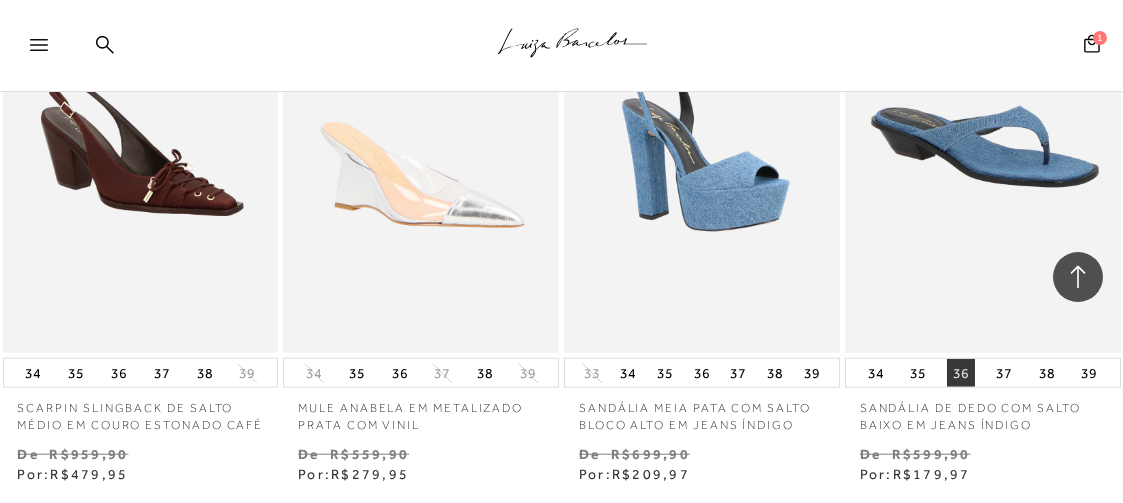 click on "36" at bounding box center (961, 373) 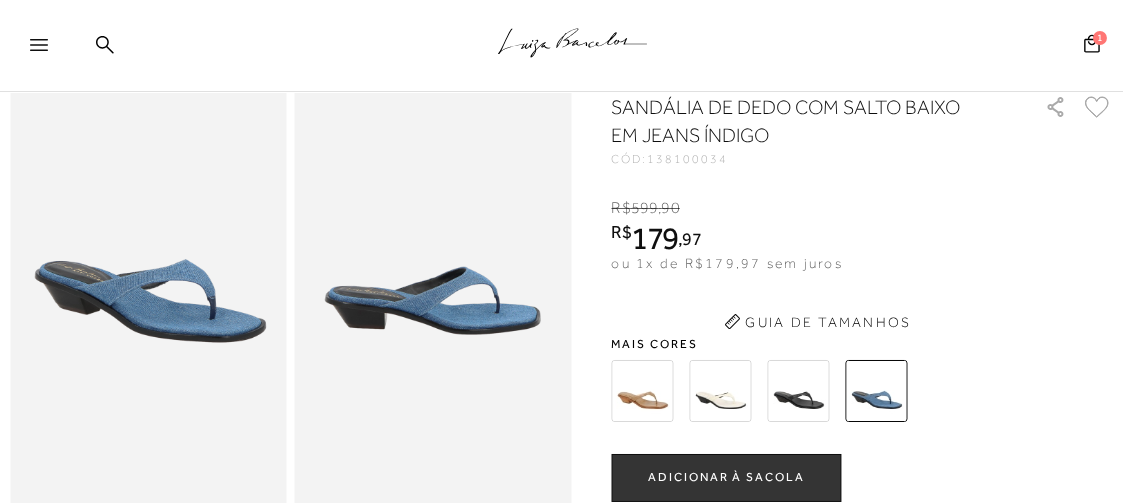 scroll, scrollTop: 0, scrollLeft: 0, axis: both 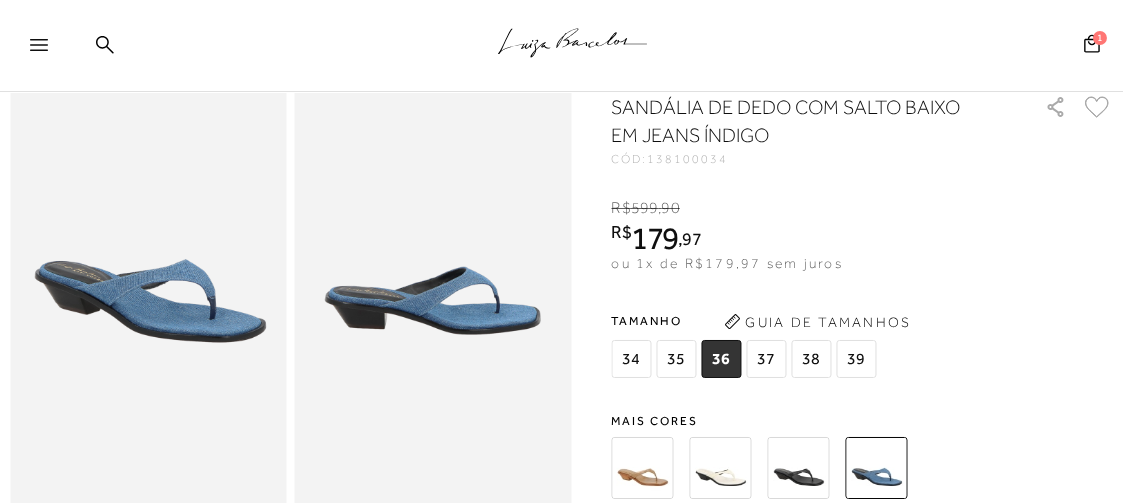 click at bounding box center (721, 468) 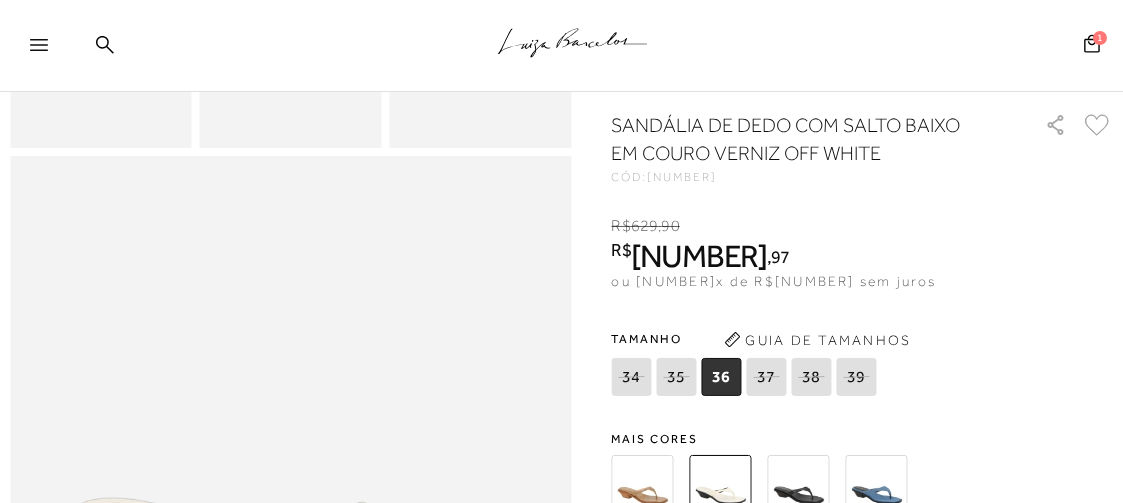 scroll, scrollTop: 1039, scrollLeft: 0, axis: vertical 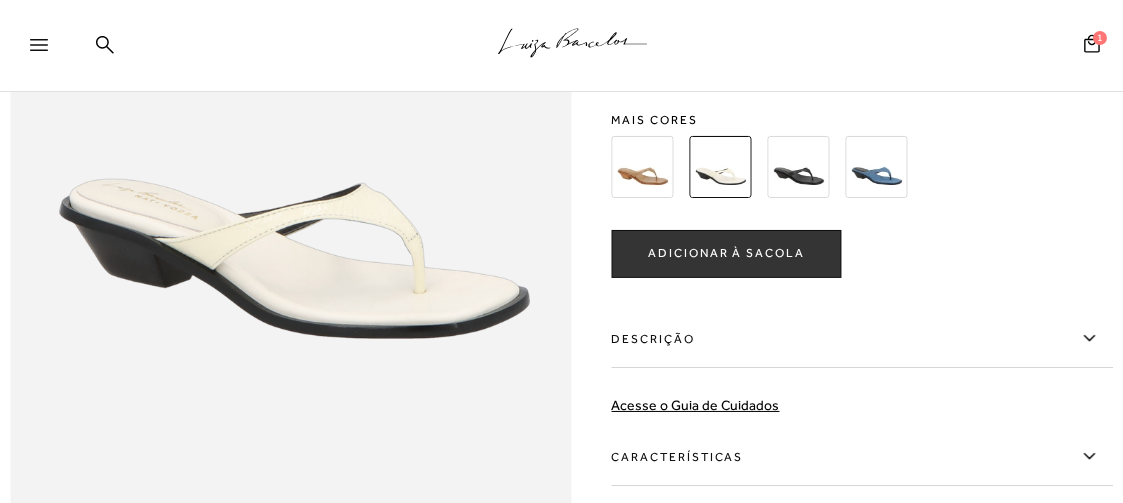 click at bounding box center (643, 167) 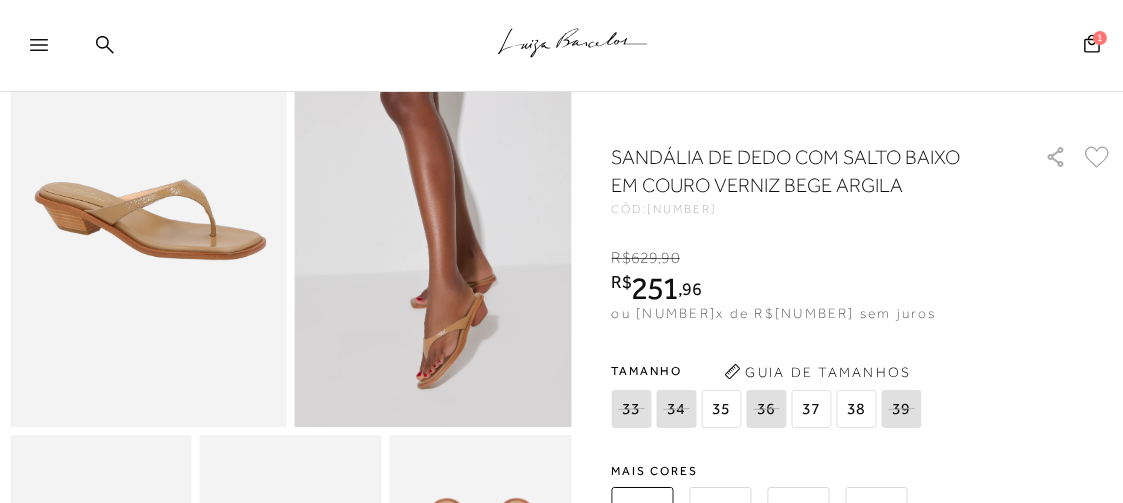 scroll, scrollTop: 0, scrollLeft: 0, axis: both 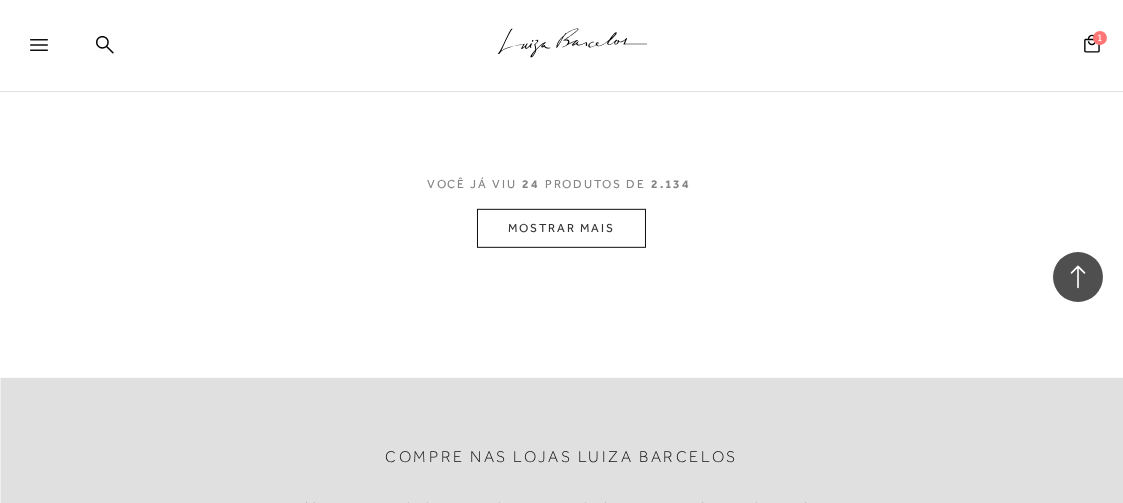 click on "MOSTRAR MAIS" at bounding box center [561, 228] 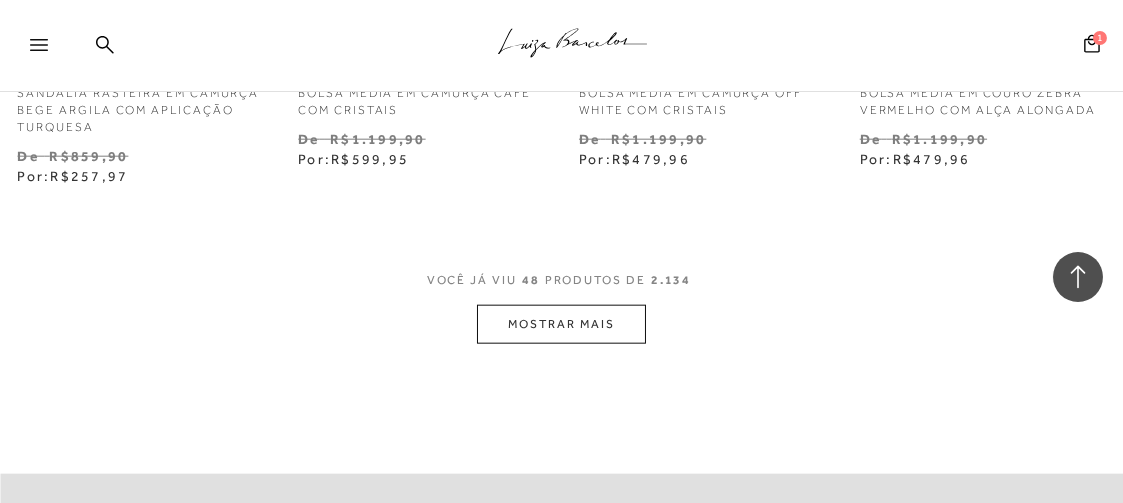 scroll, scrollTop: 6959, scrollLeft: 0, axis: vertical 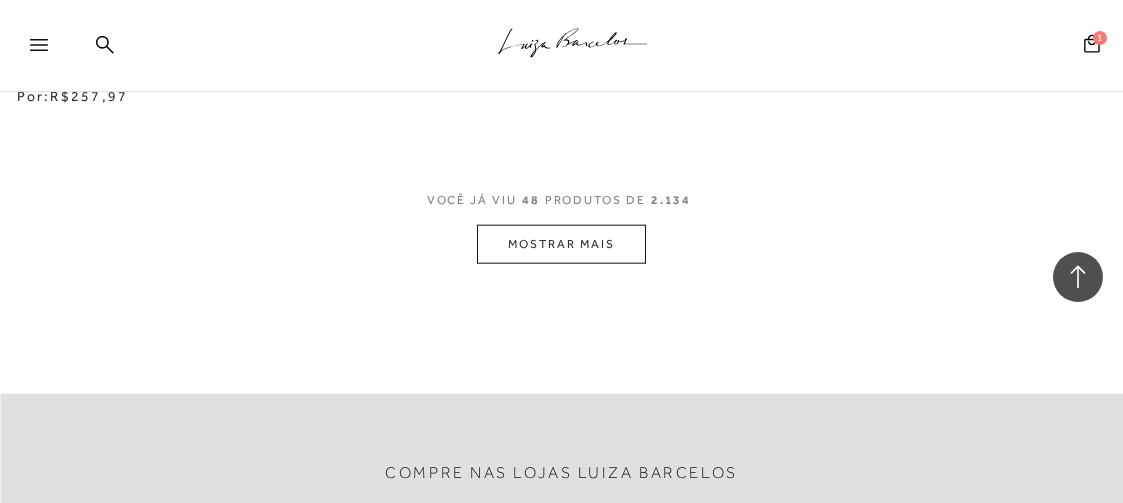 click on "MOSTRAR MAIS" at bounding box center (561, 244) 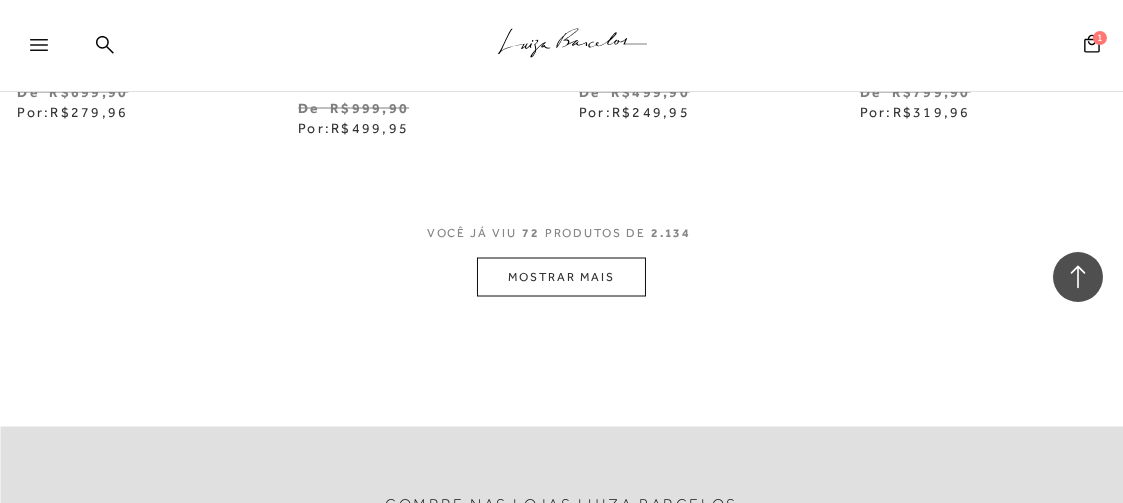 scroll, scrollTop: 10479, scrollLeft: 0, axis: vertical 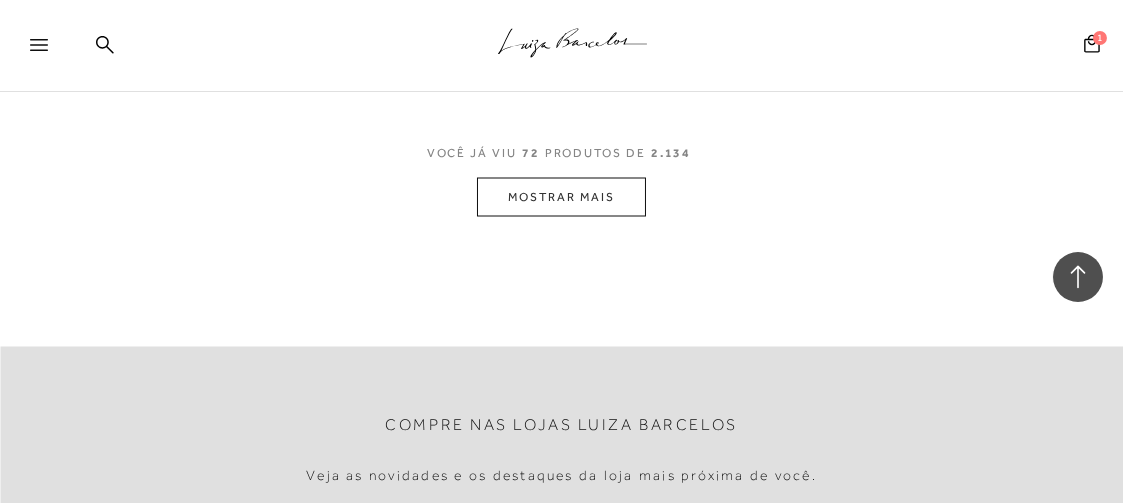 click on "MOSTRAR MAIS" at bounding box center (561, 197) 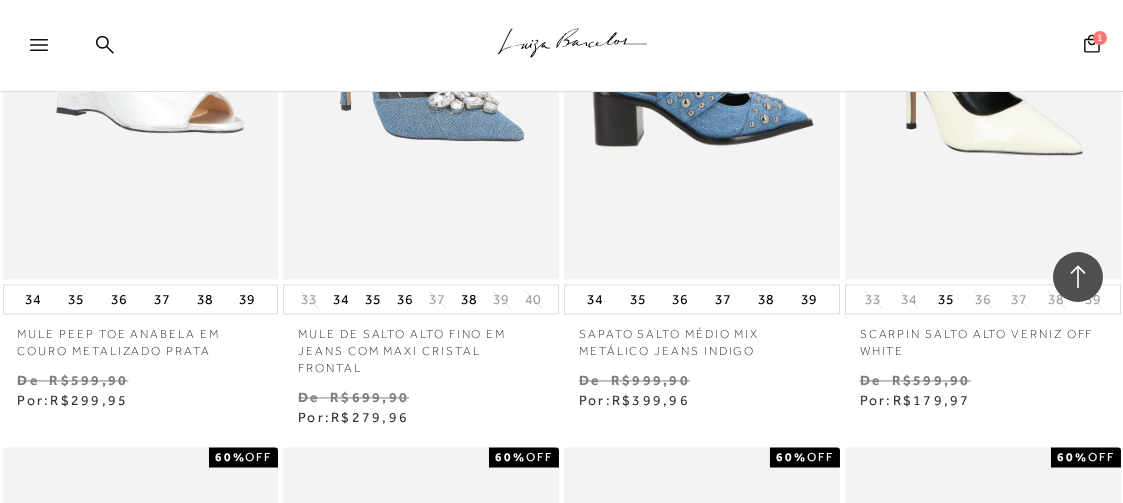 scroll, scrollTop: 11759, scrollLeft: 0, axis: vertical 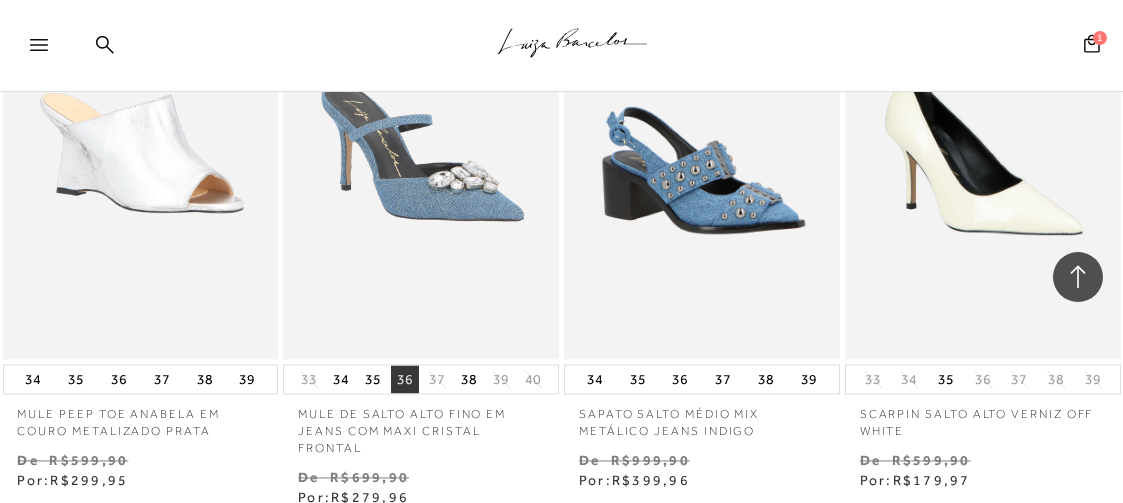 click on "36" at bounding box center [405, 379] 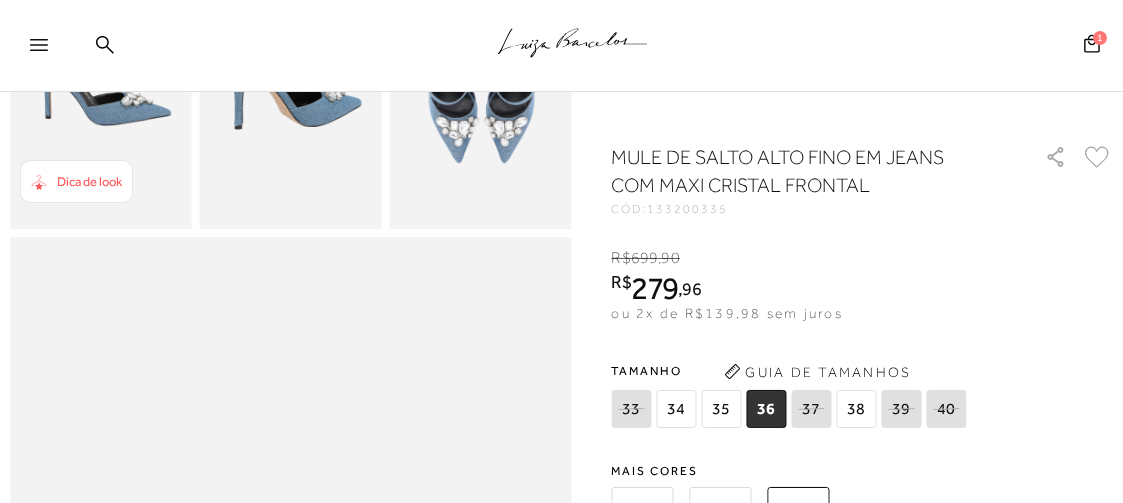 scroll, scrollTop: 880, scrollLeft: 0, axis: vertical 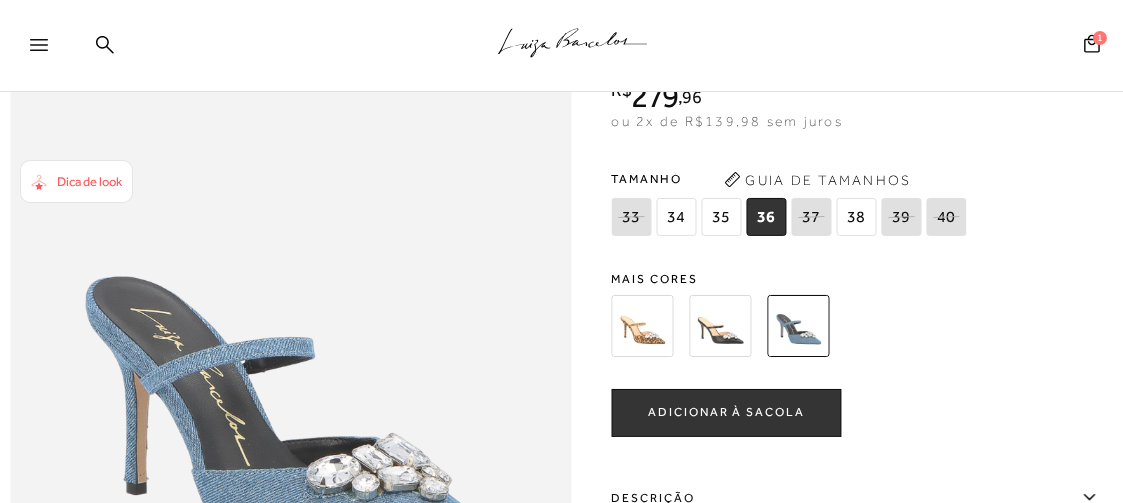 click at bounding box center (721, 326) 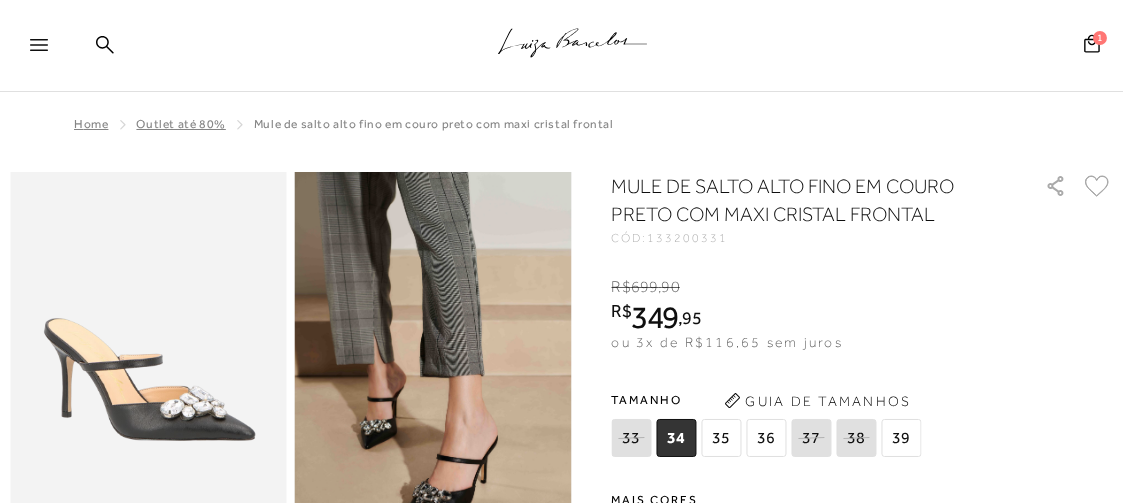 scroll, scrollTop: 320, scrollLeft: 0, axis: vertical 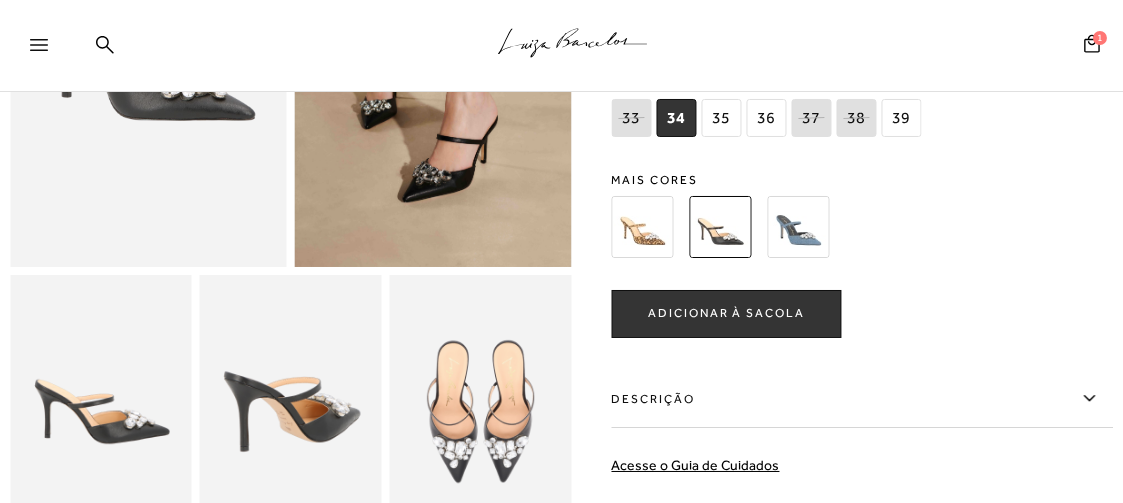 click at bounding box center (799, 227) 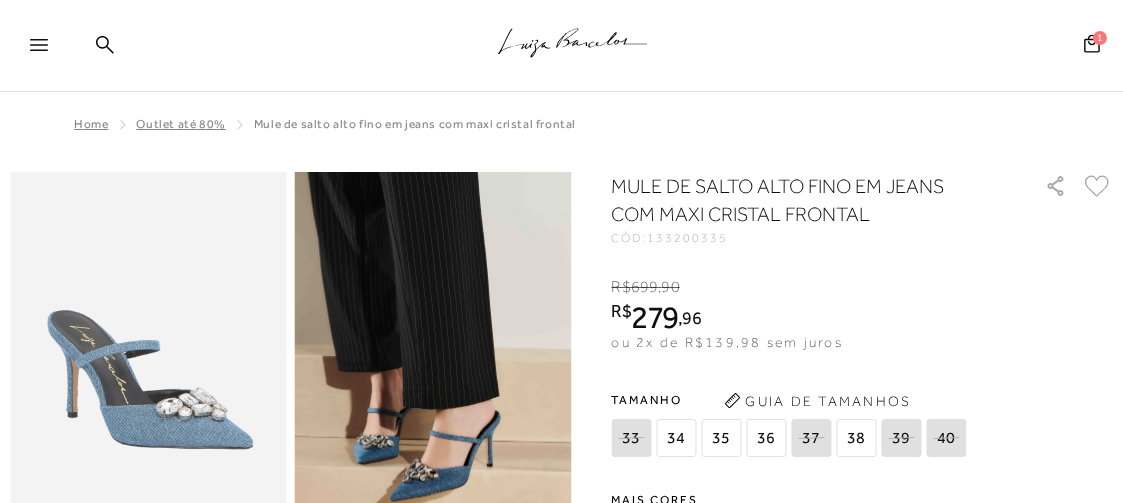 scroll, scrollTop: 160, scrollLeft: 0, axis: vertical 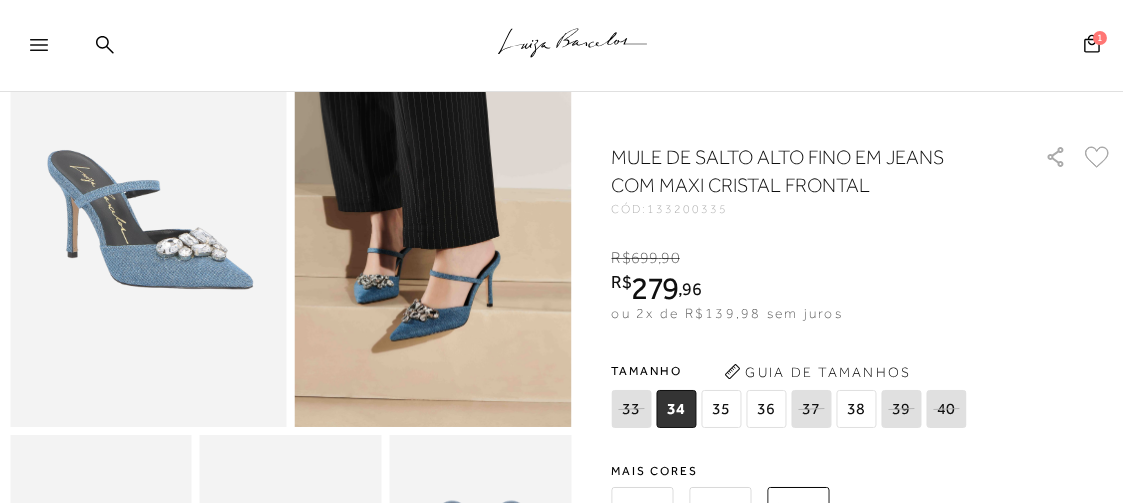 click on "36" at bounding box center [767, 409] 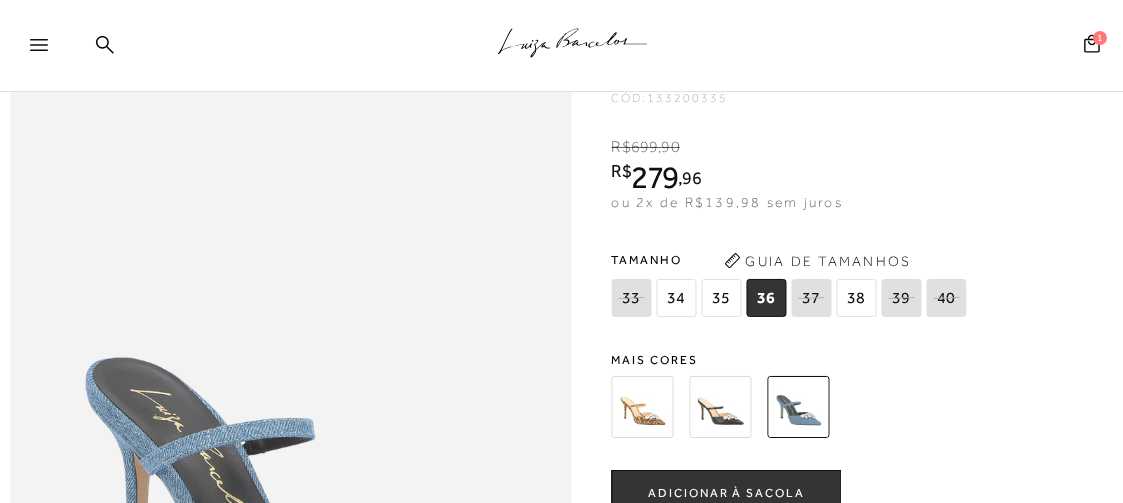scroll, scrollTop: 1039, scrollLeft: 0, axis: vertical 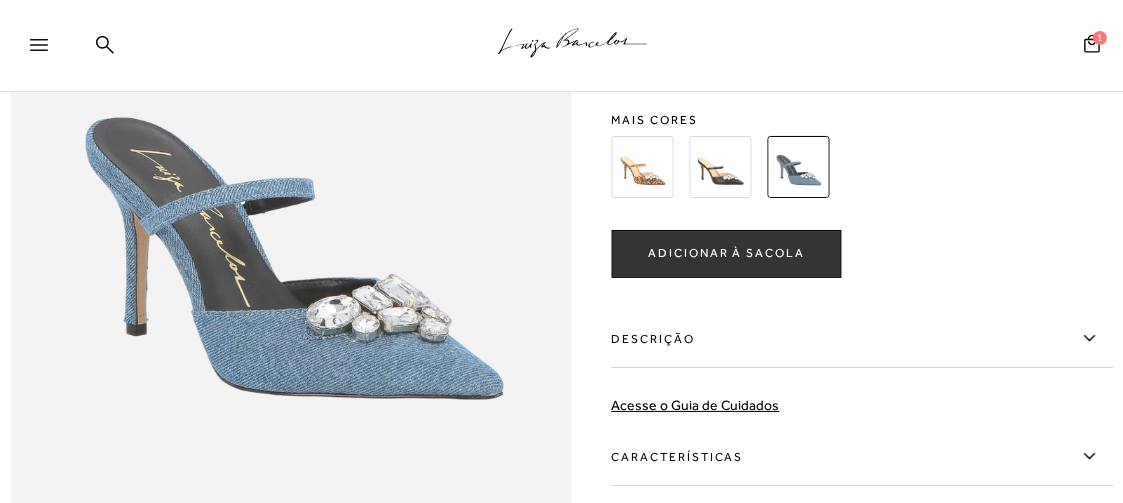 click on "ADICIONAR À SACOLA" at bounding box center [726, 253] 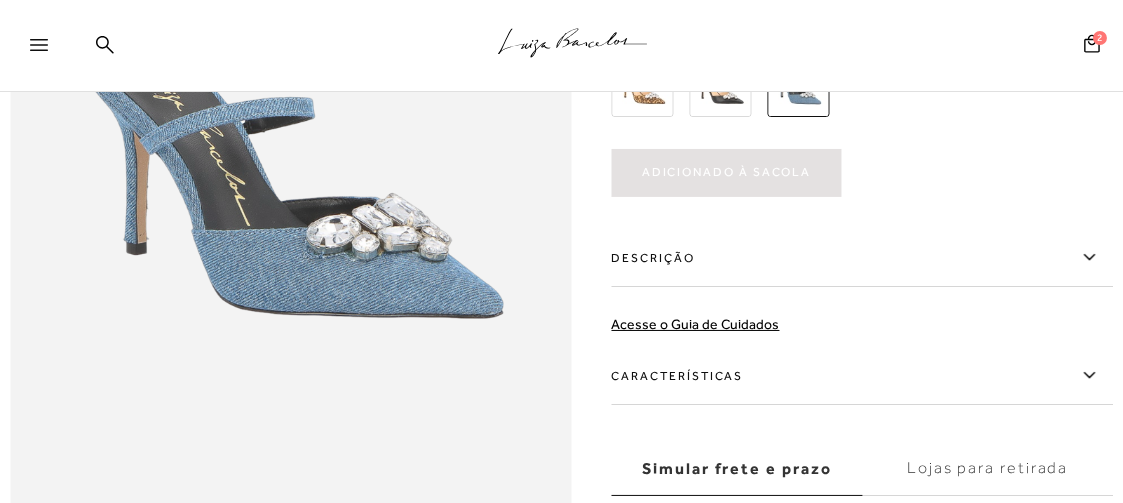 scroll, scrollTop: 799, scrollLeft: 0, axis: vertical 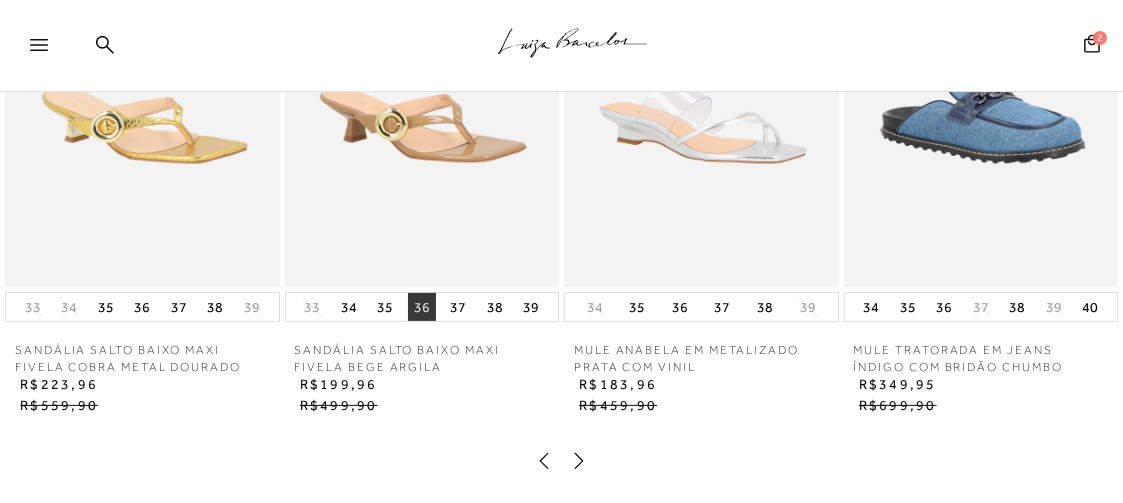 click on "36" at bounding box center (422, 307) 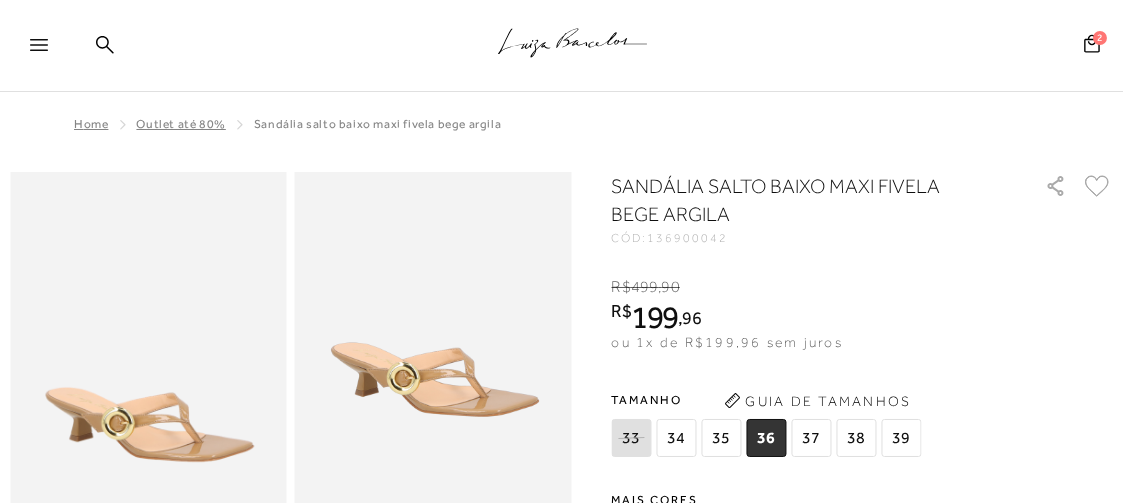 scroll, scrollTop: 0, scrollLeft: 0, axis: both 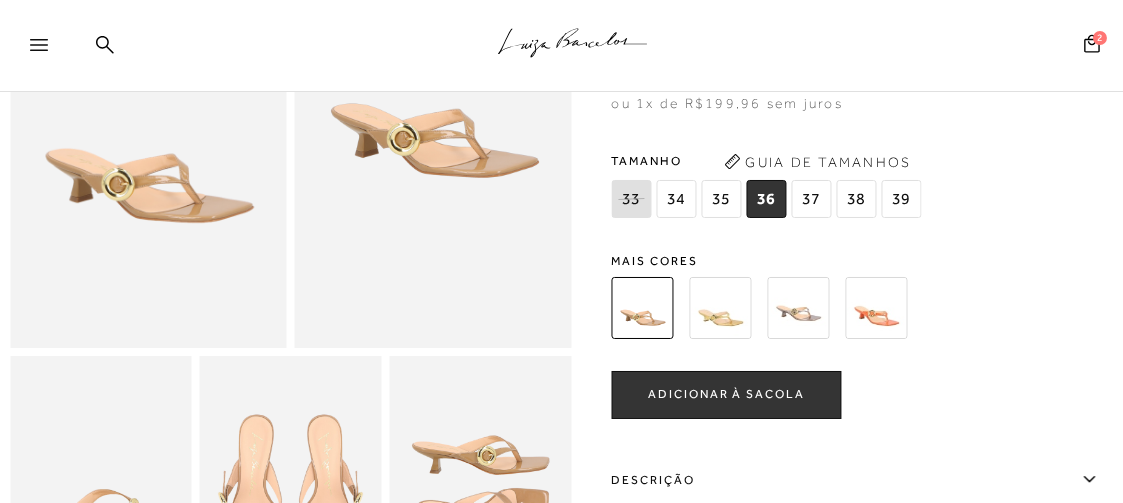 click on "ADICIONAR À SACOLA" at bounding box center (726, 394) 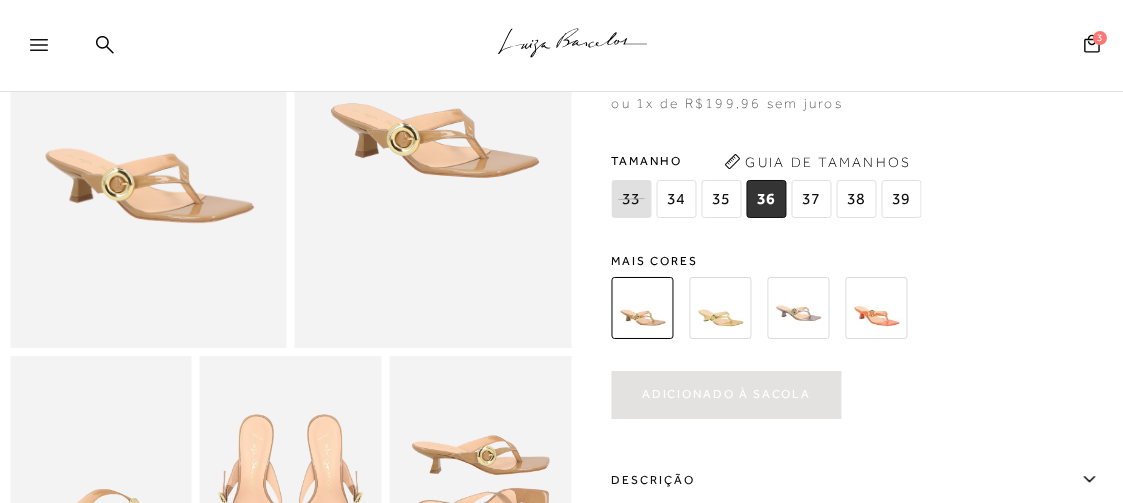 scroll, scrollTop: 0, scrollLeft: 0, axis: both 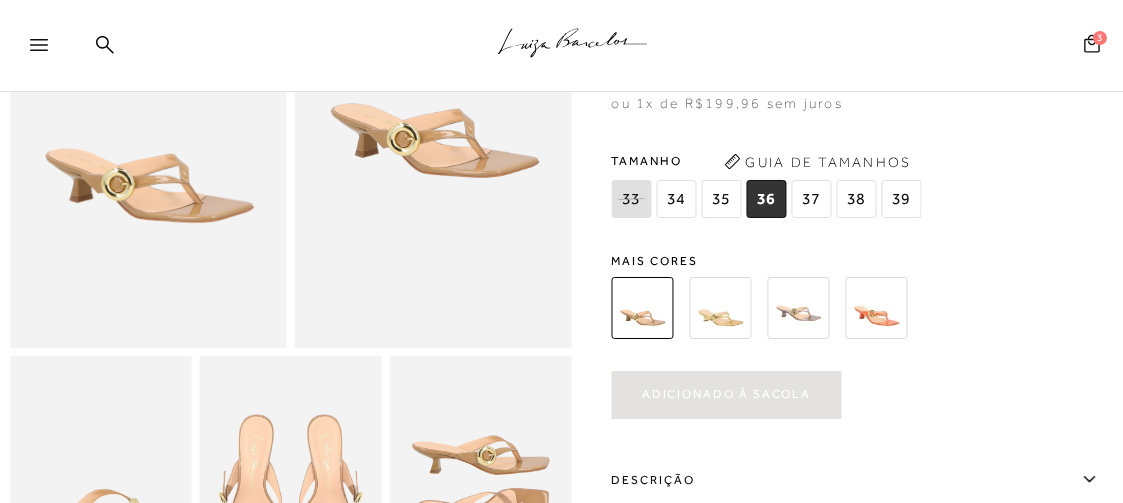 click 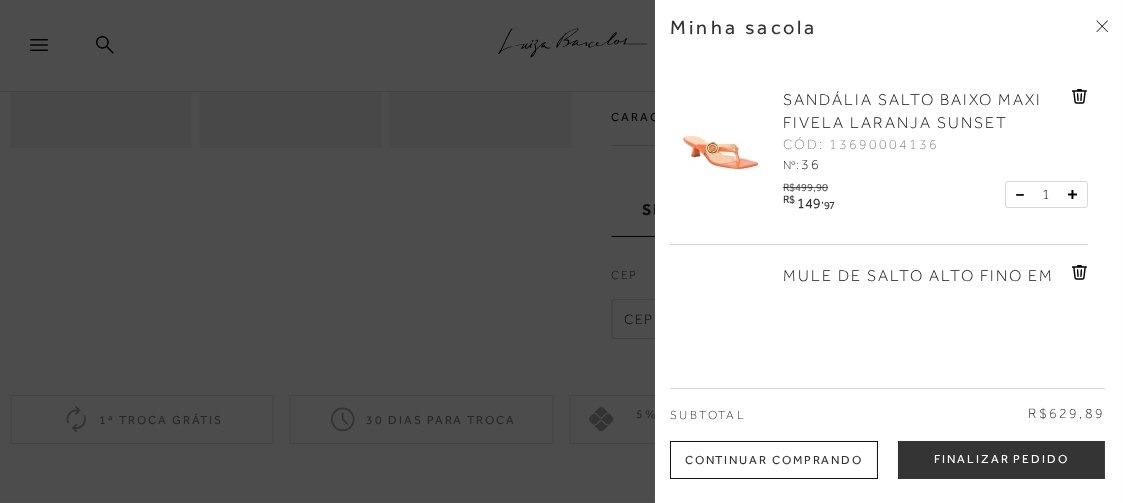 scroll, scrollTop: 880, scrollLeft: 0, axis: vertical 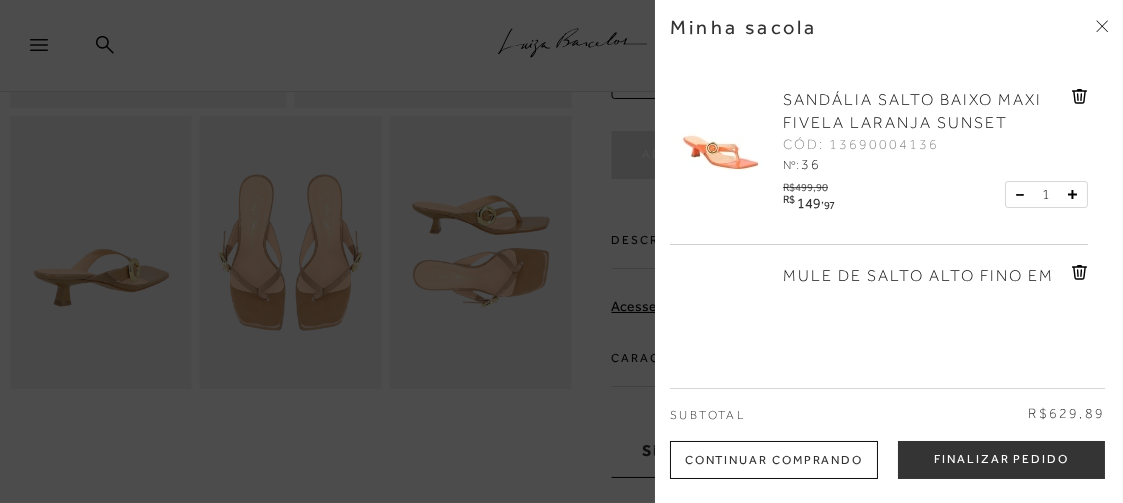 click 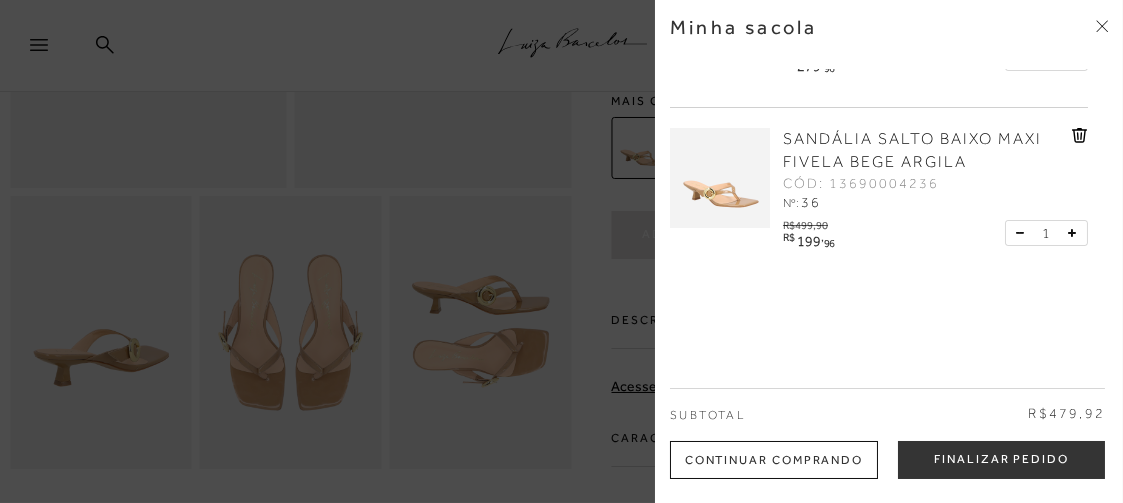 scroll, scrollTop: 320, scrollLeft: 0, axis: vertical 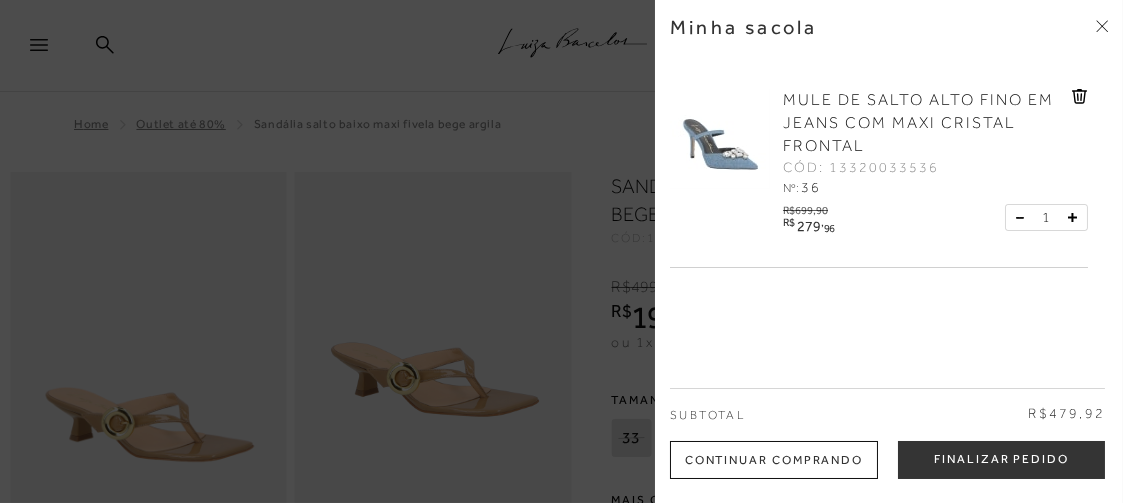 click 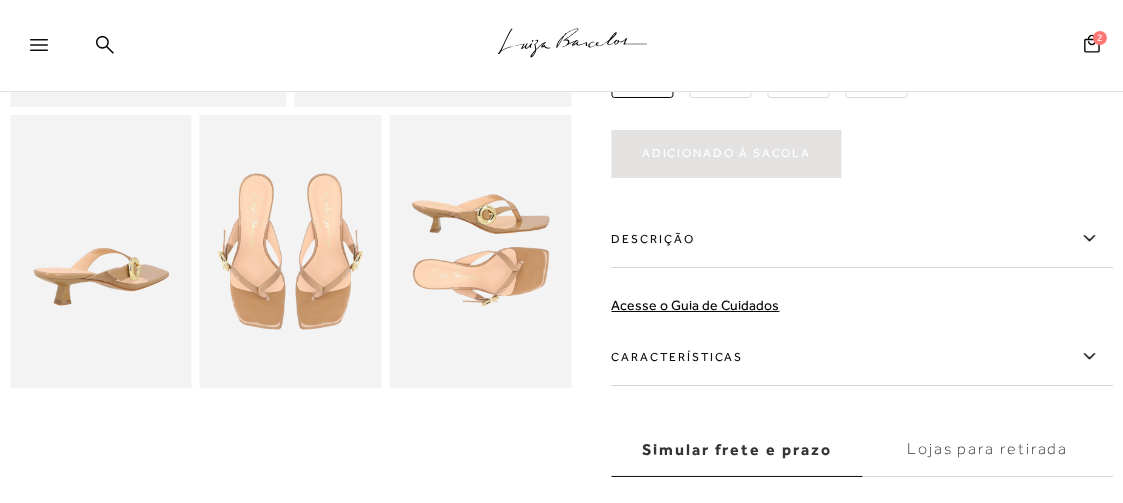 scroll, scrollTop: 320, scrollLeft: 0, axis: vertical 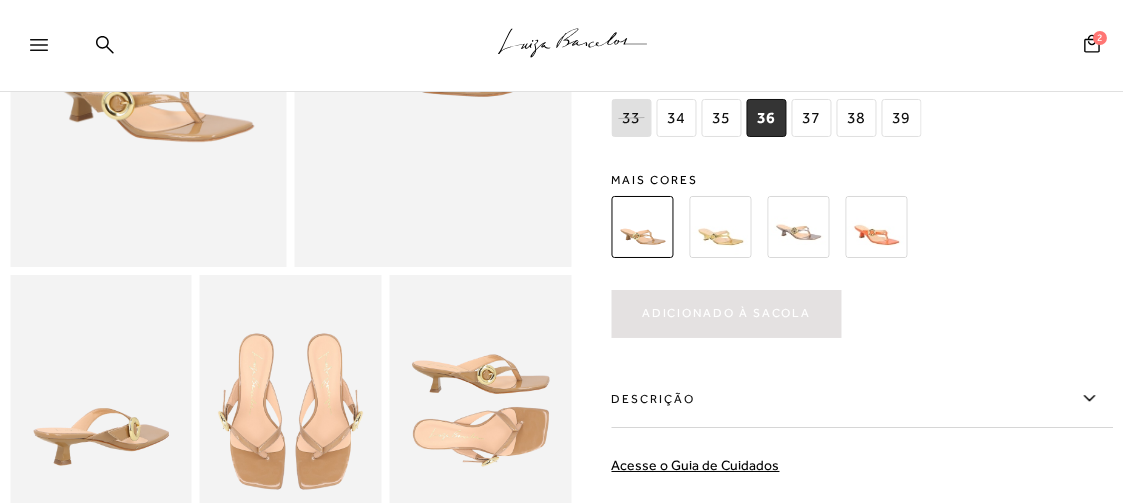 click at bounding box center (721, 227) 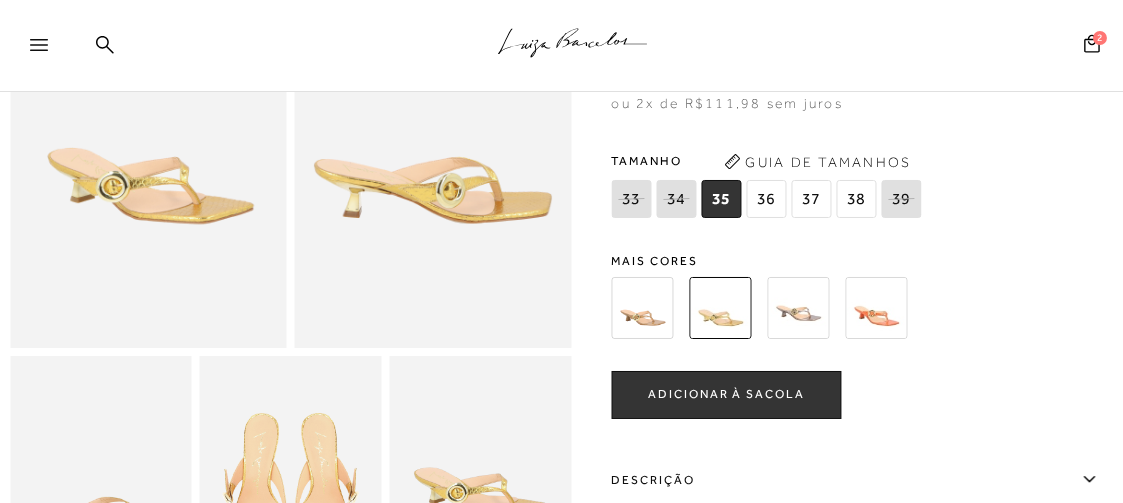 scroll, scrollTop: 0, scrollLeft: 0, axis: both 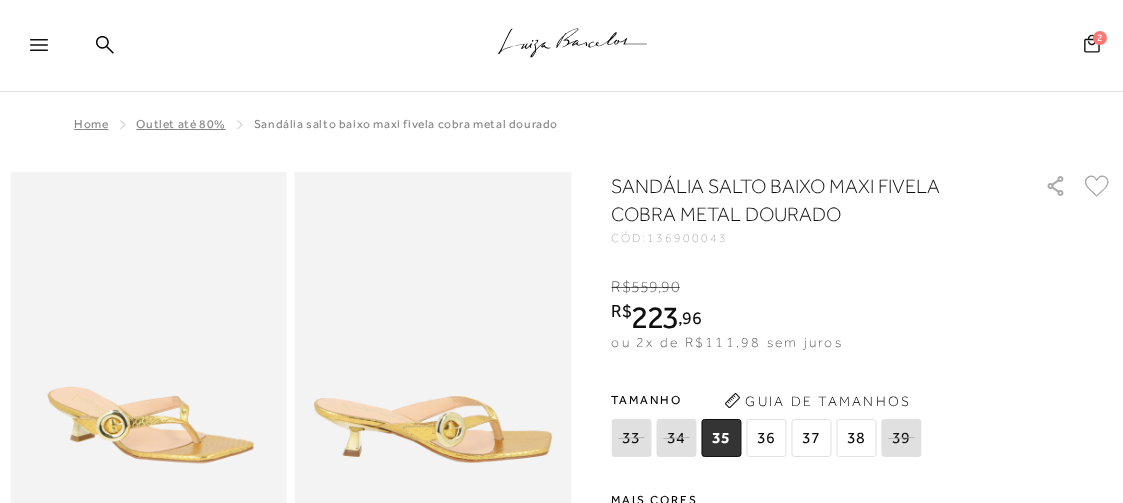 click 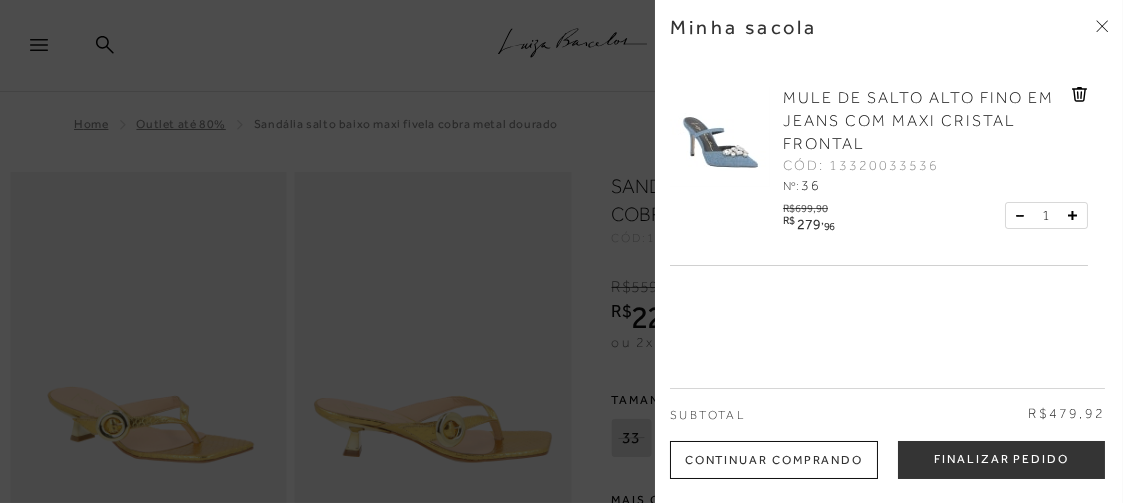 scroll, scrollTop: 0, scrollLeft: 0, axis: both 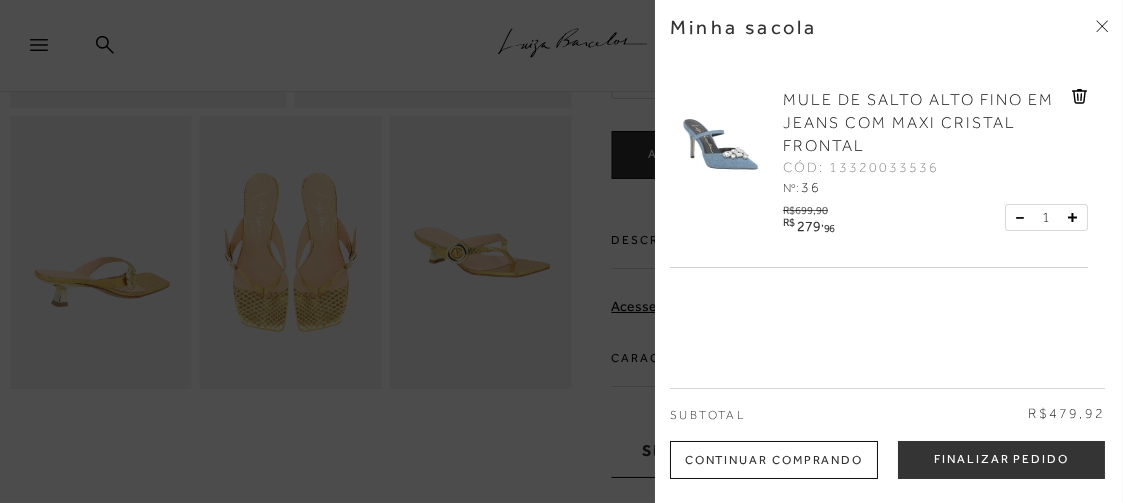 click 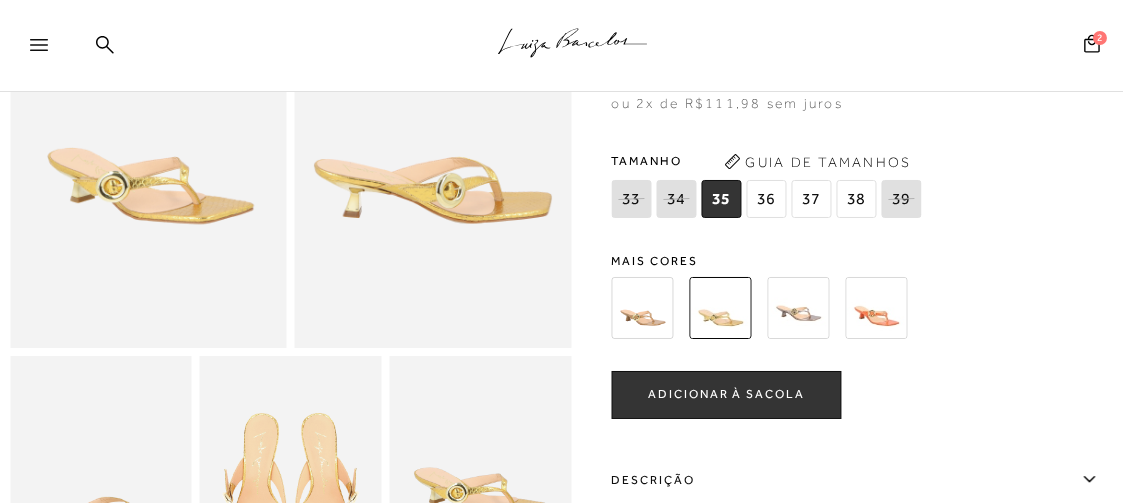 scroll, scrollTop: 0, scrollLeft: 0, axis: both 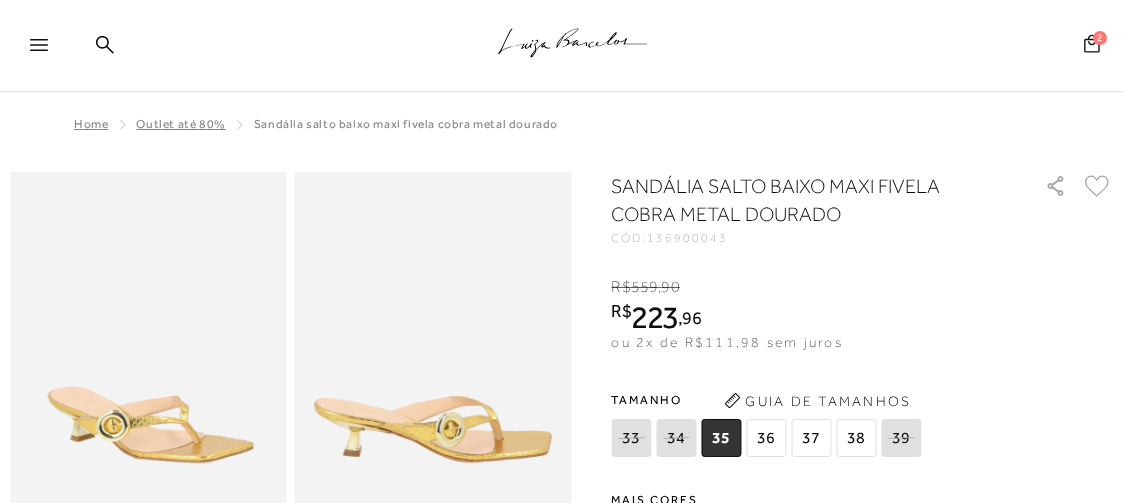 click 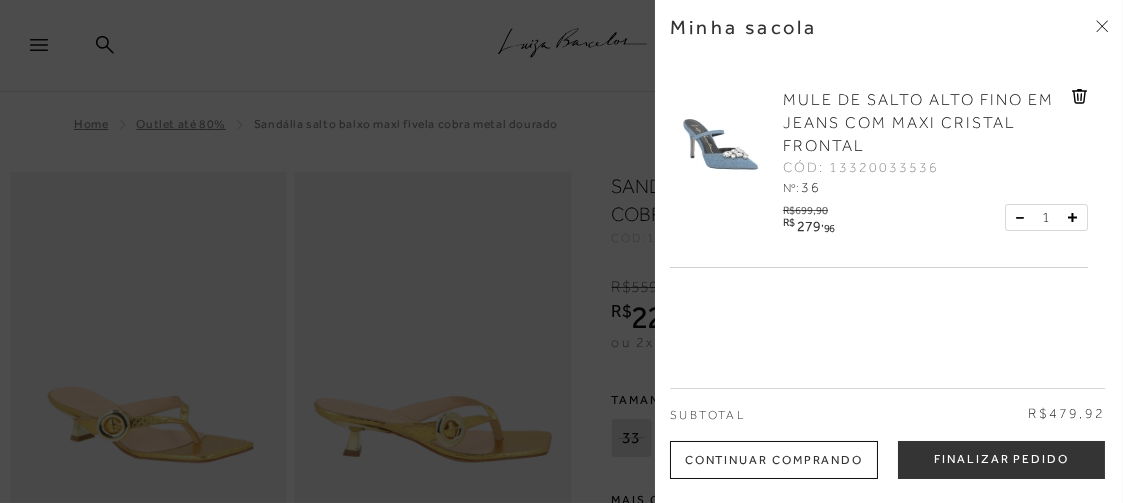 scroll, scrollTop: 162, scrollLeft: 0, axis: vertical 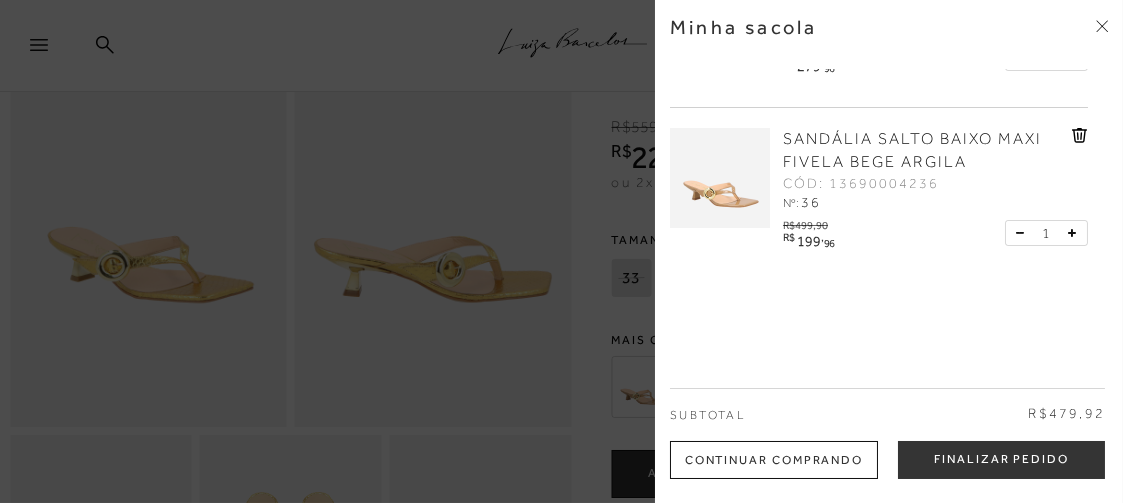 click 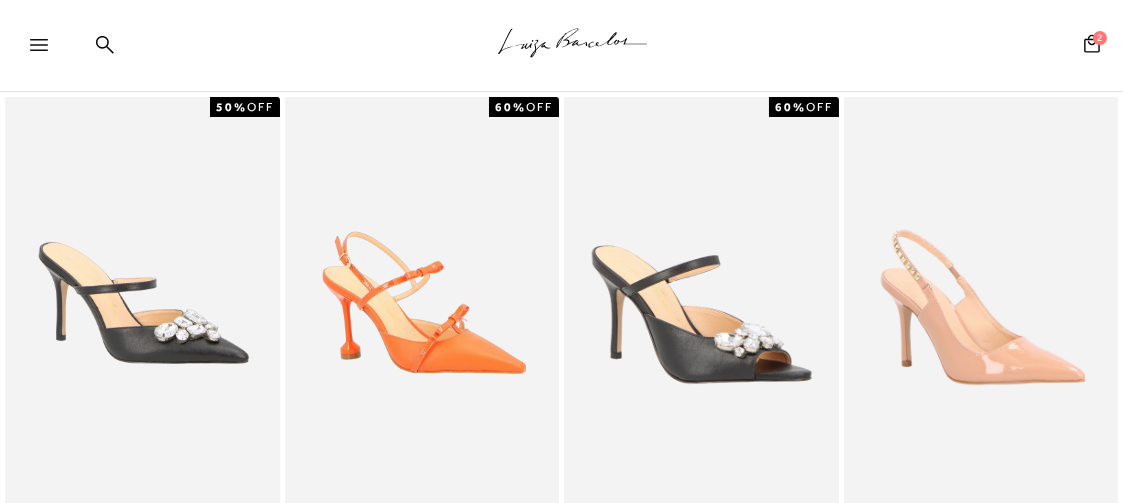 scroll, scrollTop: 1280, scrollLeft: 0, axis: vertical 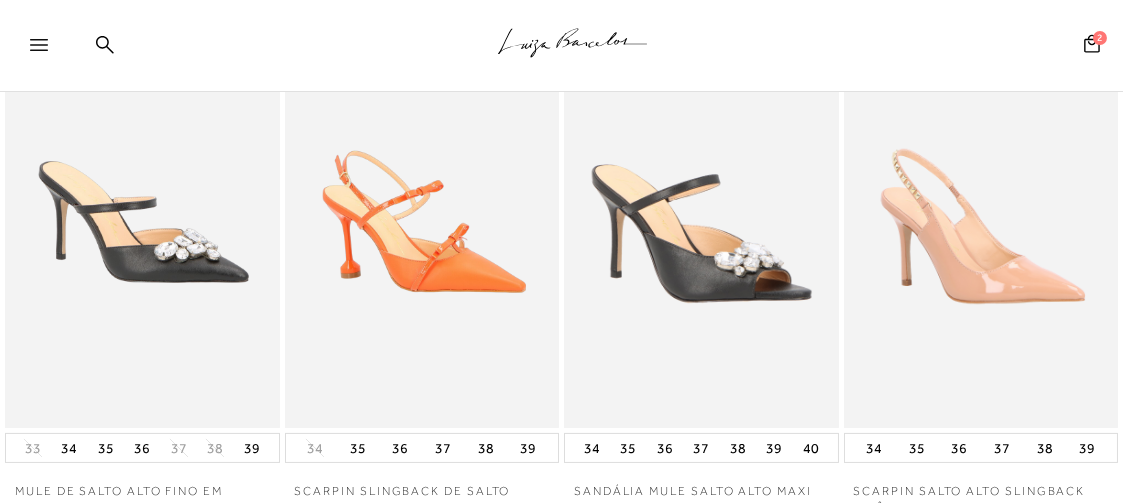 click on ".a{fill-rule:evenodd;stroke:#000!important;stroke-width:0!important;}" at bounding box center (594, 46) 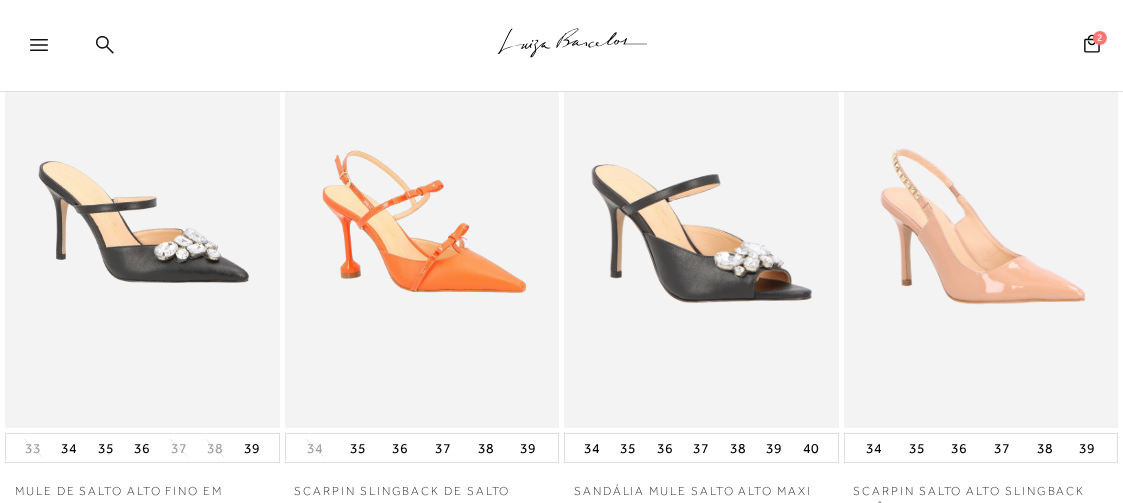 click 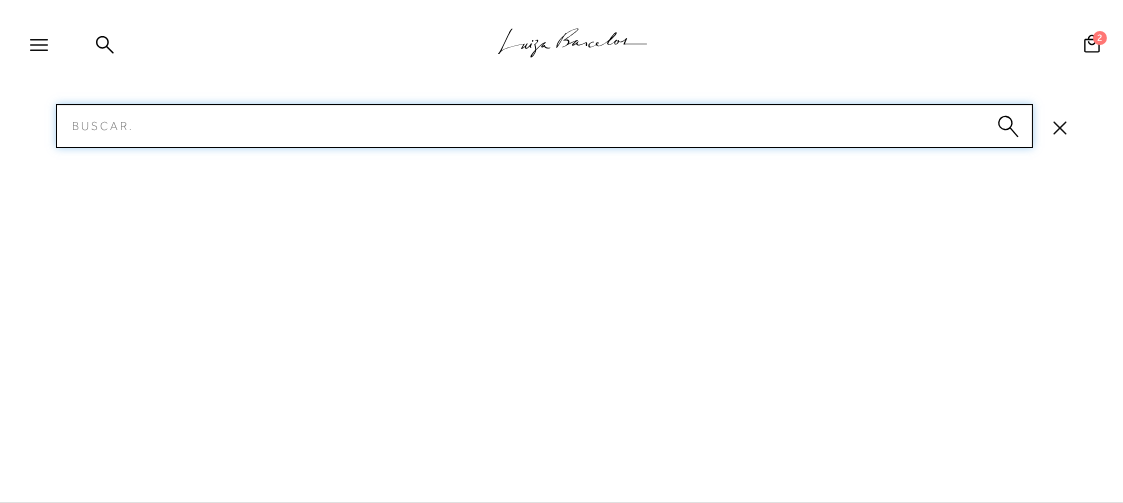 click on "Pesquisar" at bounding box center [544, 126] 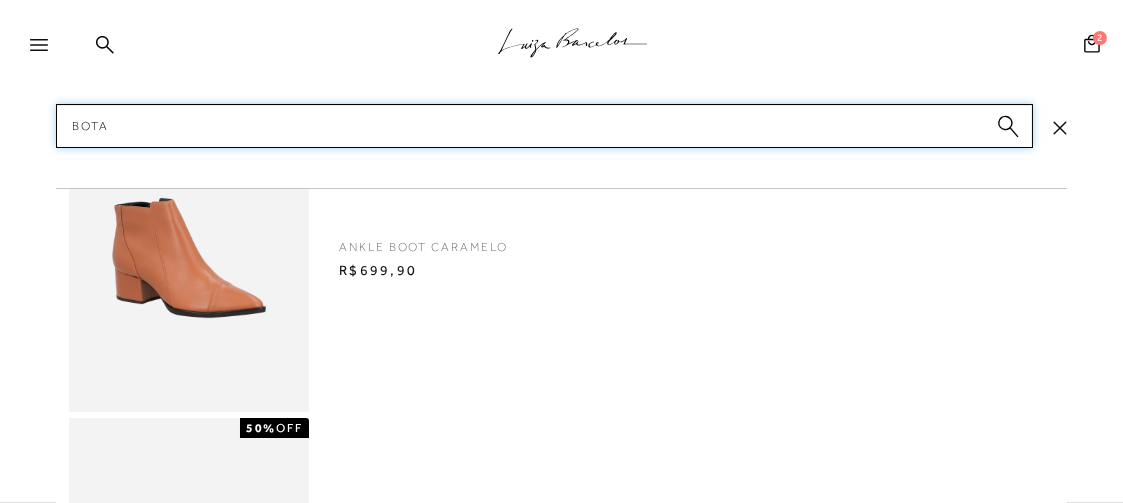 type on "botas" 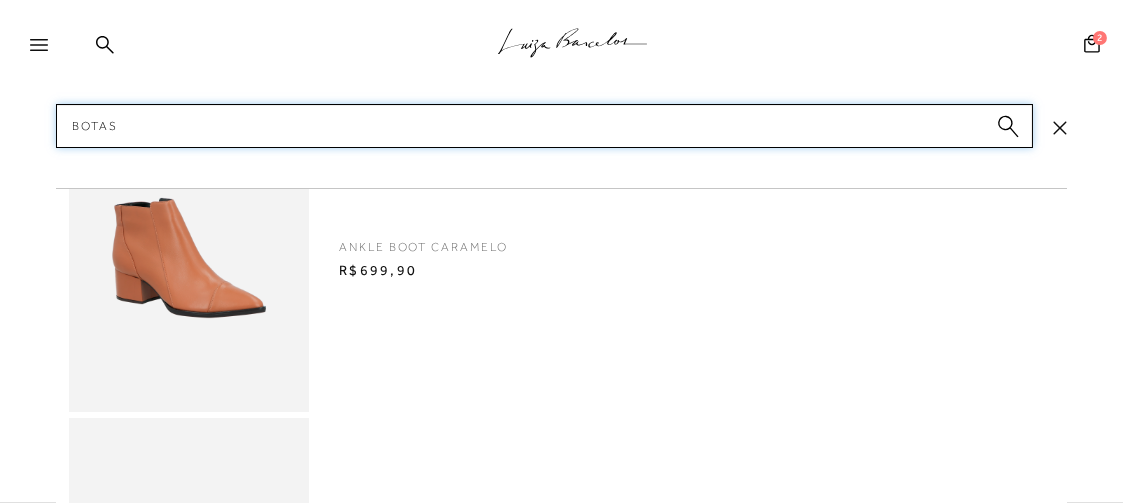 type 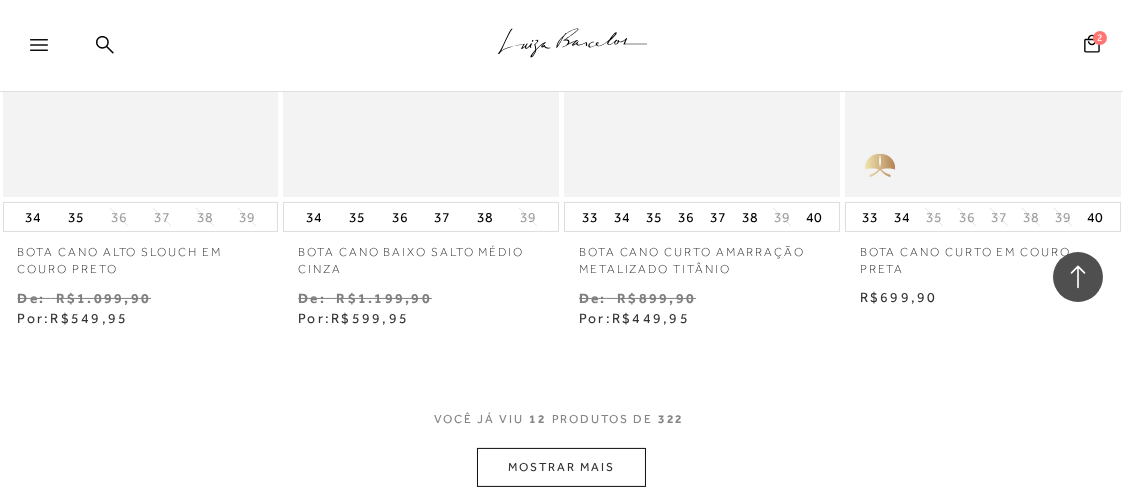scroll, scrollTop: 1680, scrollLeft: 0, axis: vertical 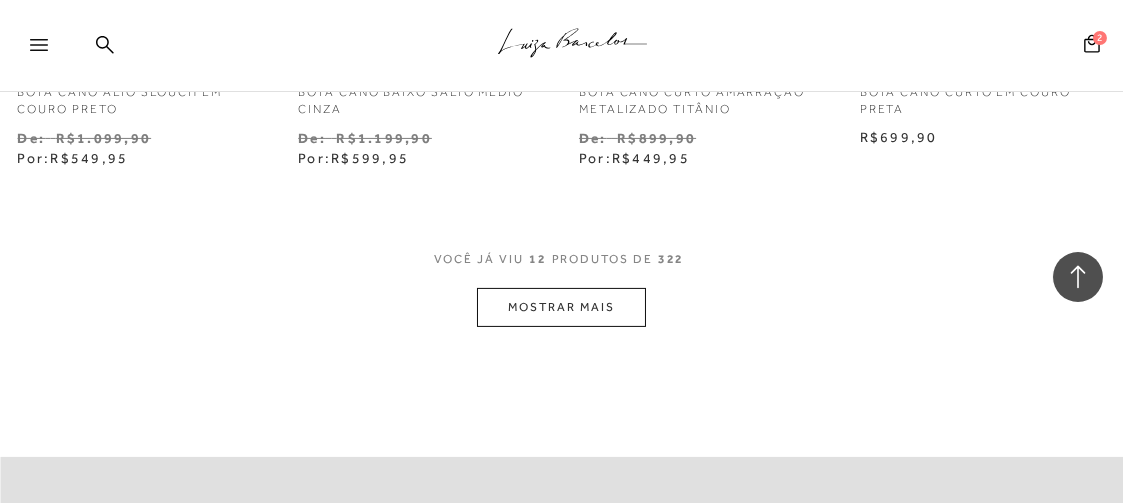 click on "MOSTRAR MAIS" at bounding box center (561, 307) 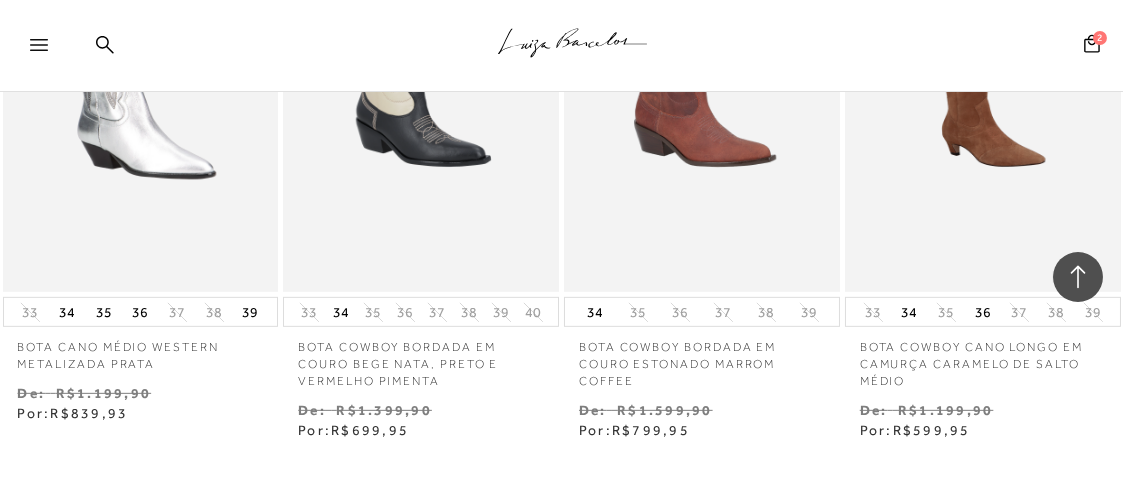scroll, scrollTop: 3200, scrollLeft: 0, axis: vertical 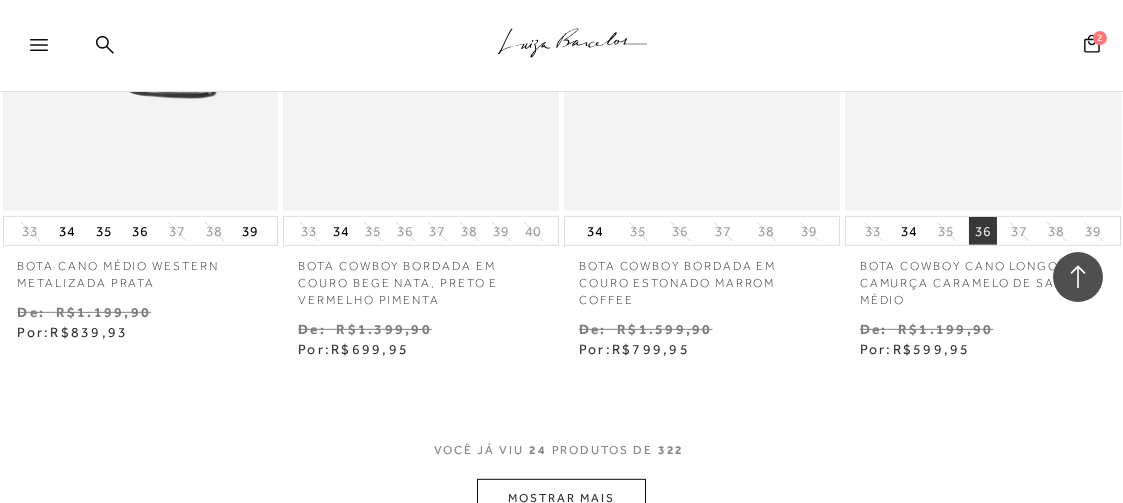 click on "36" at bounding box center [983, 231] 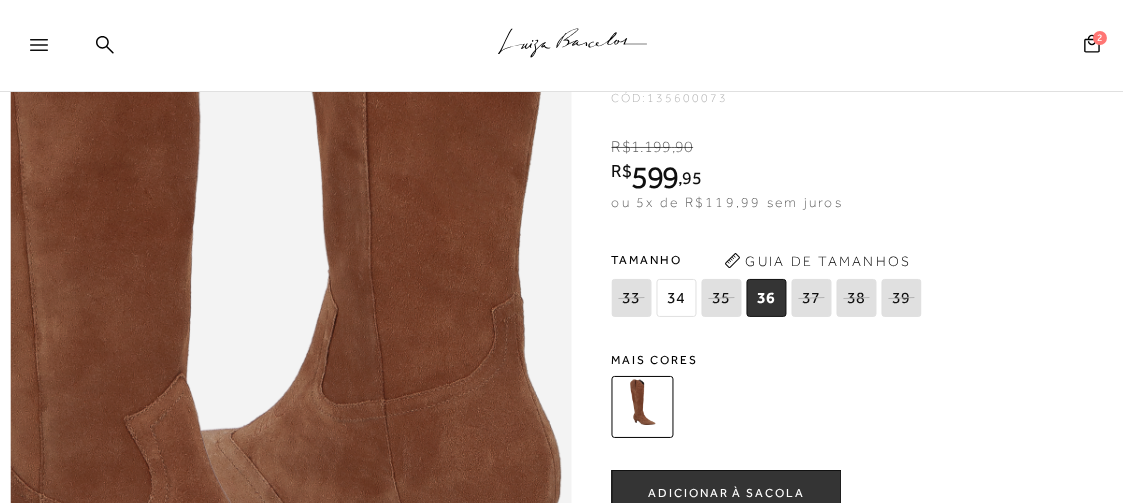 scroll, scrollTop: 720, scrollLeft: 0, axis: vertical 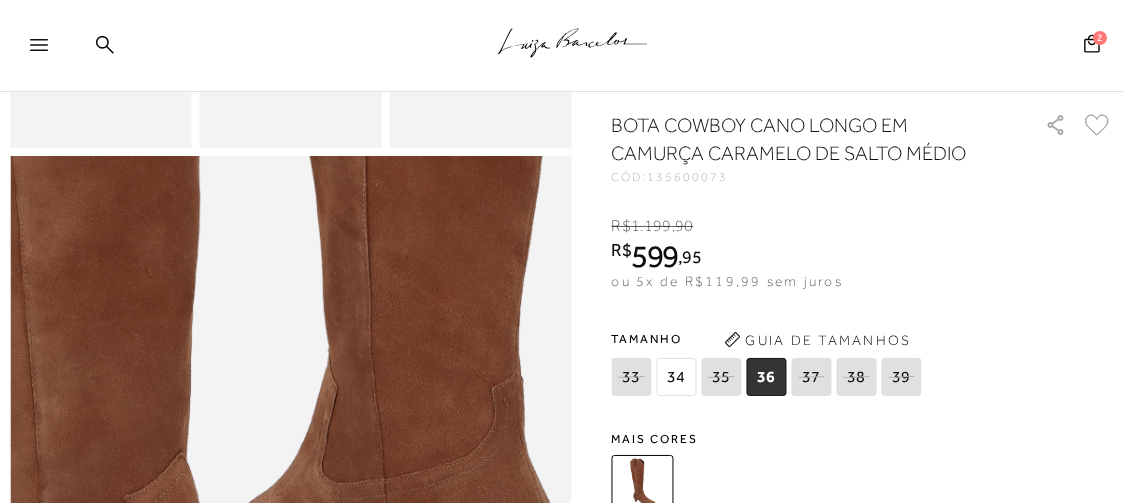 click on "36" at bounding box center (767, 377) 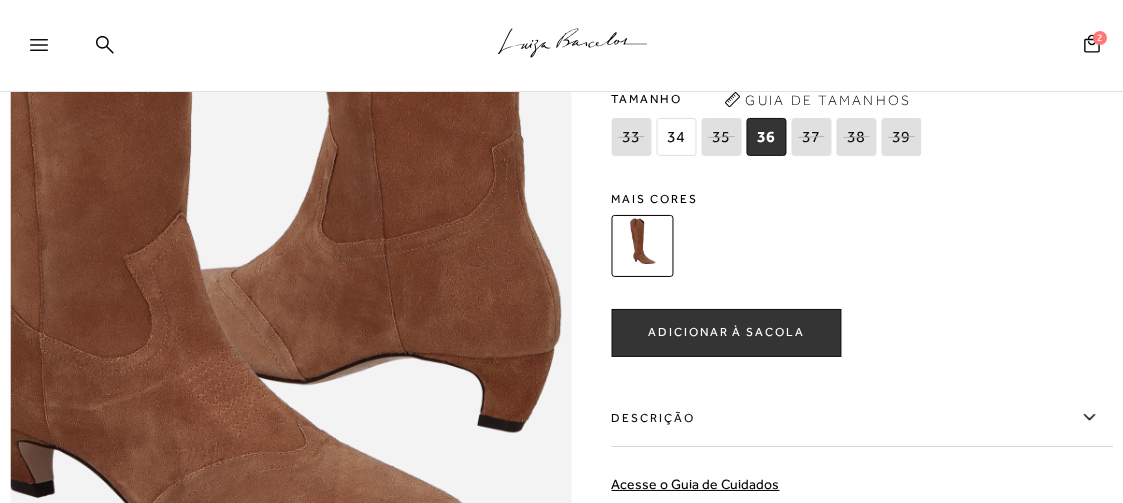 click on "ADICIONAR À SACOLA" at bounding box center [727, 333] 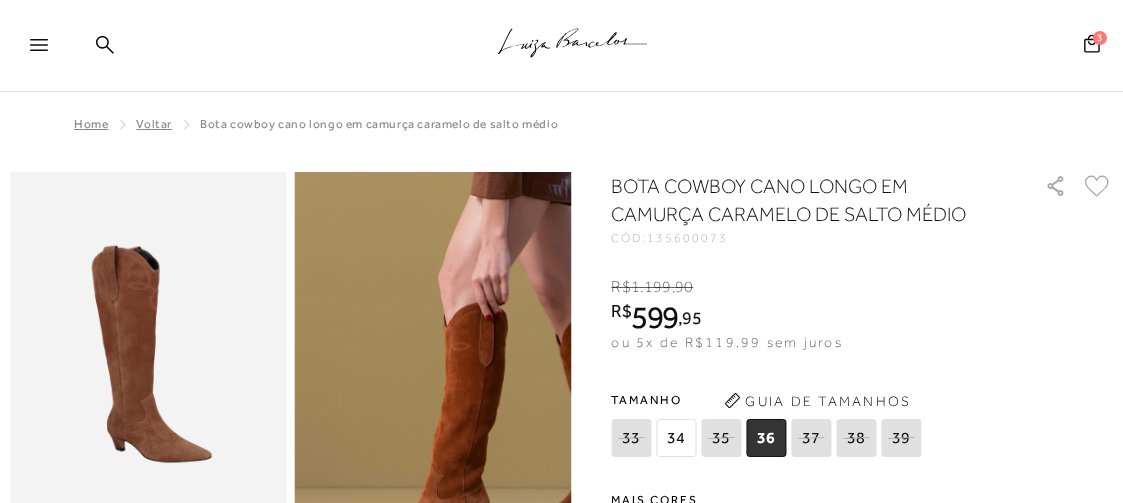 scroll, scrollTop: 160, scrollLeft: 0, axis: vertical 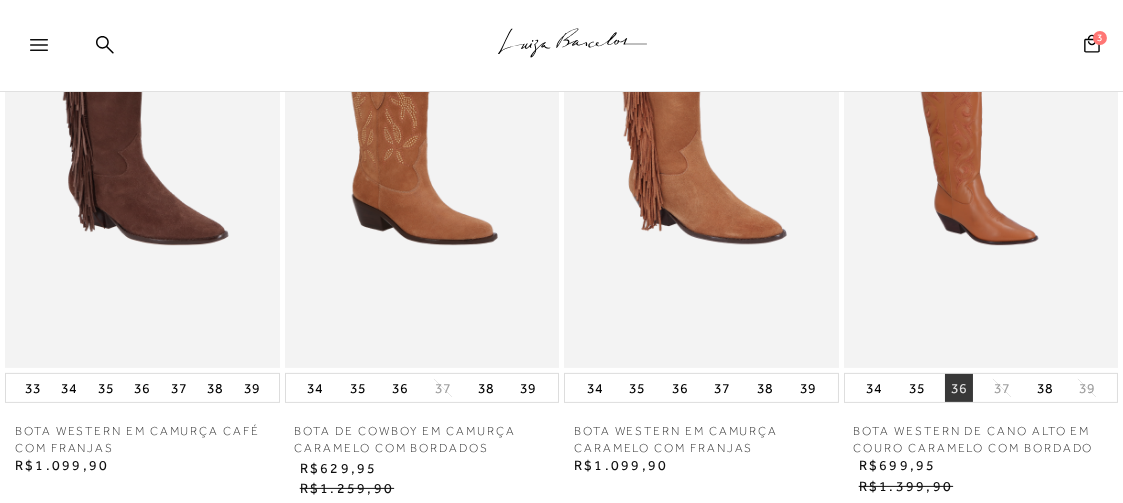 click on "36" at bounding box center [959, 388] 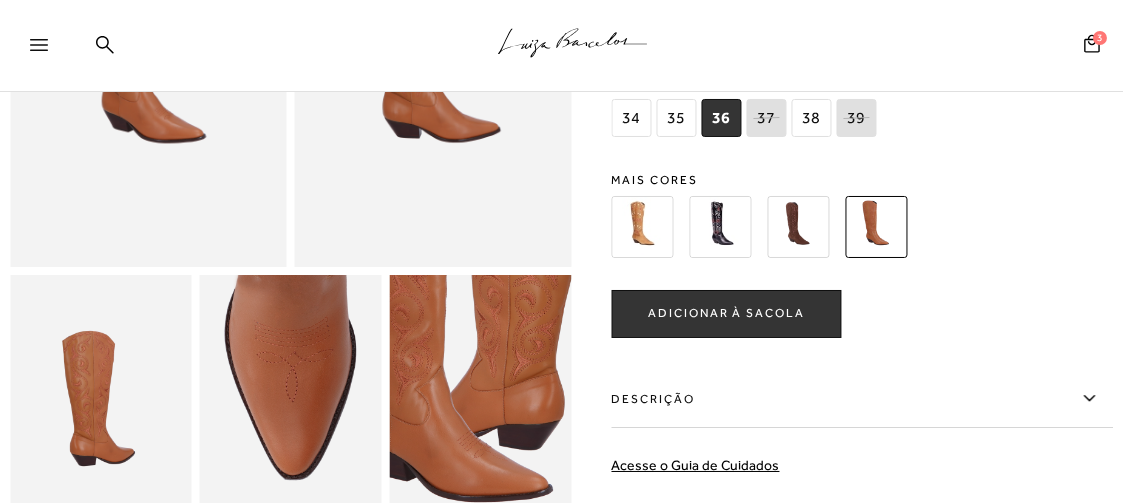 scroll, scrollTop: 399, scrollLeft: 0, axis: vertical 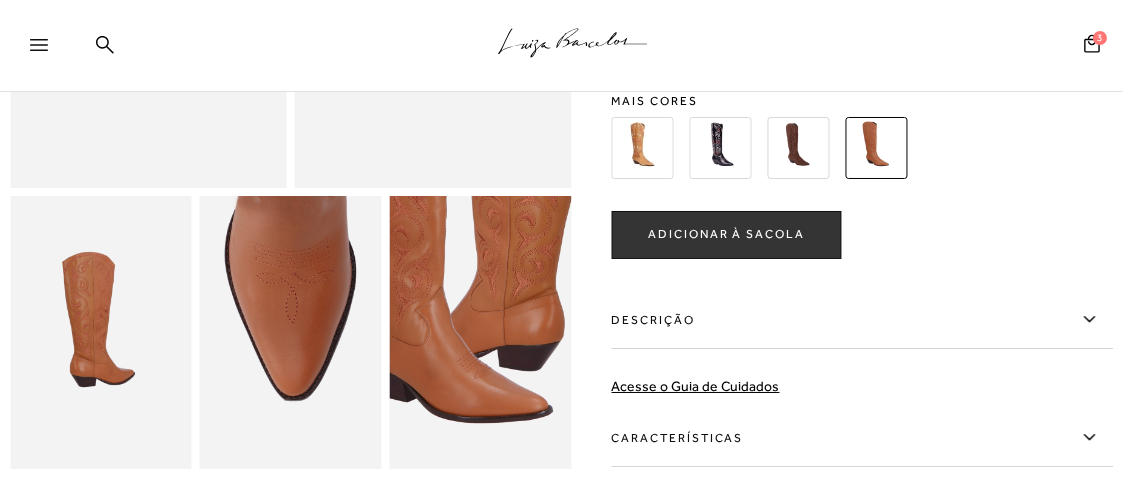 click on "ADICIONAR À SACOLA" at bounding box center (727, 235) 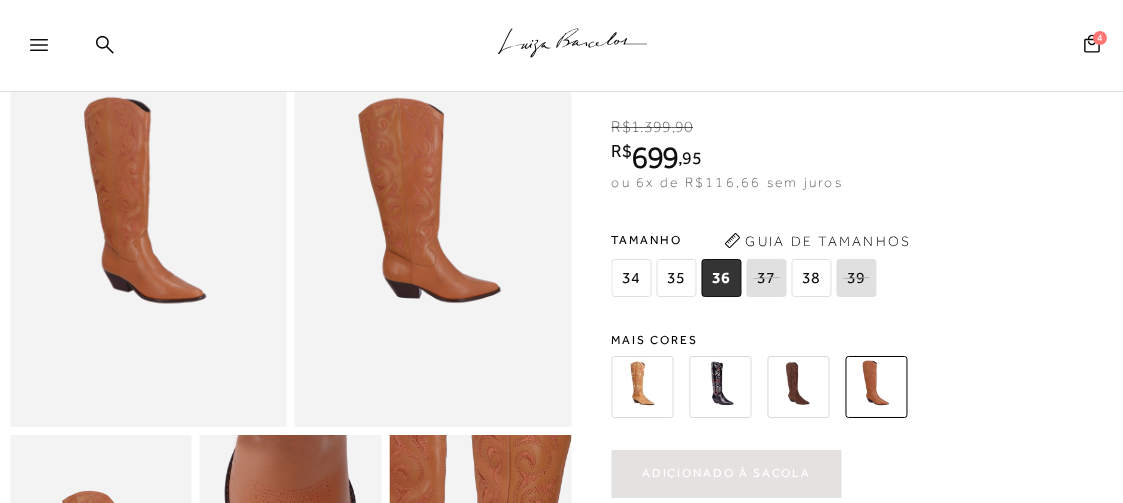 scroll, scrollTop: 80, scrollLeft: 0, axis: vertical 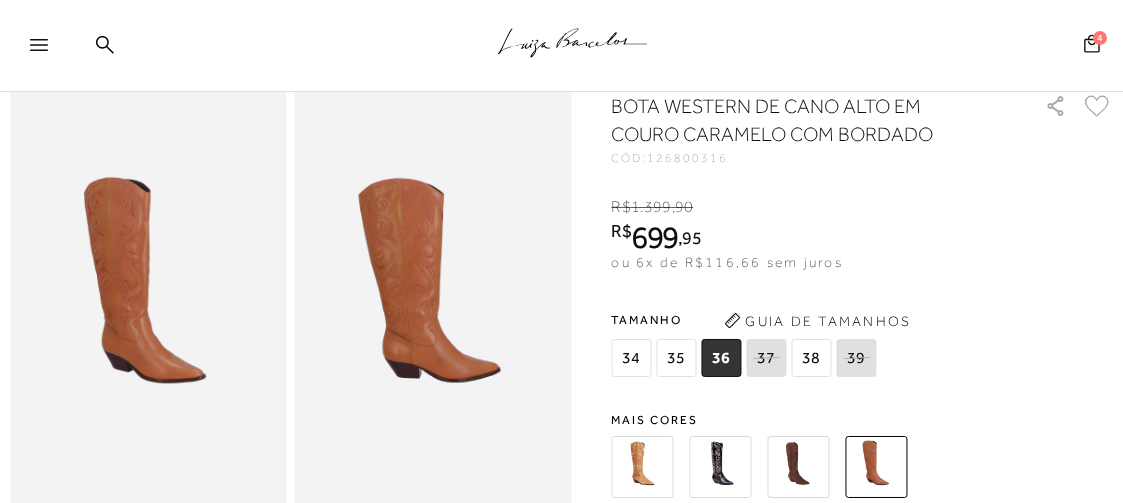click 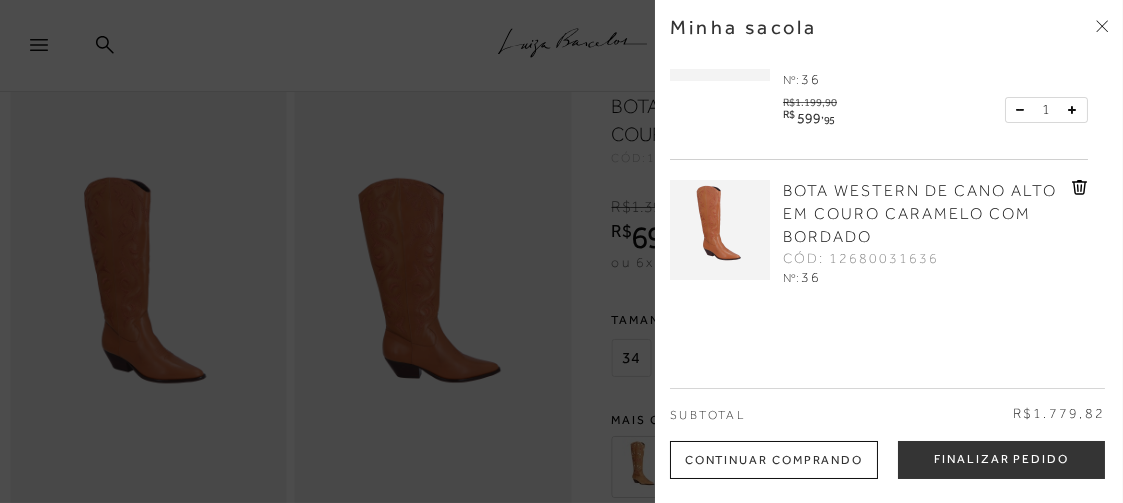 scroll, scrollTop: 561, scrollLeft: 0, axis: vertical 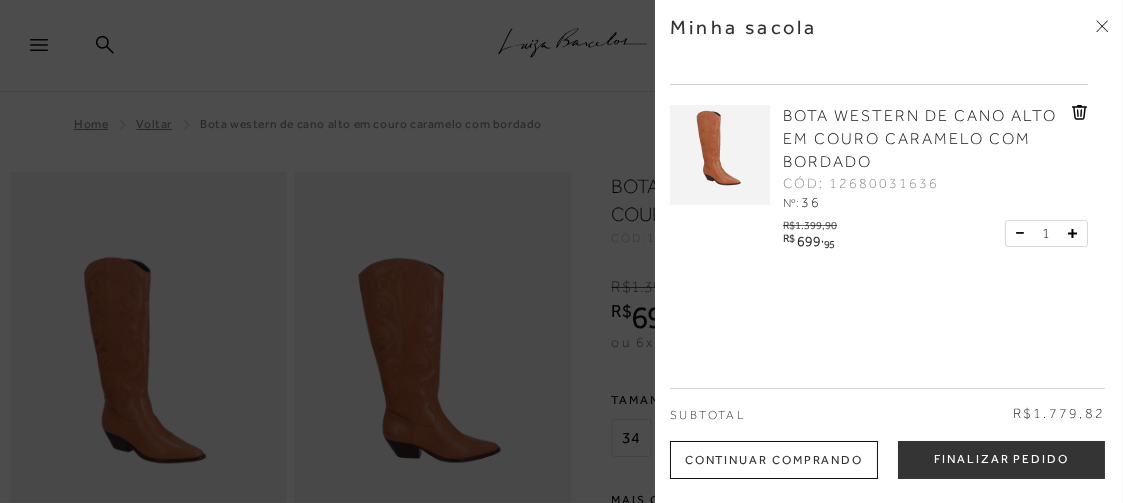 click 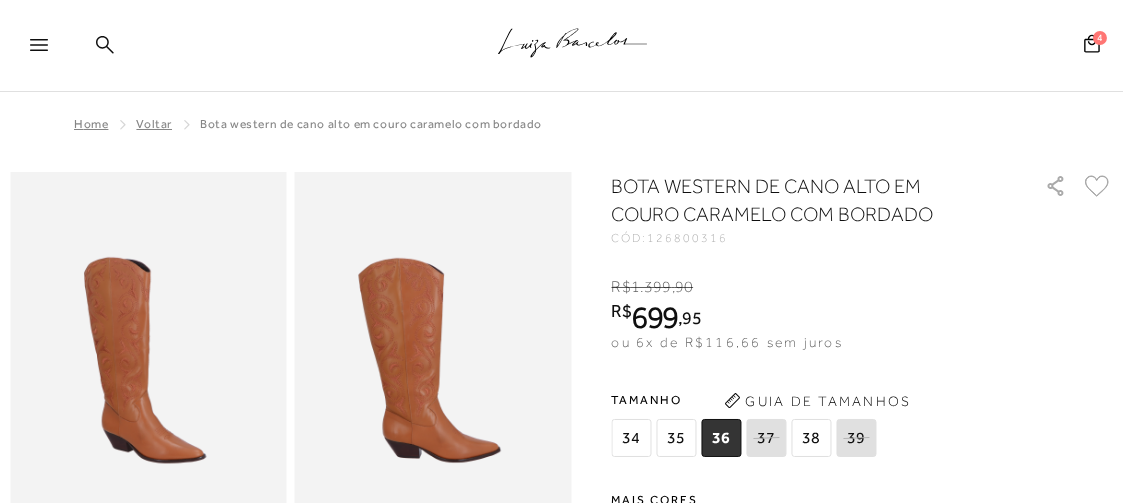 click 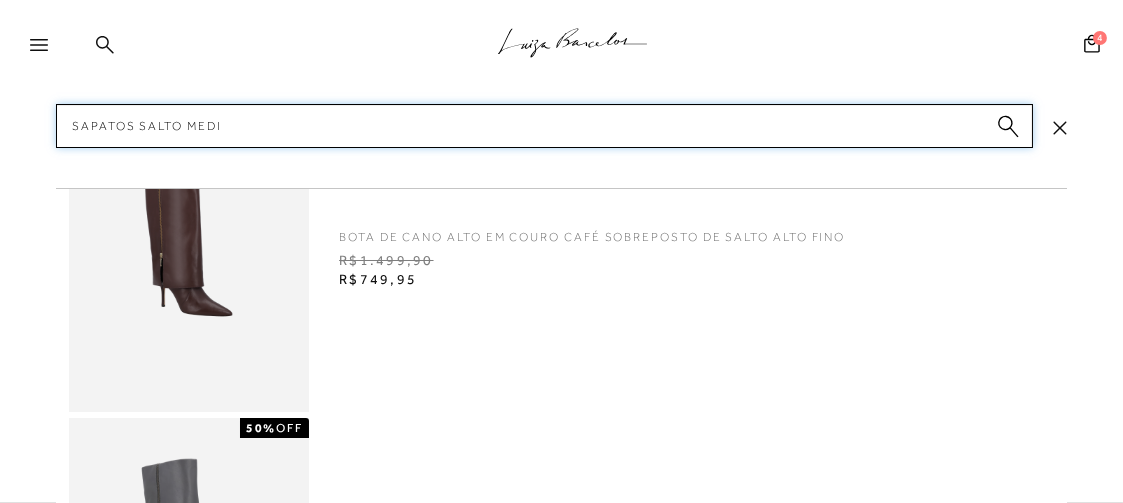type on "sapatos salto medio" 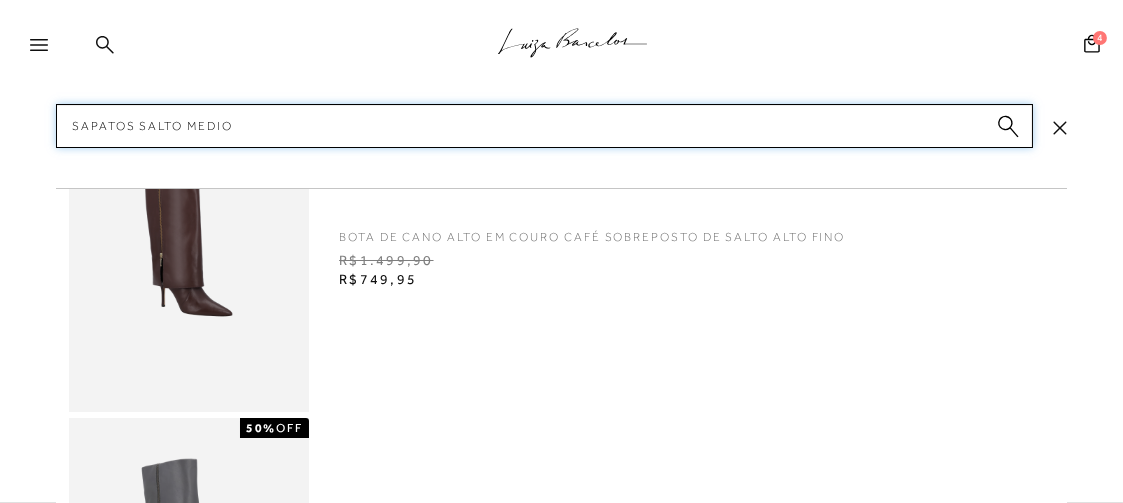 type 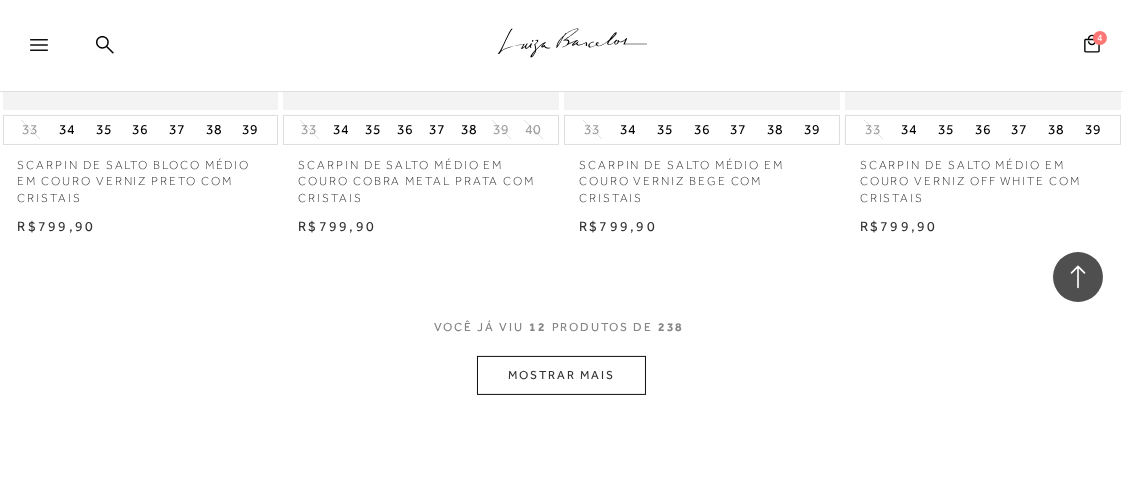 scroll, scrollTop: 1759, scrollLeft: 0, axis: vertical 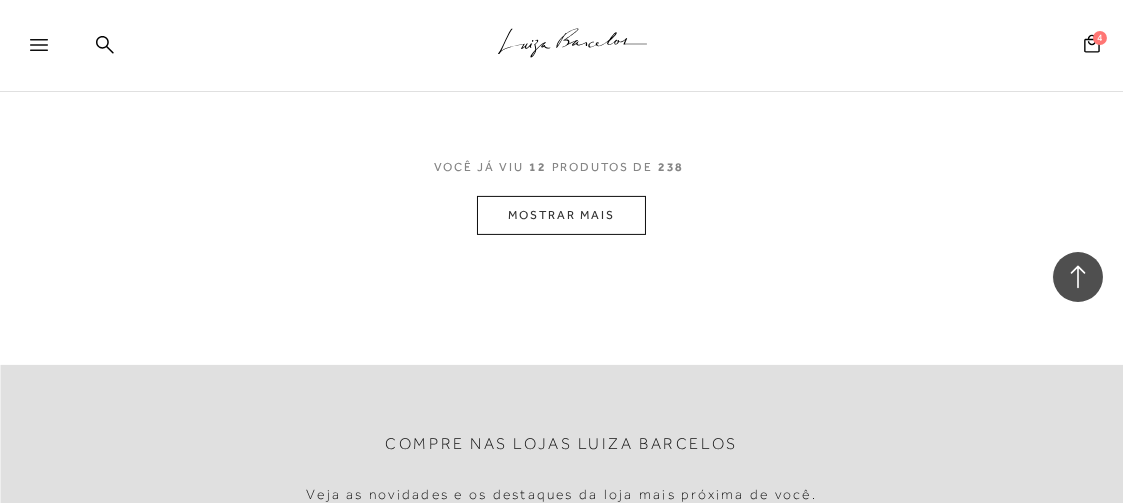 click on "MOSTRAR MAIS" at bounding box center (561, 215) 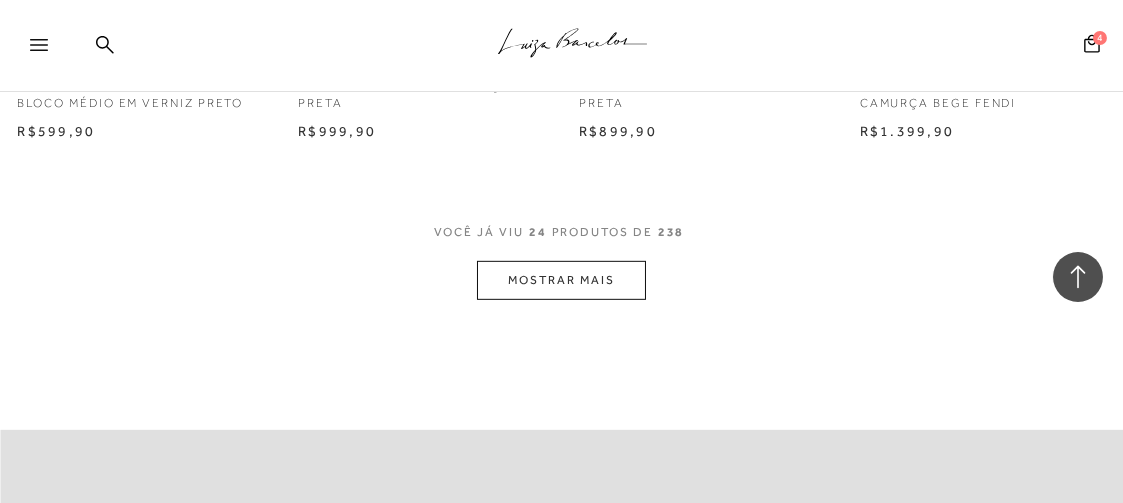 scroll, scrollTop: 3279, scrollLeft: 0, axis: vertical 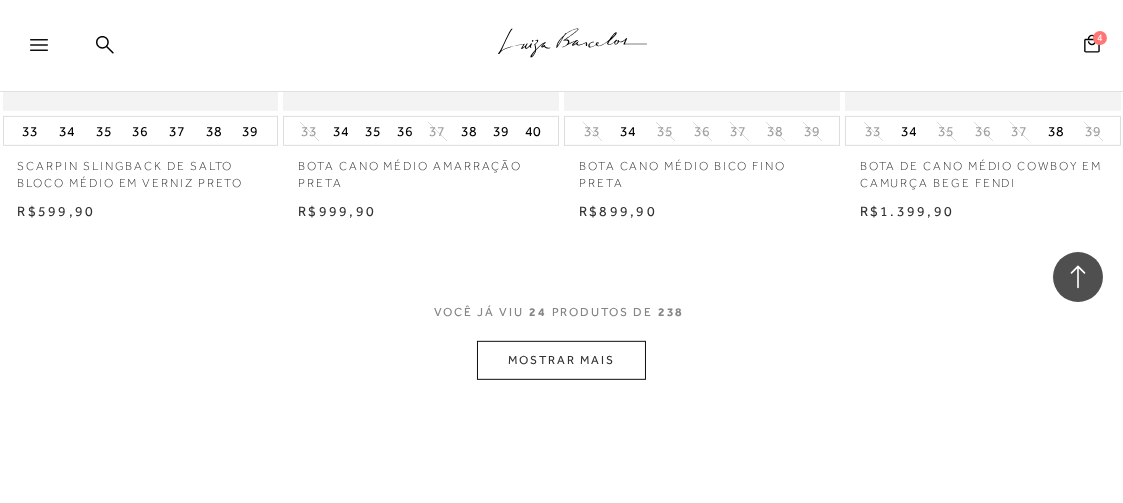 click on "MOSTRAR MAIS" at bounding box center [561, 360] 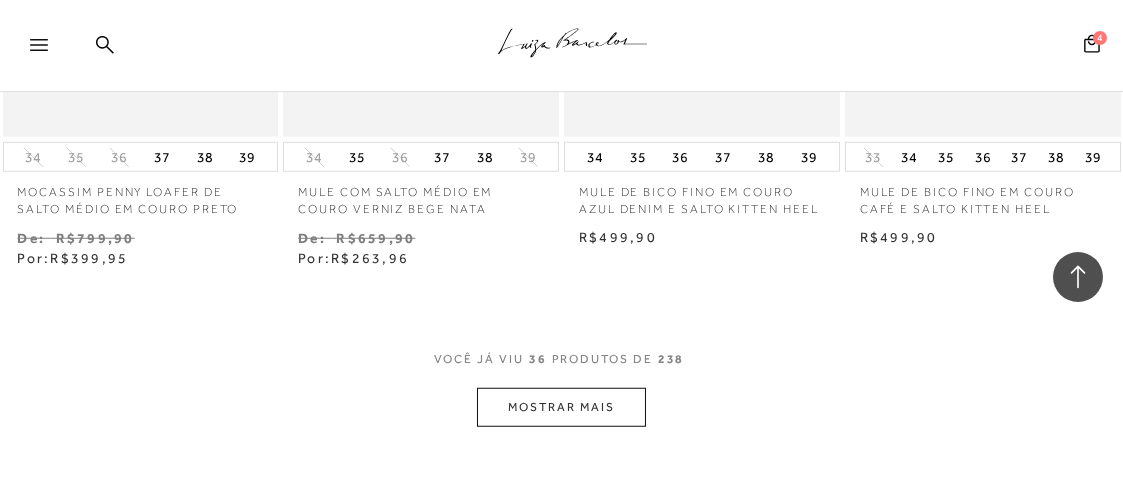 scroll, scrollTop: 5039, scrollLeft: 0, axis: vertical 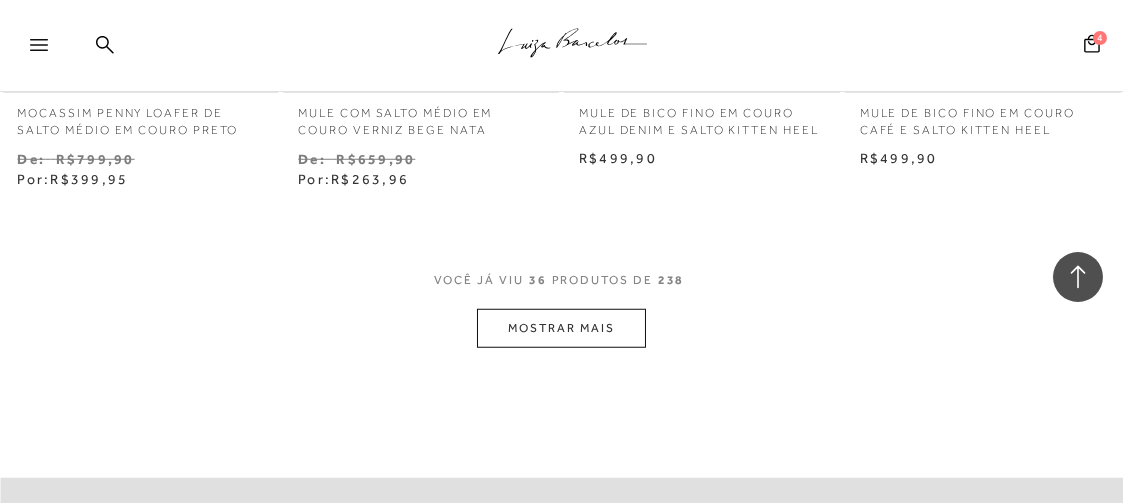click on "MOSTRAR MAIS" at bounding box center [561, 328] 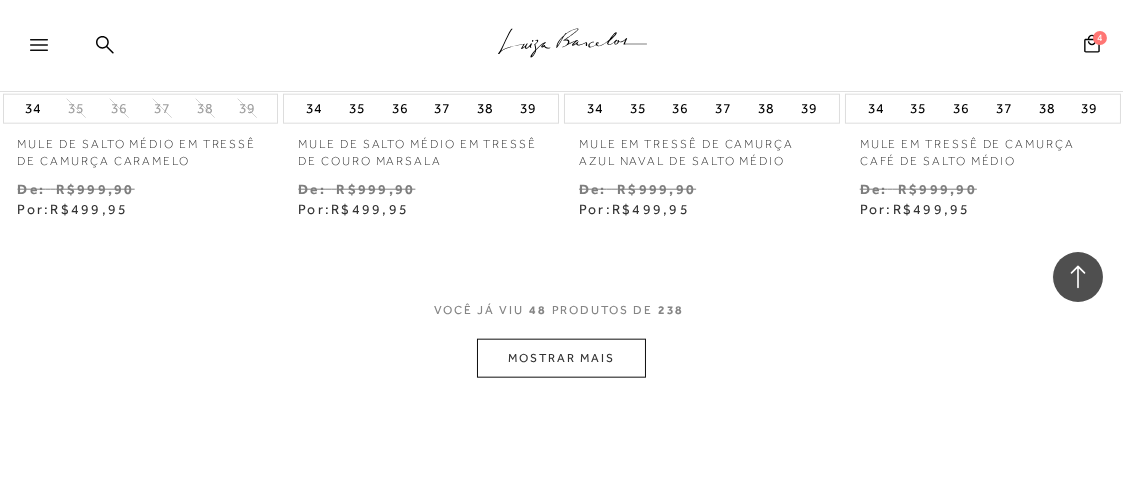 scroll, scrollTop: 6880, scrollLeft: 0, axis: vertical 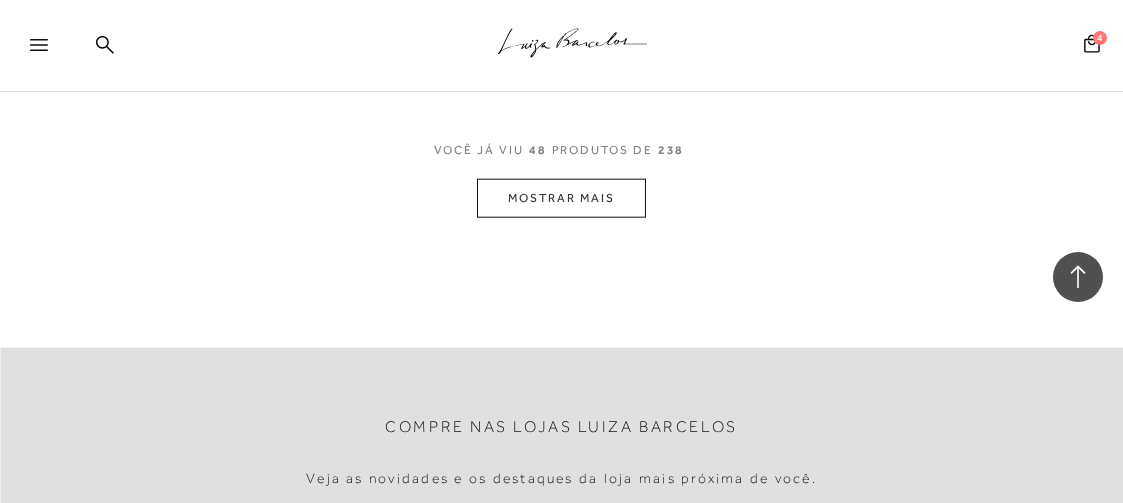 click on "MOSTRAR MAIS" at bounding box center [561, 198] 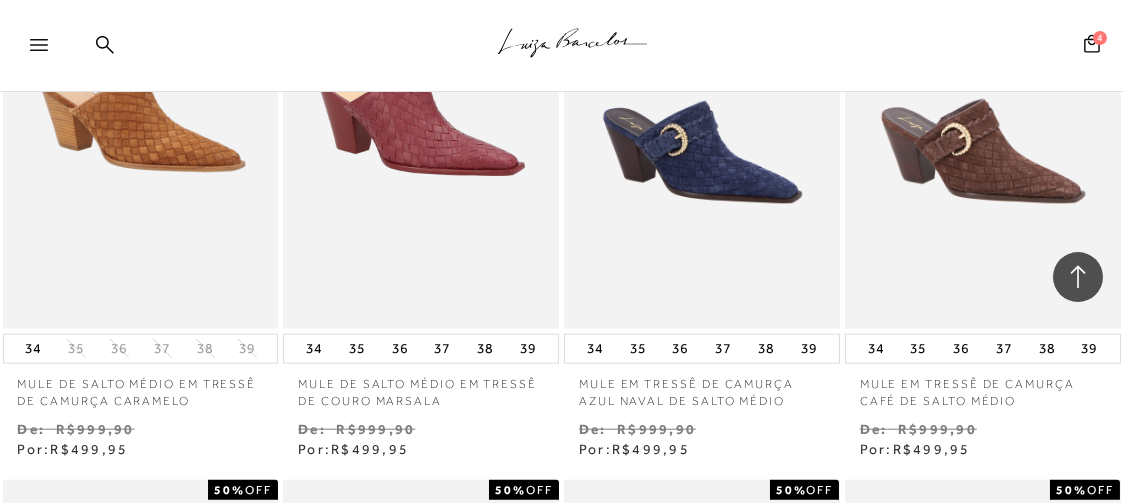 scroll, scrollTop: 6399, scrollLeft: 0, axis: vertical 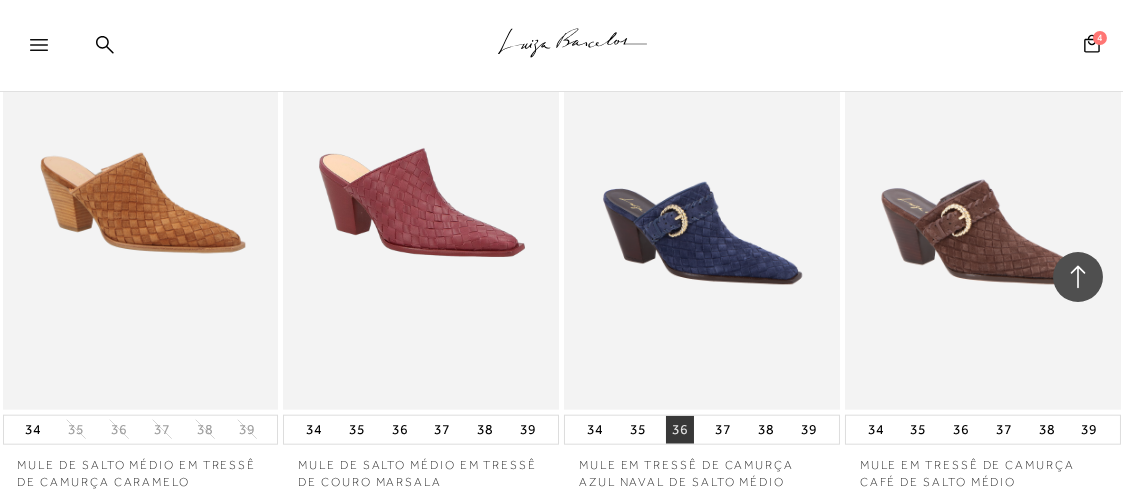 click on "36" at bounding box center [680, 430] 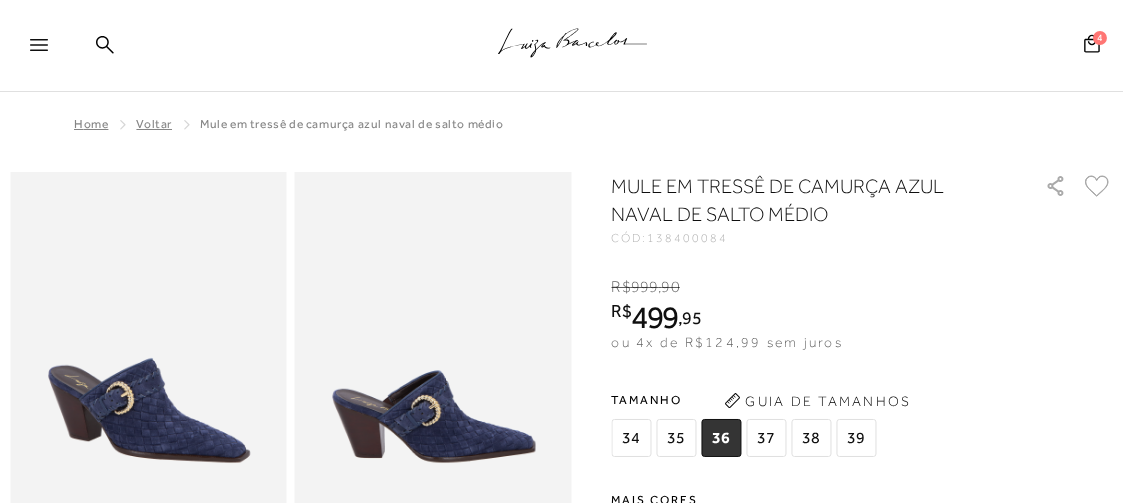 scroll, scrollTop: 80, scrollLeft: 0, axis: vertical 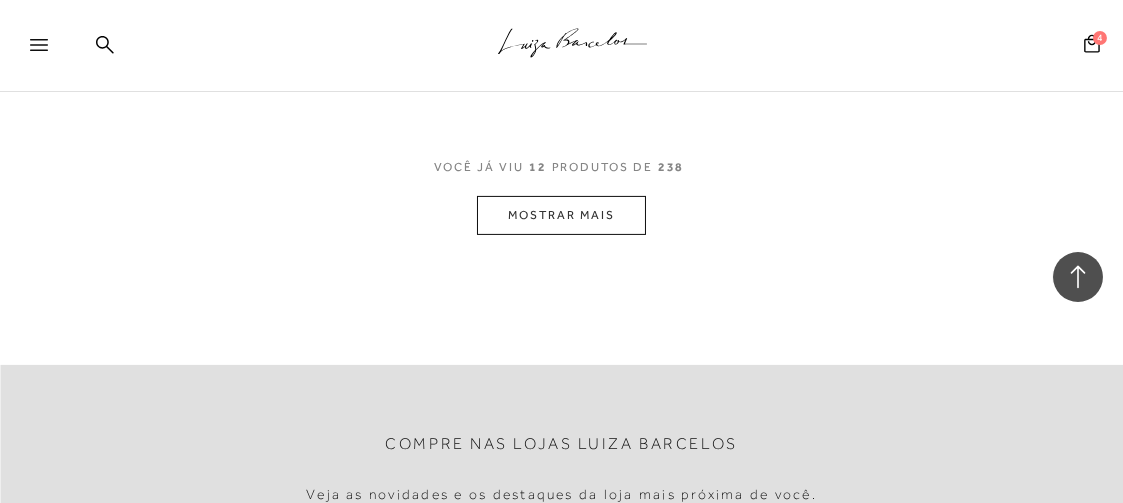 click on "MOSTRAR MAIS" at bounding box center [561, 215] 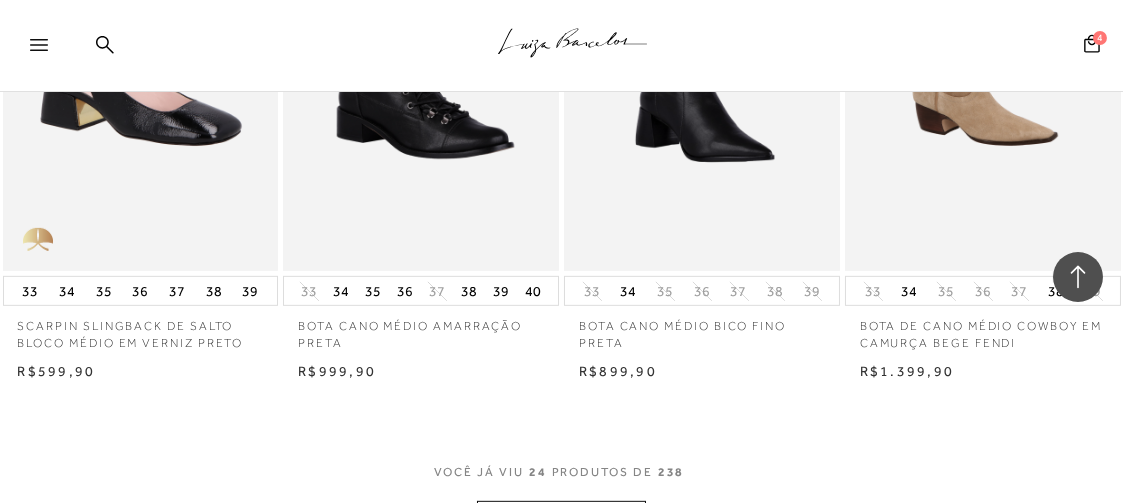 scroll, scrollTop: 3440, scrollLeft: 0, axis: vertical 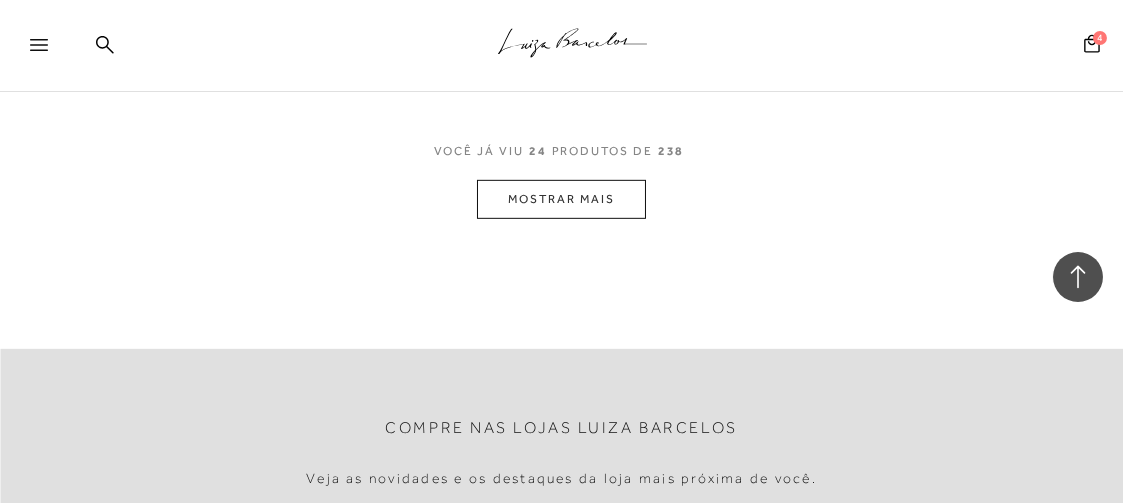 click on "MOSTRAR MAIS" at bounding box center (561, 199) 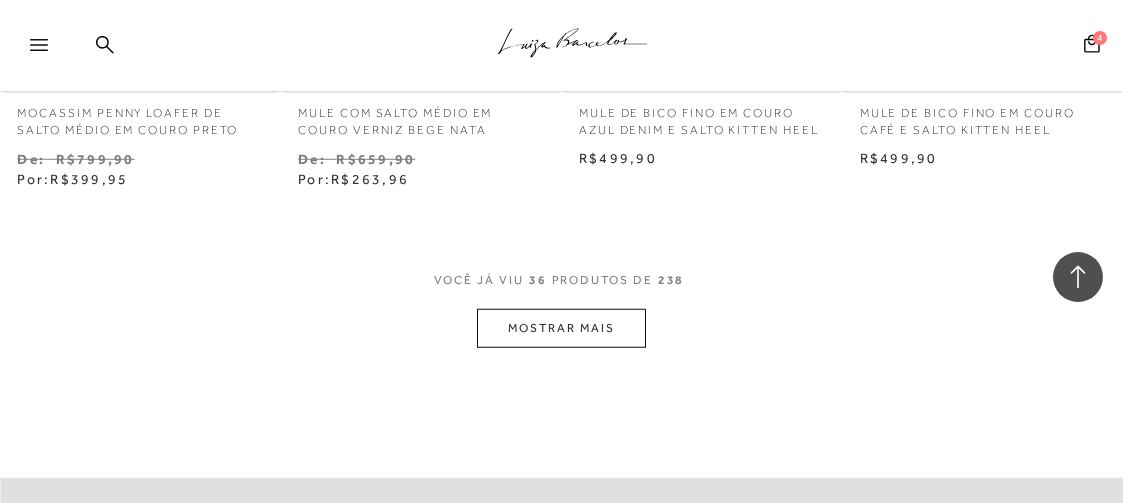 scroll, scrollTop: 5199, scrollLeft: 0, axis: vertical 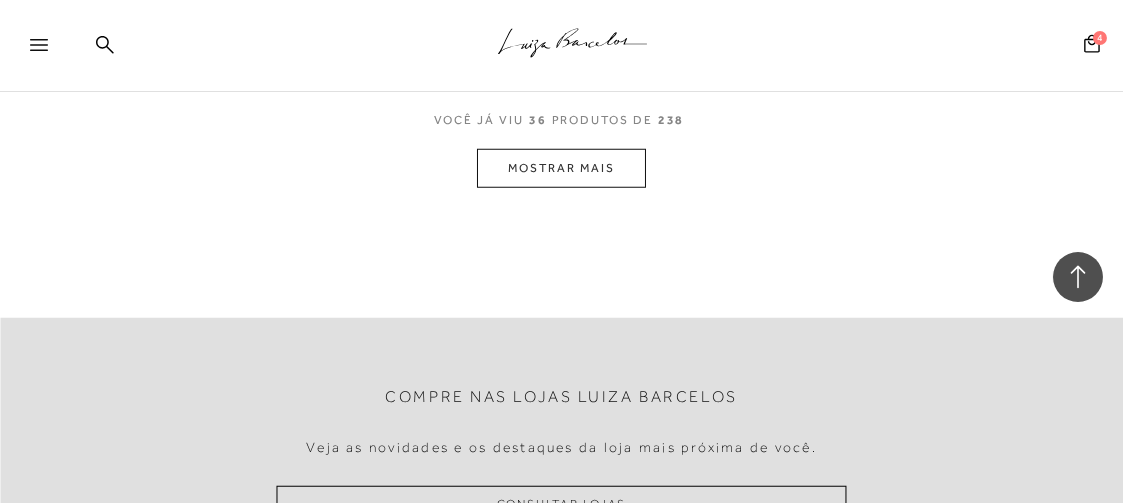 click on "MOSTRAR MAIS" at bounding box center [561, 168] 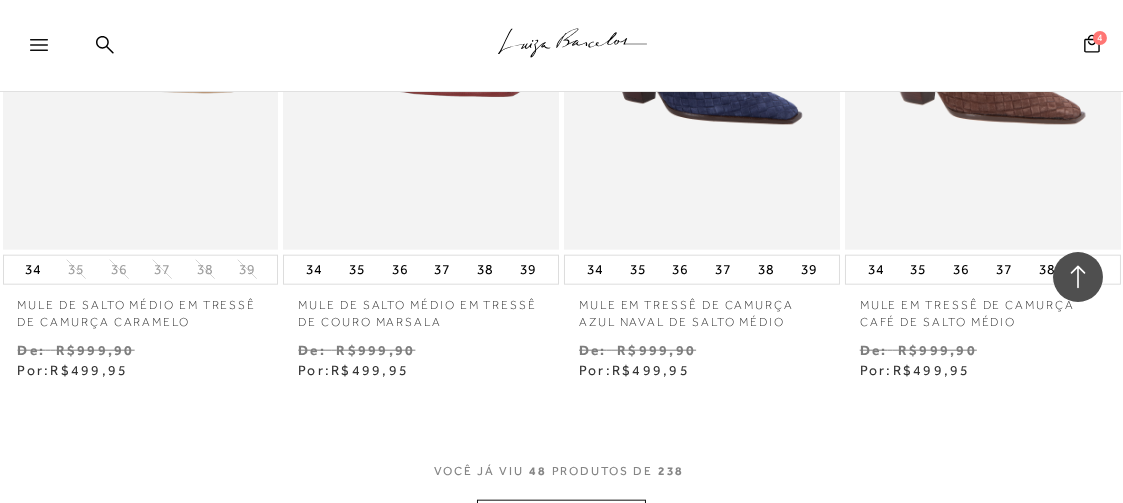 scroll, scrollTop: 6720, scrollLeft: 0, axis: vertical 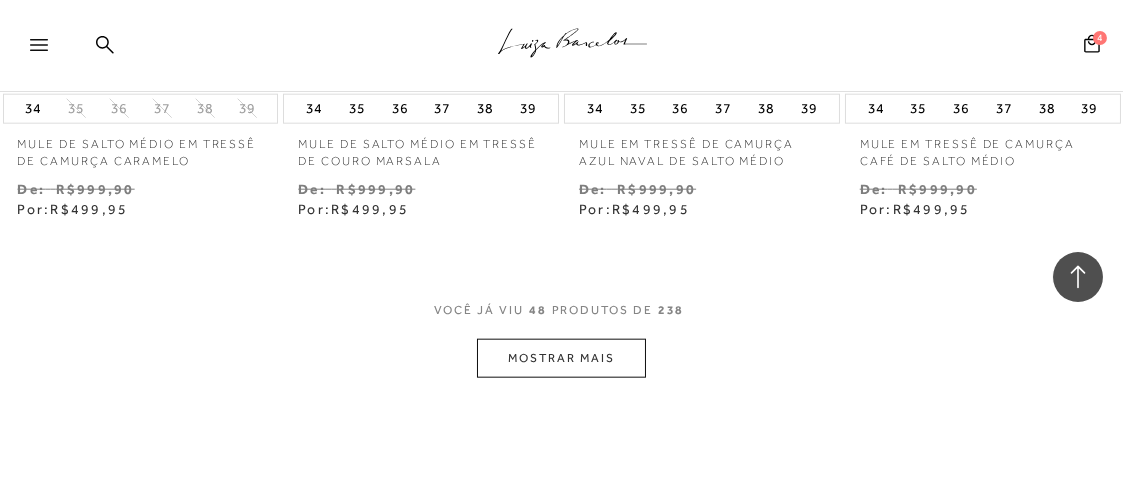 click on "MOSTRAR MAIS" at bounding box center (561, 358) 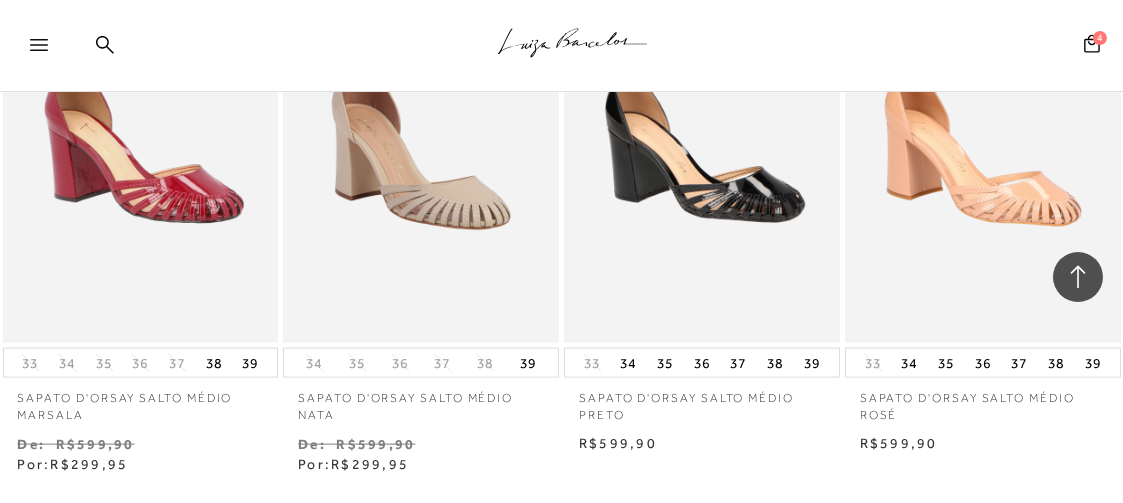 scroll, scrollTop: 8400, scrollLeft: 0, axis: vertical 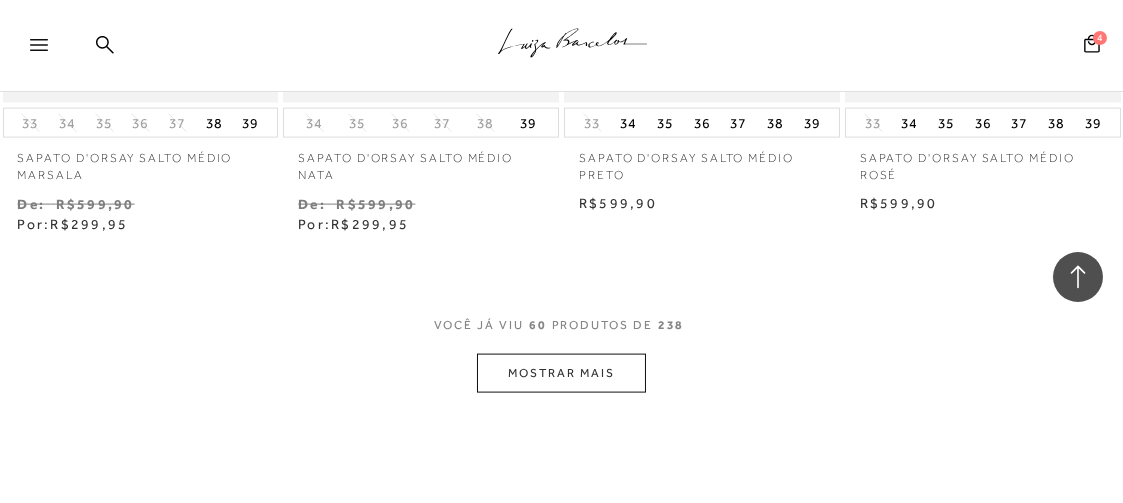 click on "MOSTRAR MAIS" at bounding box center (561, 373) 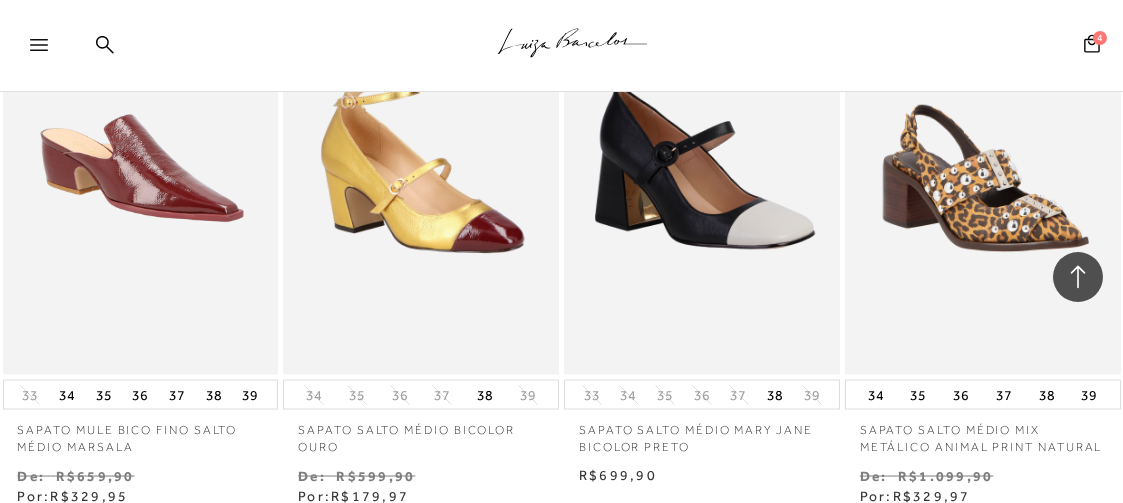 scroll, scrollTop: 10080, scrollLeft: 0, axis: vertical 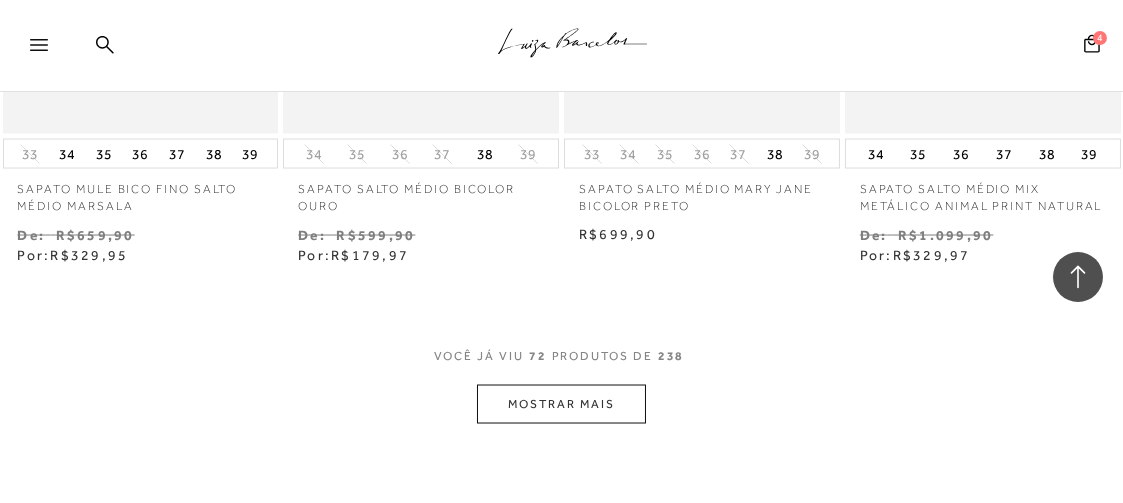 click on "MOSTRAR MAIS" at bounding box center (561, 404) 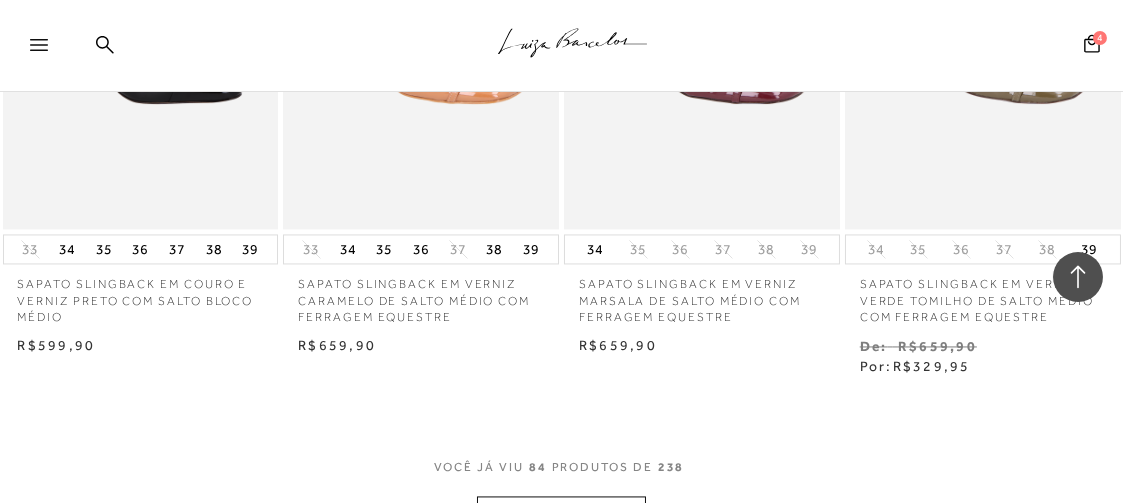 scroll, scrollTop: 11840, scrollLeft: 0, axis: vertical 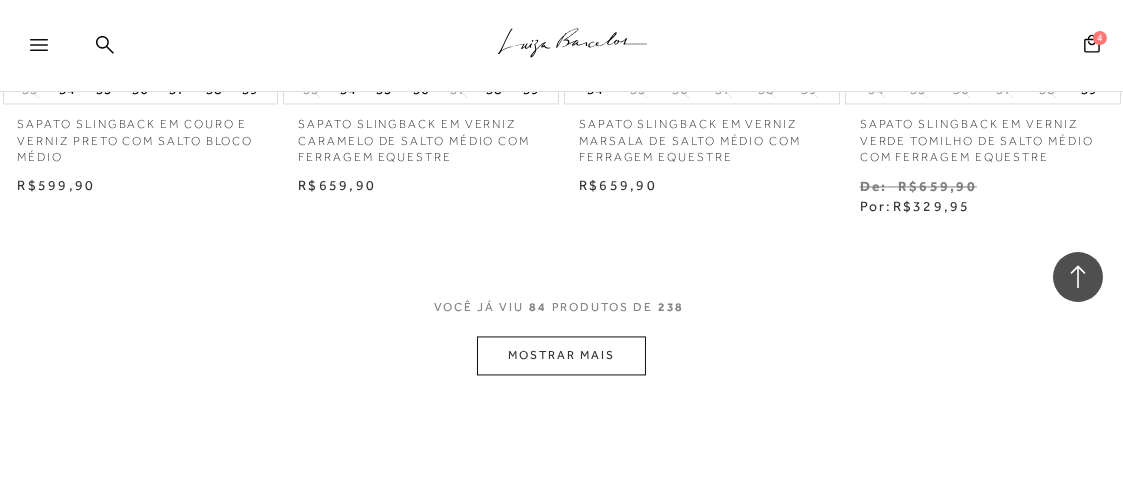 click on "MOSTRAR MAIS" at bounding box center (561, 355) 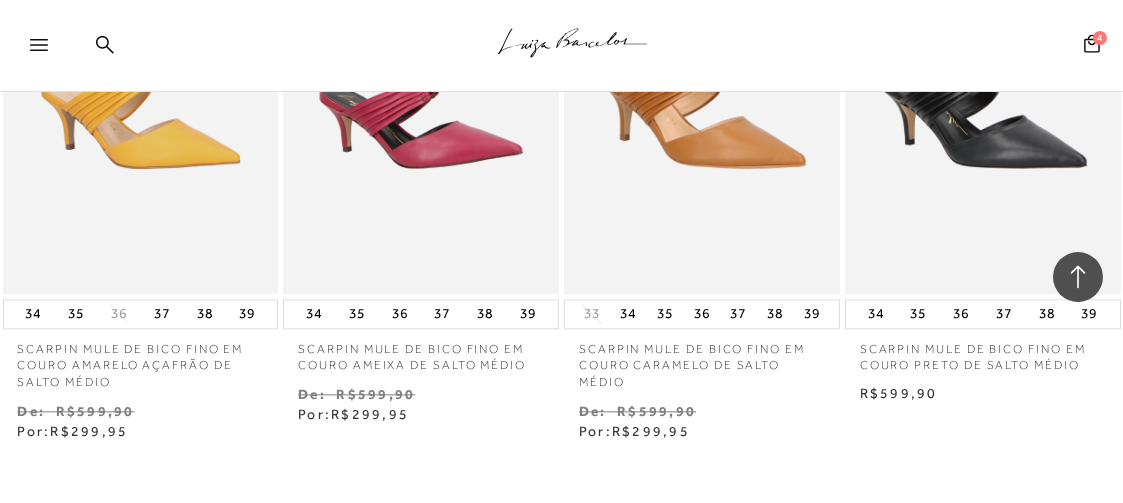 scroll, scrollTop: 13279, scrollLeft: 0, axis: vertical 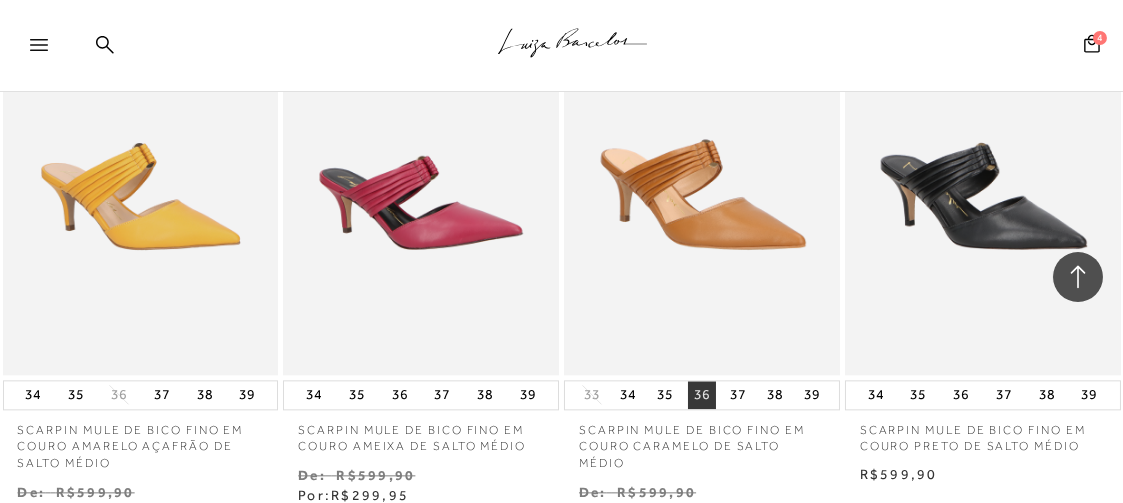 click on "36" at bounding box center (702, 395) 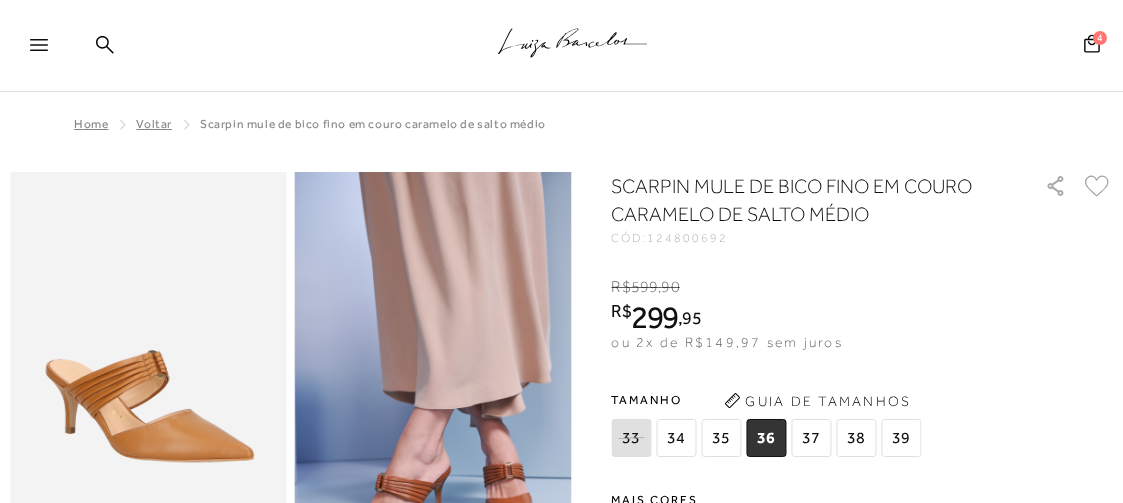scroll, scrollTop: 239, scrollLeft: 0, axis: vertical 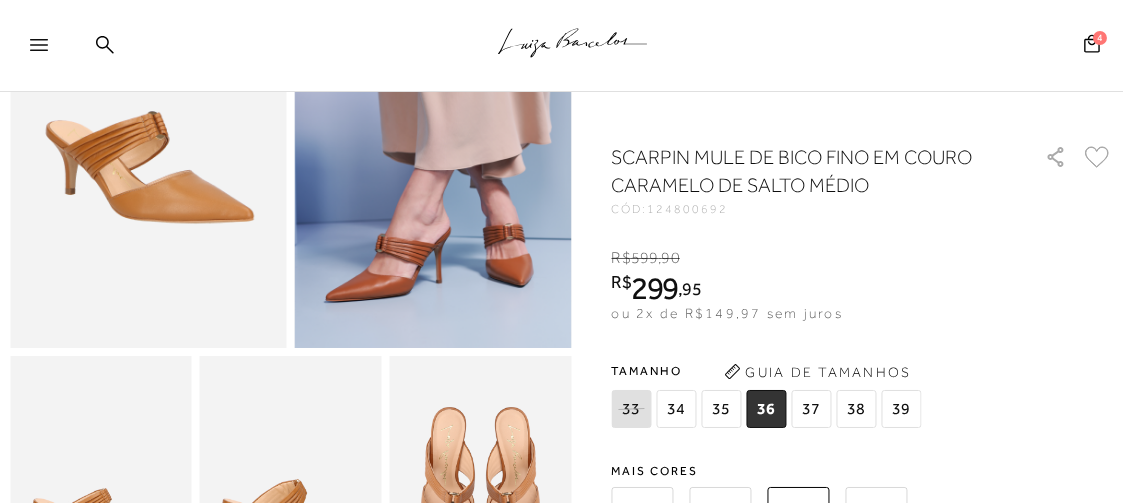 click on "36" at bounding box center [767, 409] 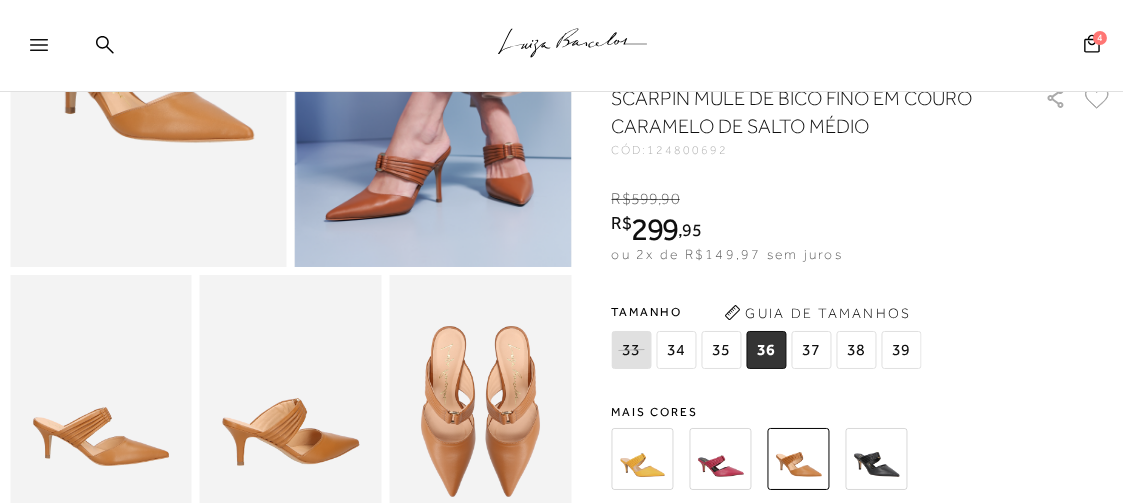 scroll, scrollTop: 480, scrollLeft: 0, axis: vertical 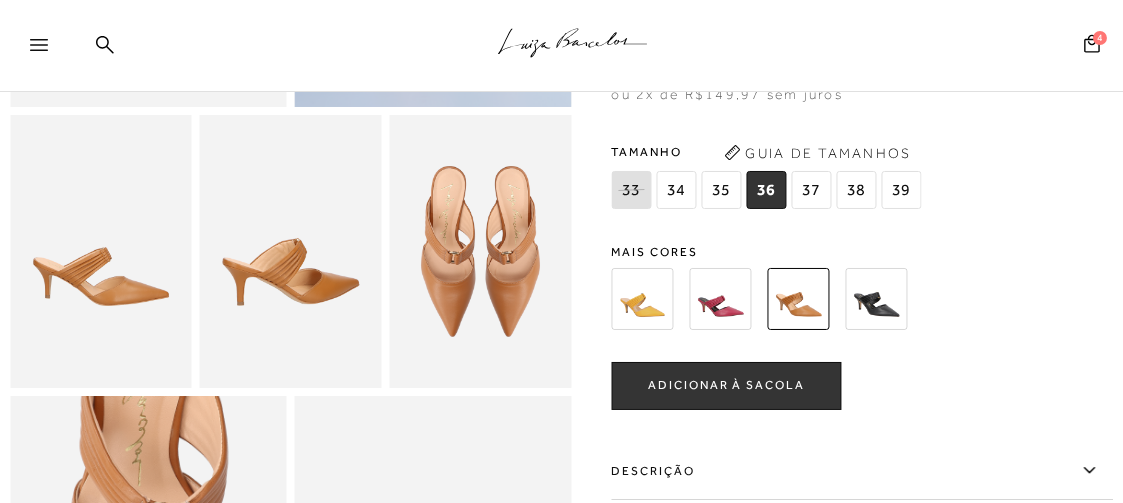 click on "ADICIONAR À SACOLA" at bounding box center [726, 385] 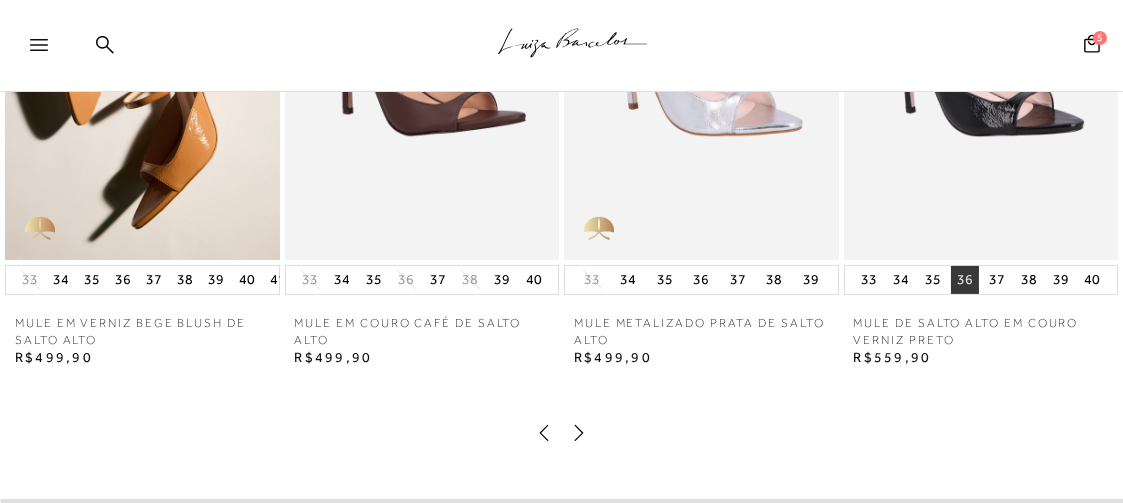 scroll, scrollTop: 1759, scrollLeft: 0, axis: vertical 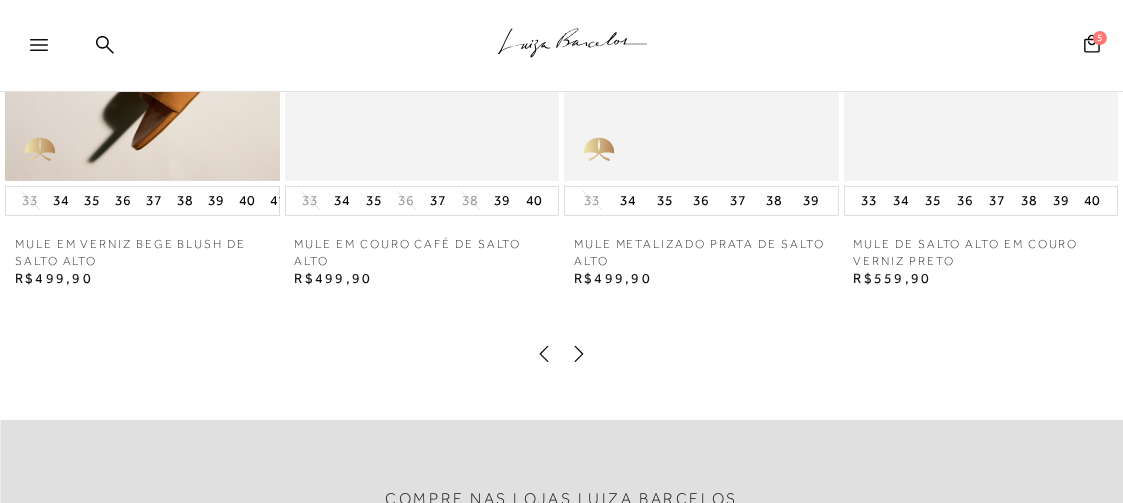 click 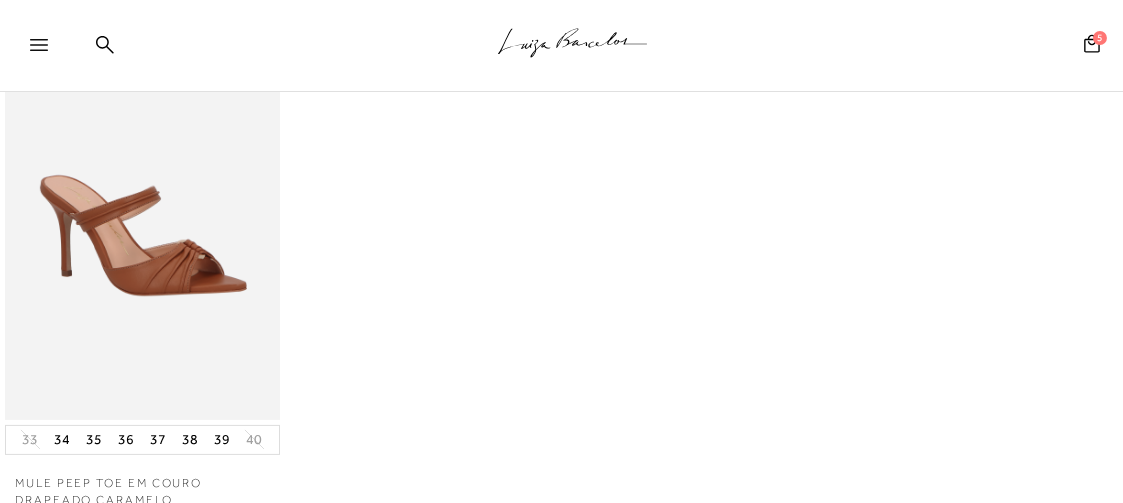 scroll, scrollTop: 1759, scrollLeft: 0, axis: vertical 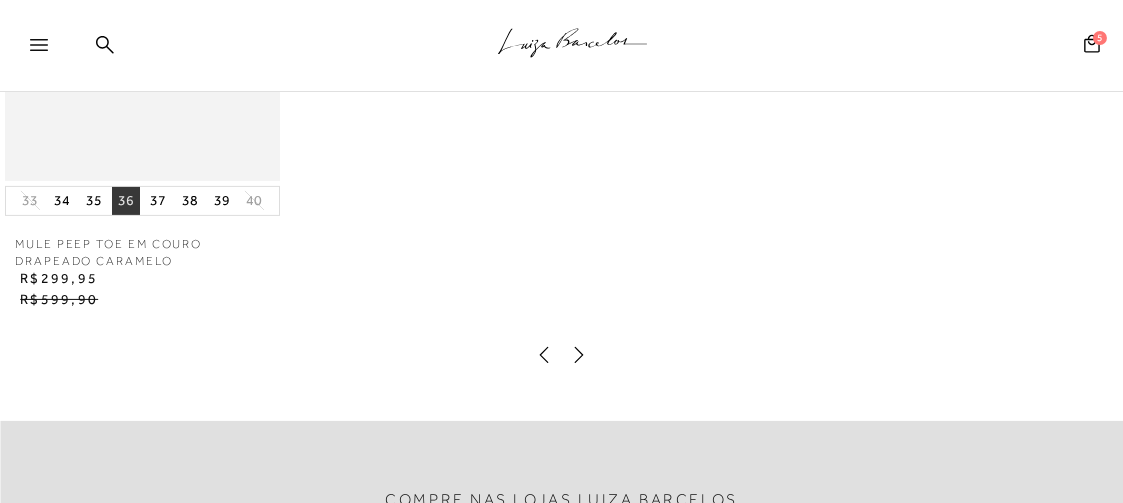 click on "36" at bounding box center (126, 201) 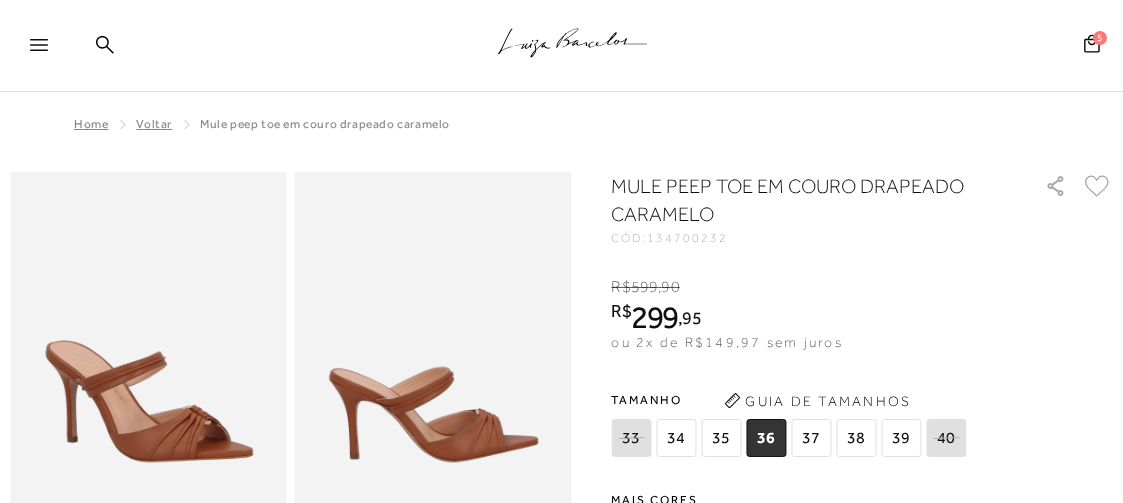 scroll, scrollTop: 79, scrollLeft: 0, axis: vertical 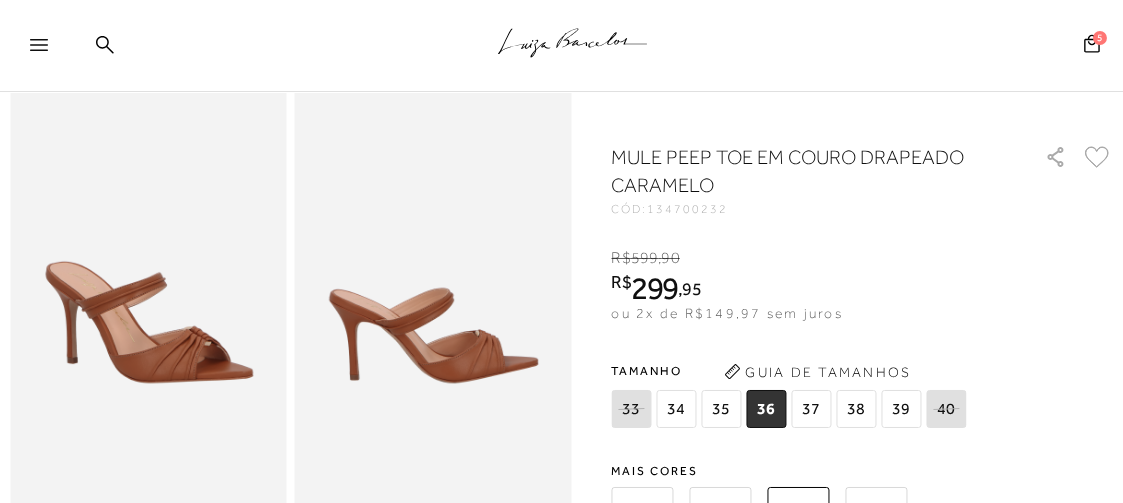 click on "36" at bounding box center [767, 409] 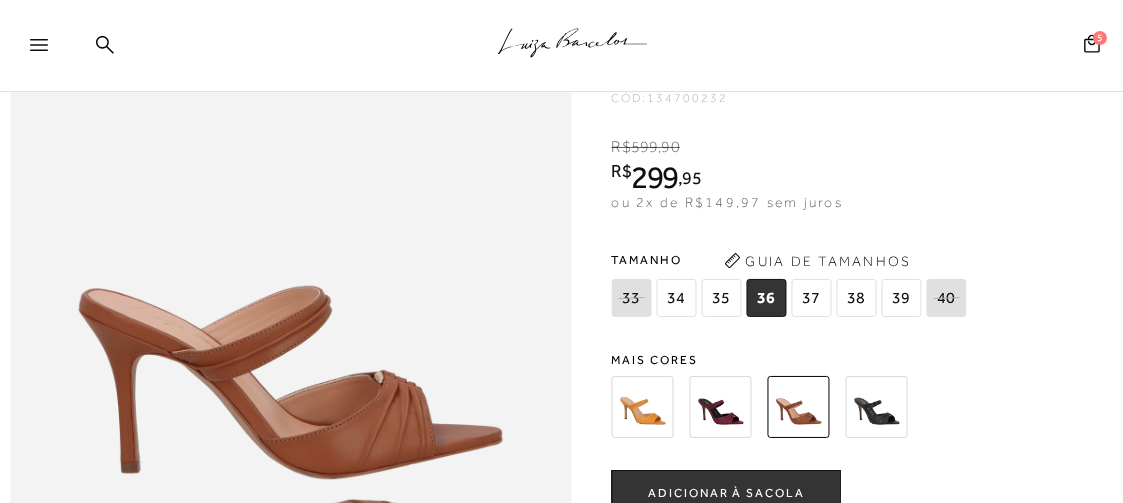 scroll, scrollTop: 880, scrollLeft: 0, axis: vertical 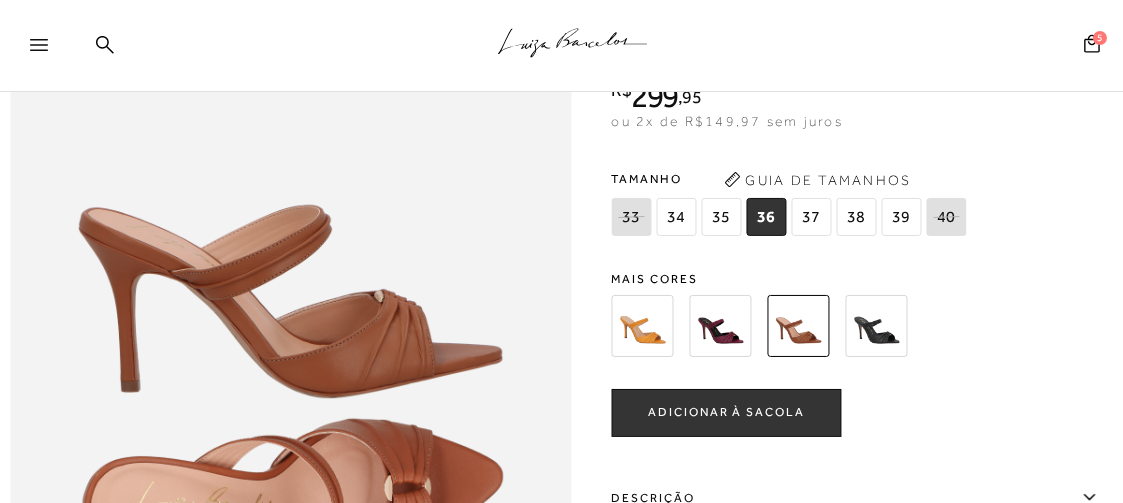 click on "ADICIONAR À SACOLA" at bounding box center (726, 412) 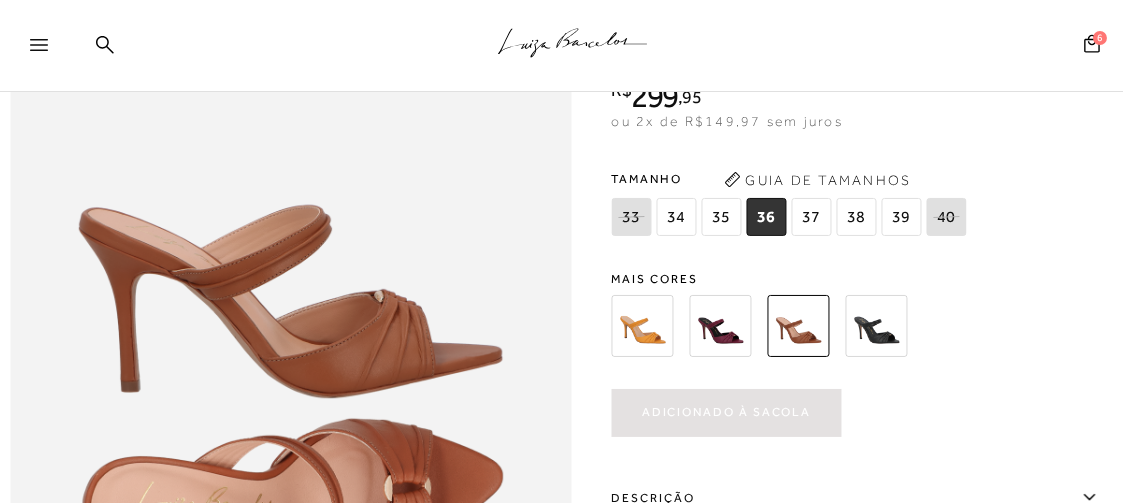 scroll, scrollTop: 0, scrollLeft: 0, axis: both 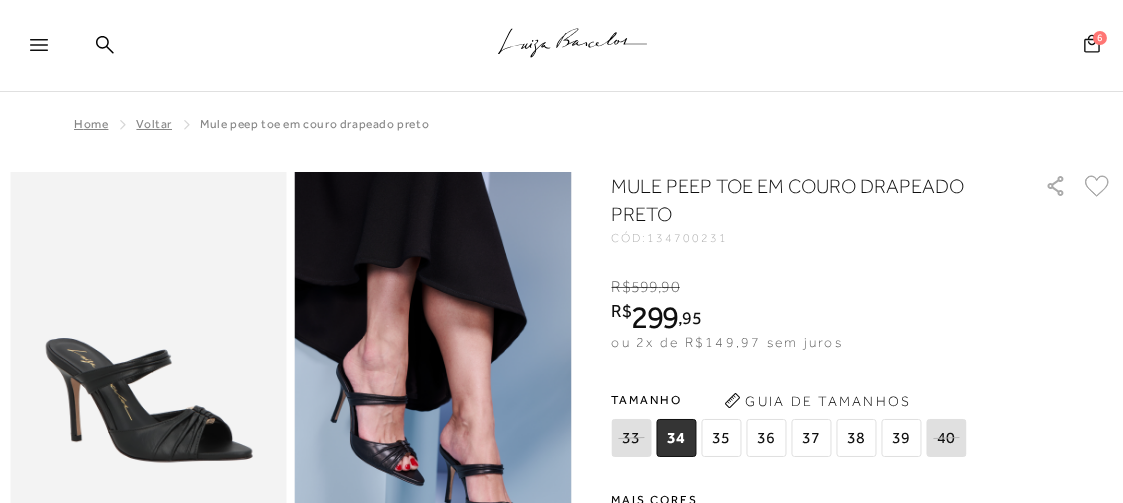click 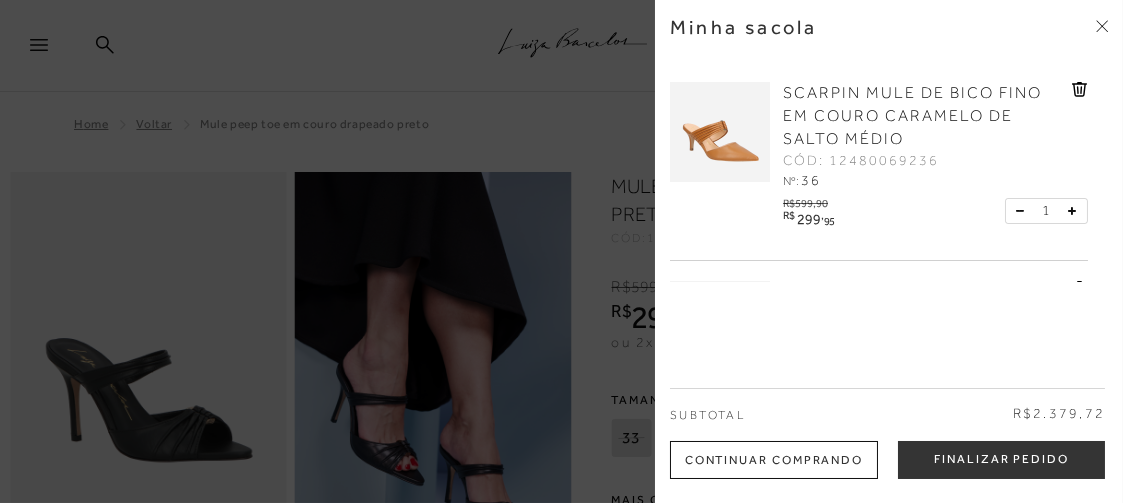 scroll, scrollTop: 938, scrollLeft: 0, axis: vertical 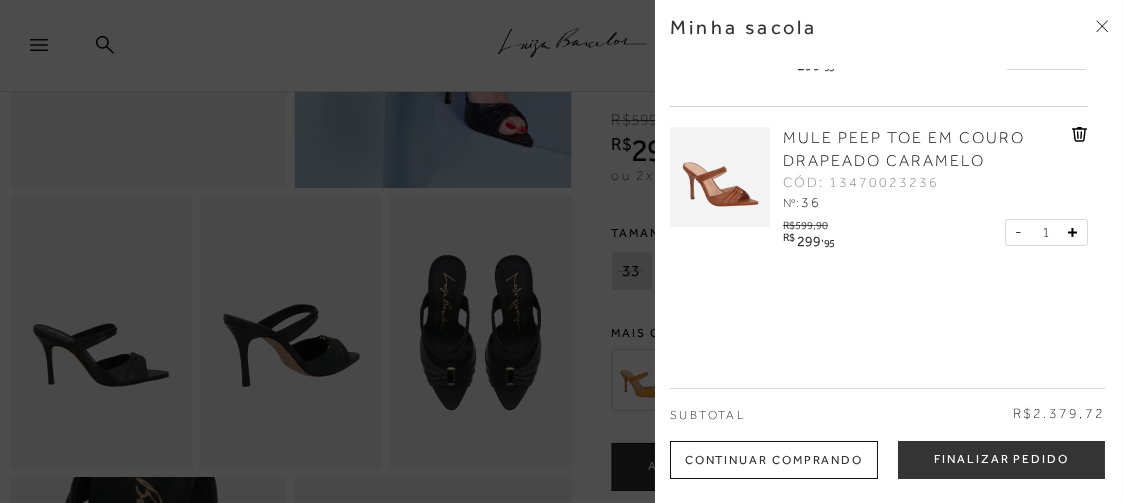 click 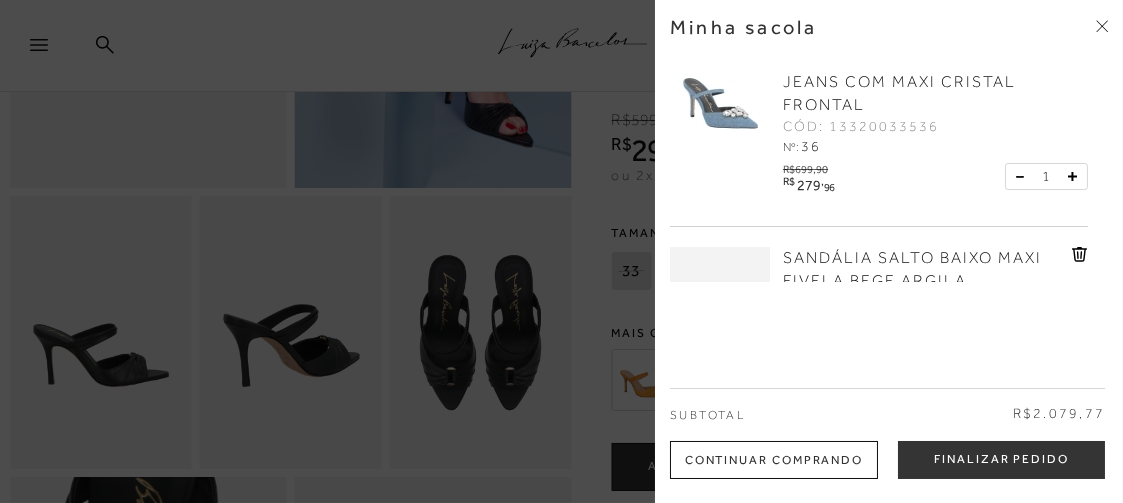 scroll, scrollTop: 0, scrollLeft: 0, axis: both 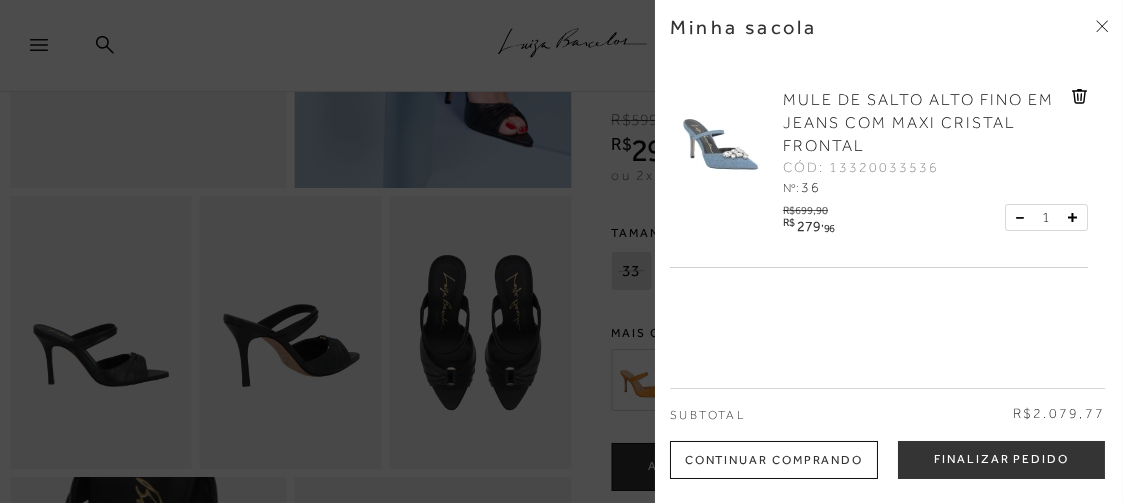 drag, startPoint x: 1101, startPoint y: 22, endPoint x: 1089, endPoint y: 23, distance: 12.0415945 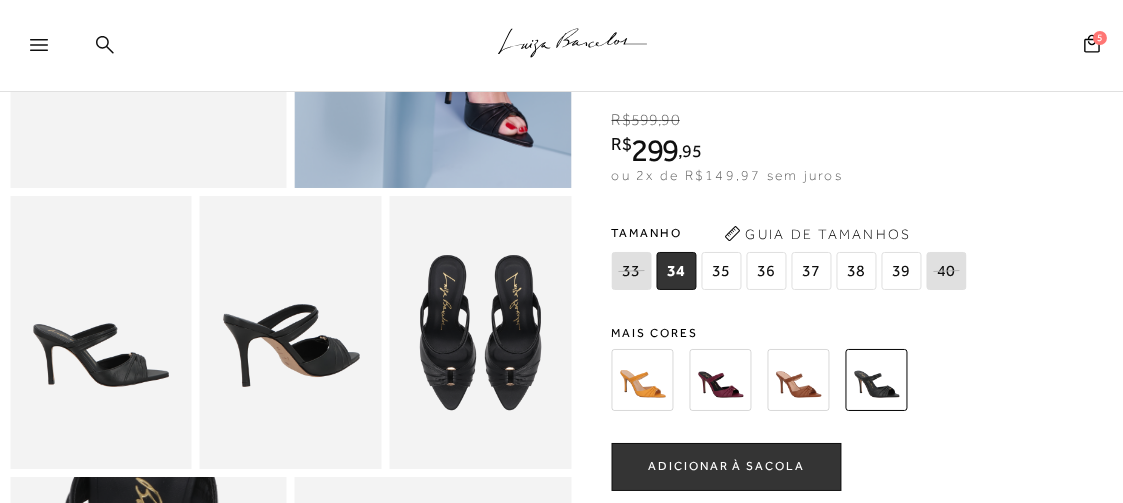 click 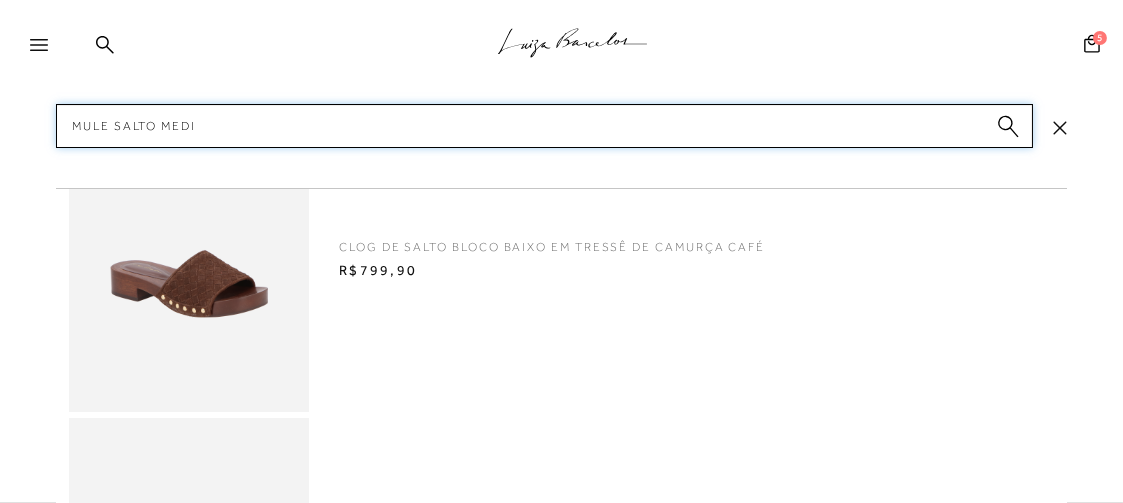 type on "mule salto medio" 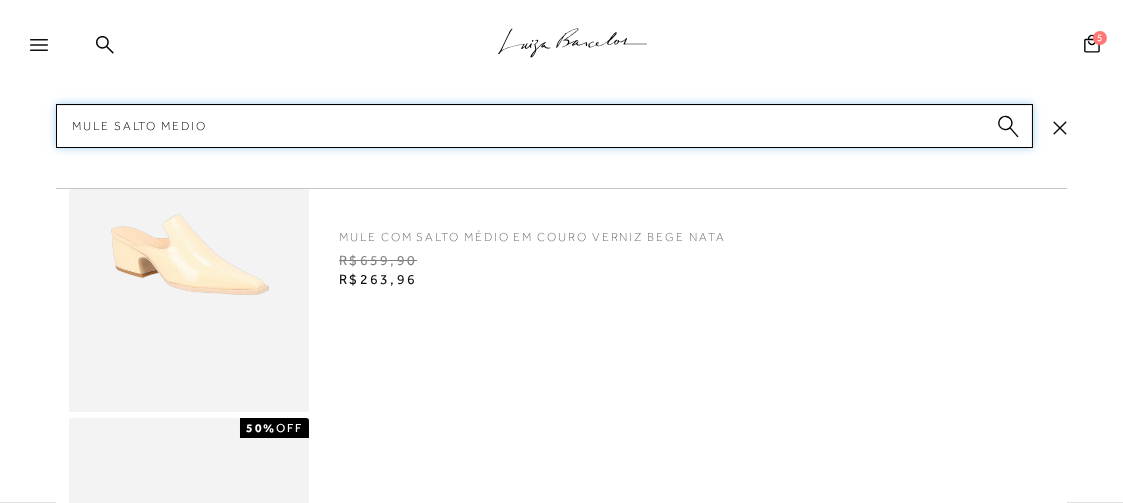 type 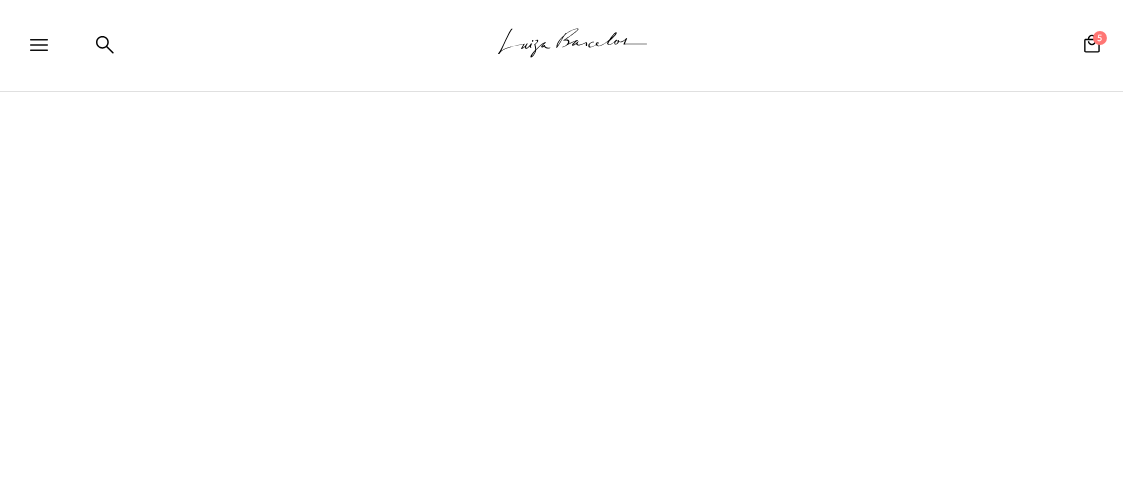 scroll, scrollTop: 0, scrollLeft: 0, axis: both 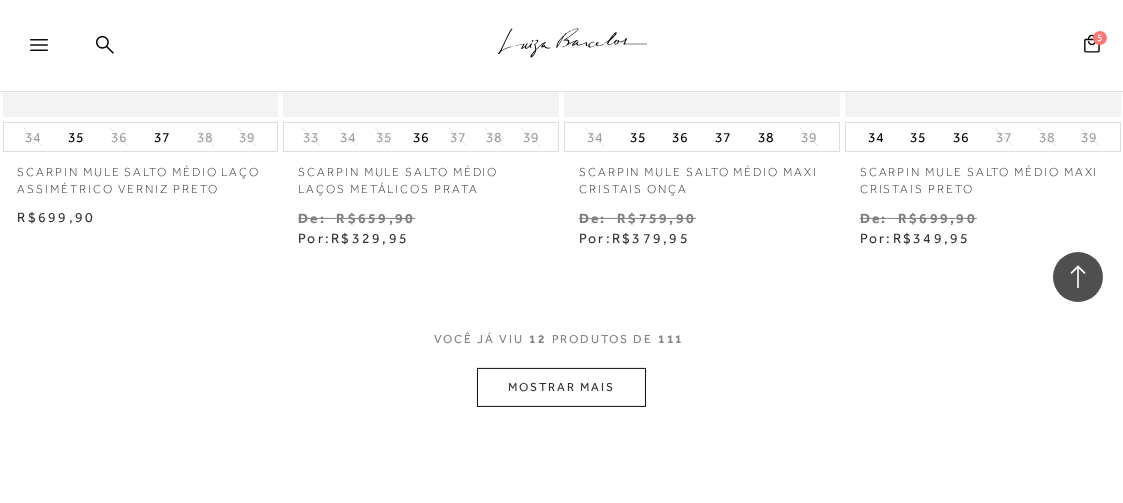 click on "MOSTRAR MAIS" at bounding box center [561, 387] 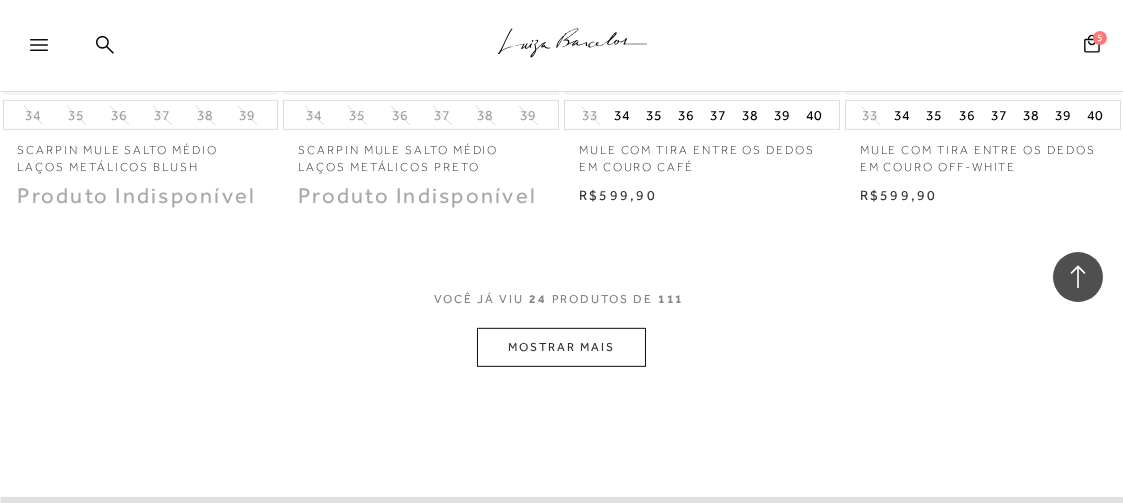 scroll, scrollTop: 3360, scrollLeft: 0, axis: vertical 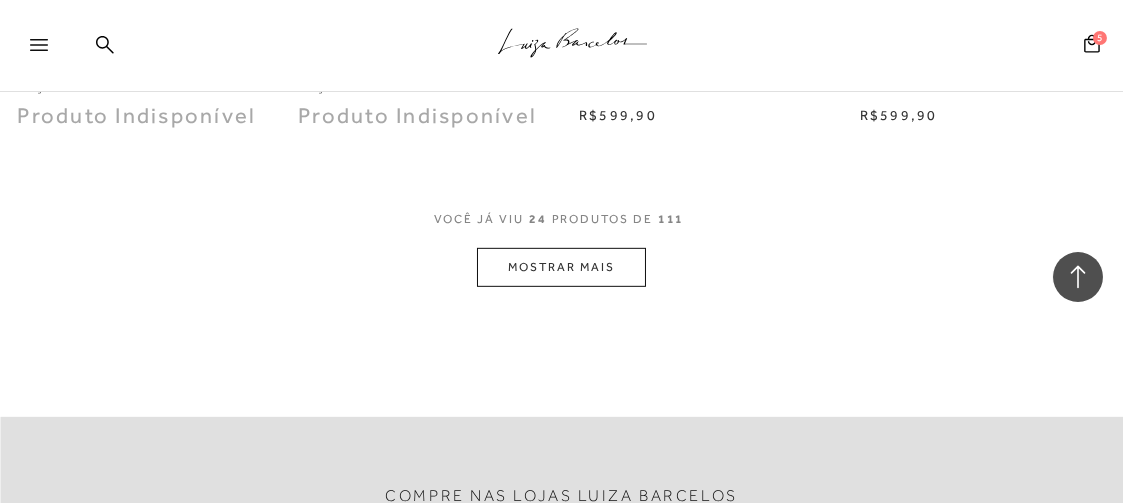 click on "MOSTRAR MAIS" at bounding box center (561, 267) 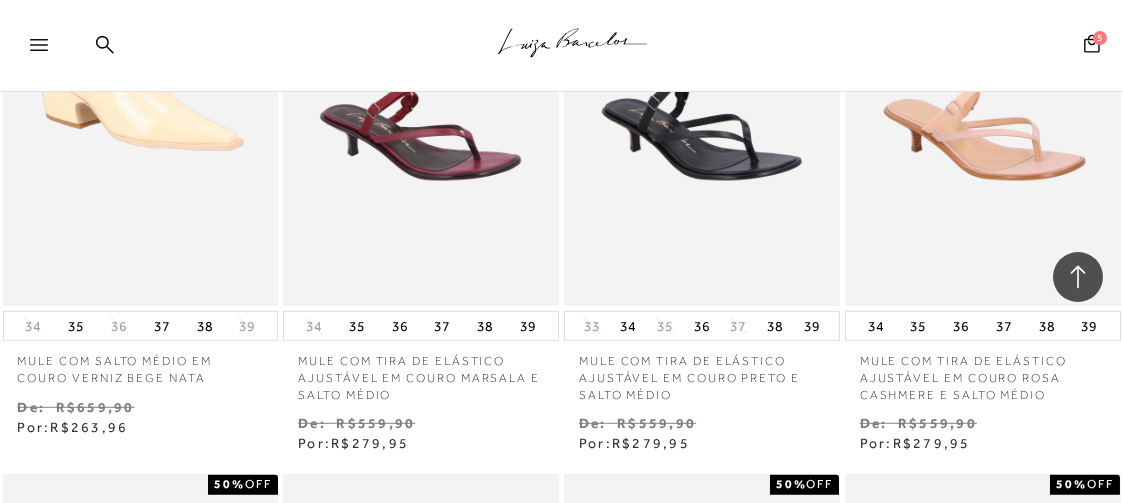 scroll, scrollTop: 4320, scrollLeft: 0, axis: vertical 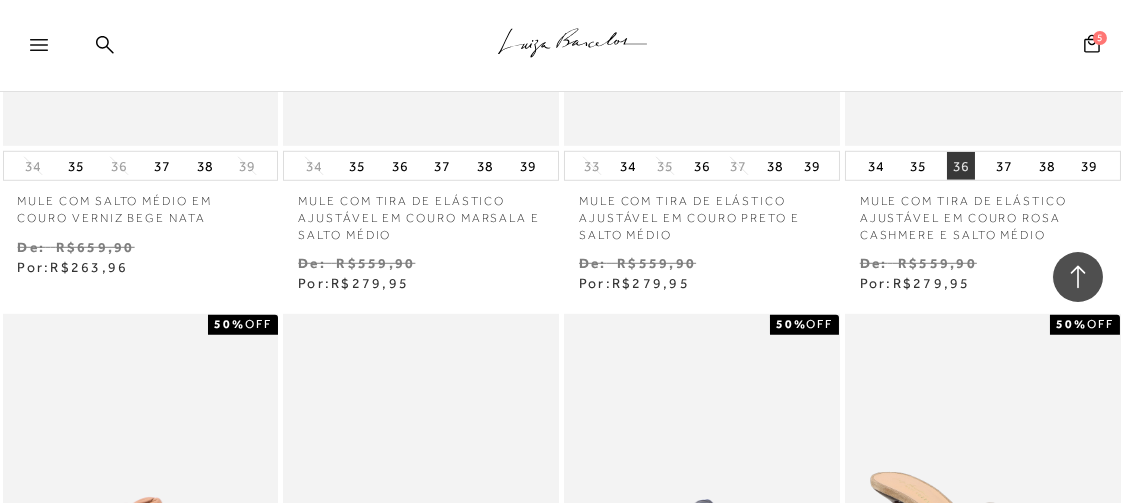 click on "36" at bounding box center [961, 166] 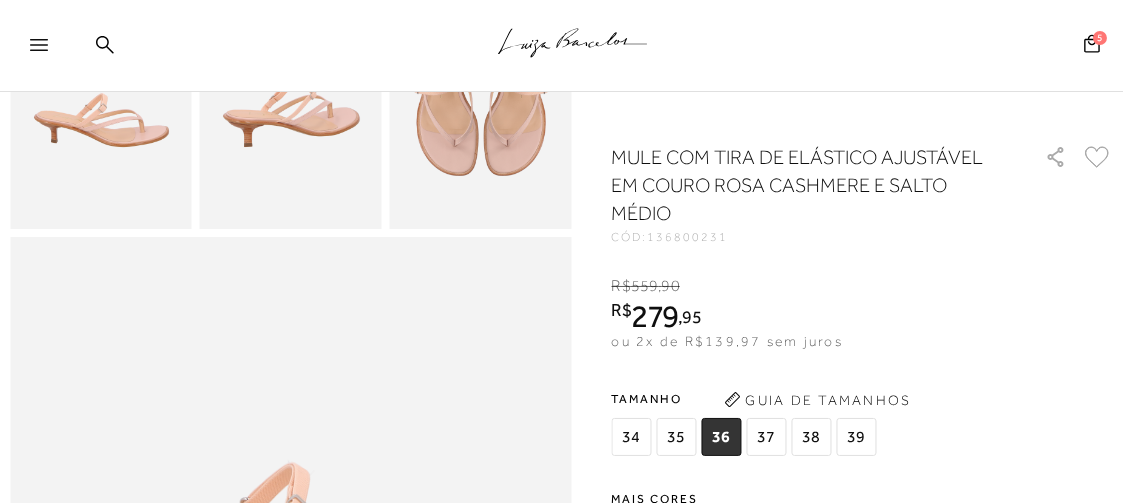 scroll, scrollTop: 880, scrollLeft: 0, axis: vertical 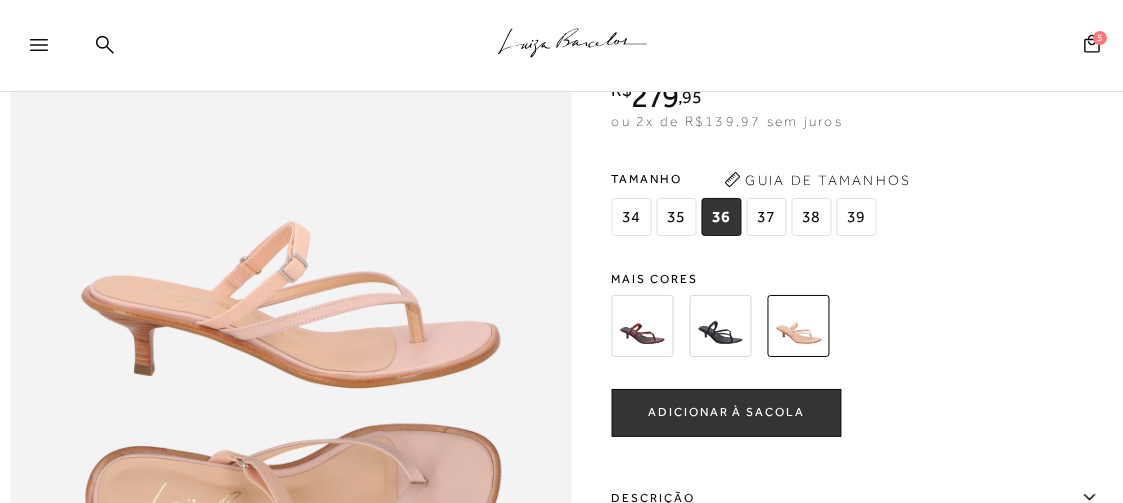 click at bounding box center [643, 326] 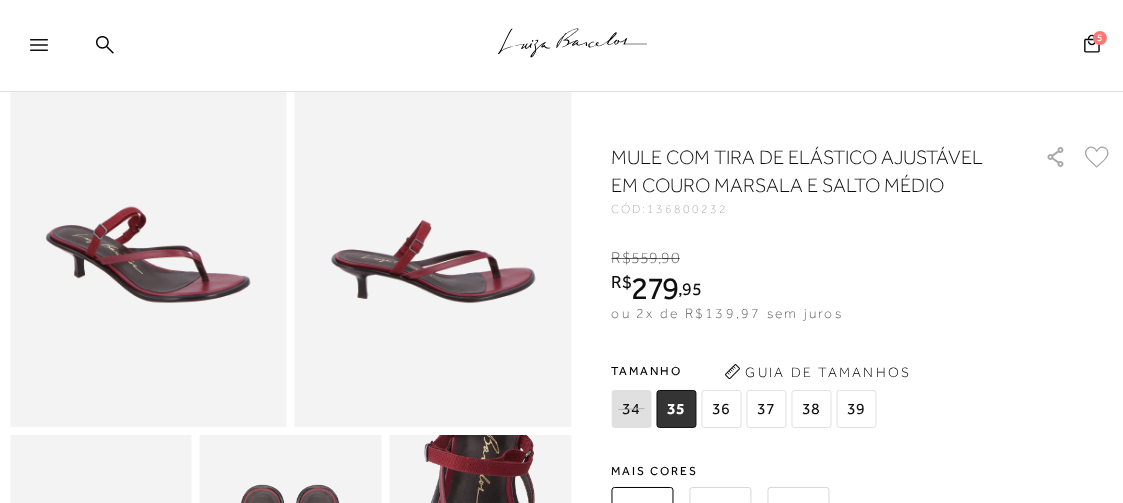 scroll, scrollTop: 0, scrollLeft: 0, axis: both 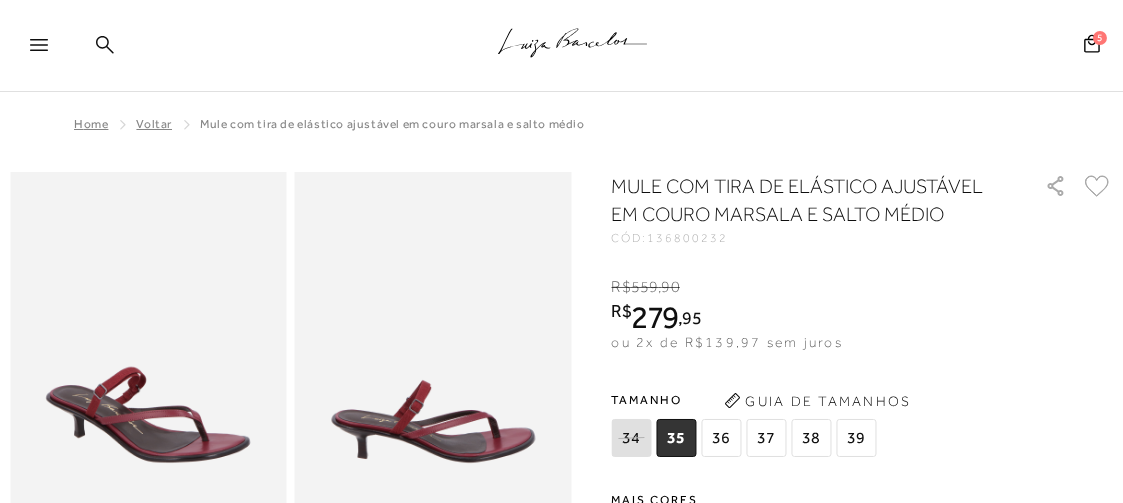 click 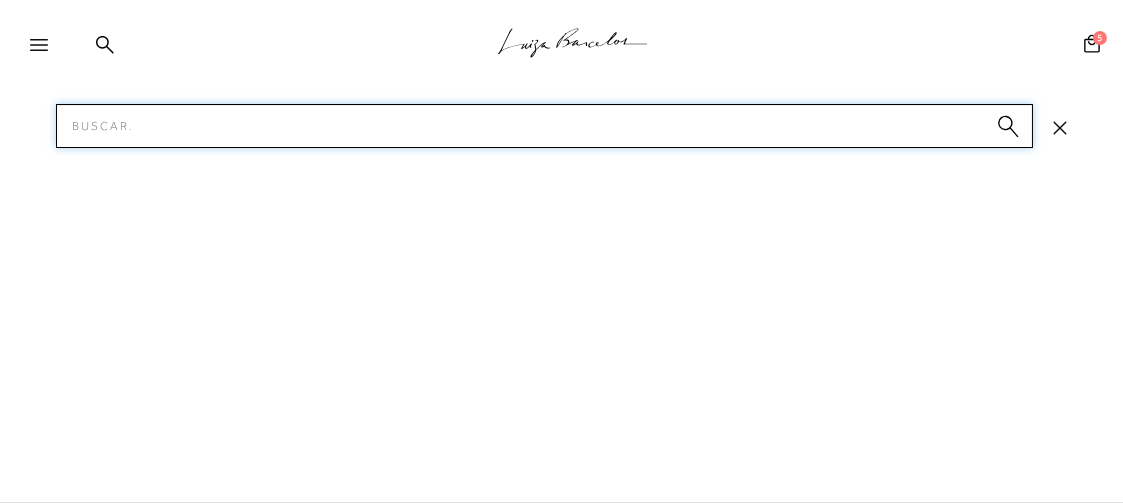click on "Pesquisar" at bounding box center [544, 126] 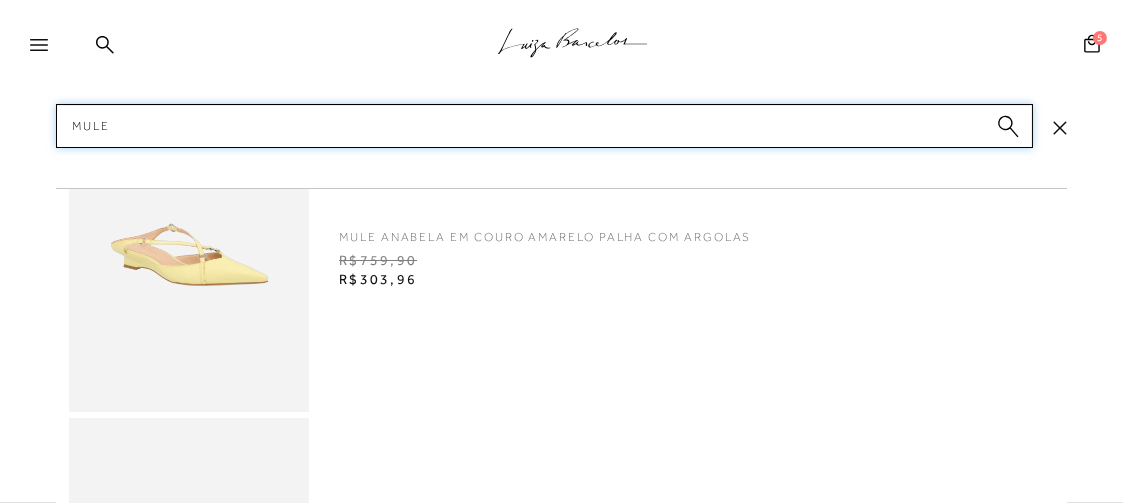 scroll, scrollTop: 399, scrollLeft: 0, axis: vertical 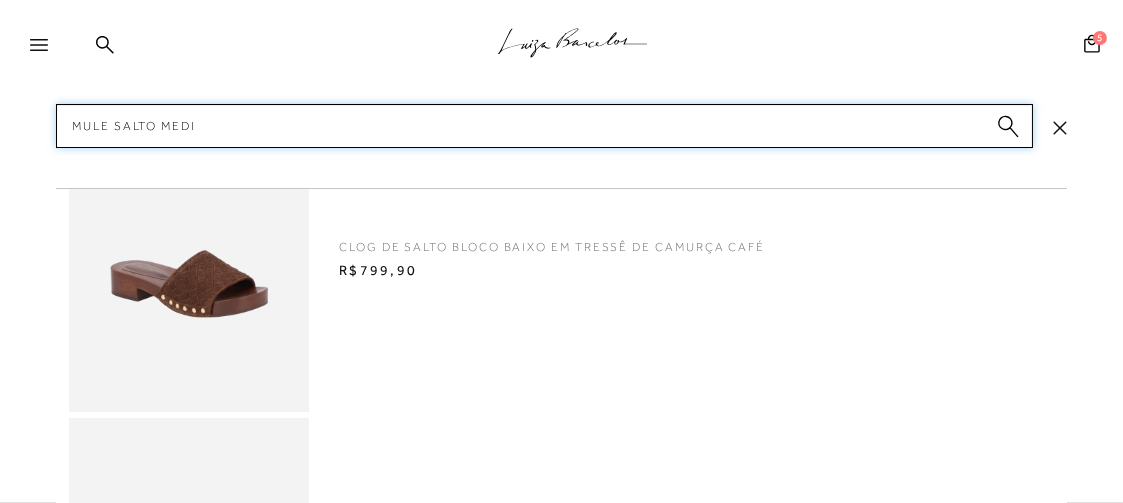 type on "mule salto medio" 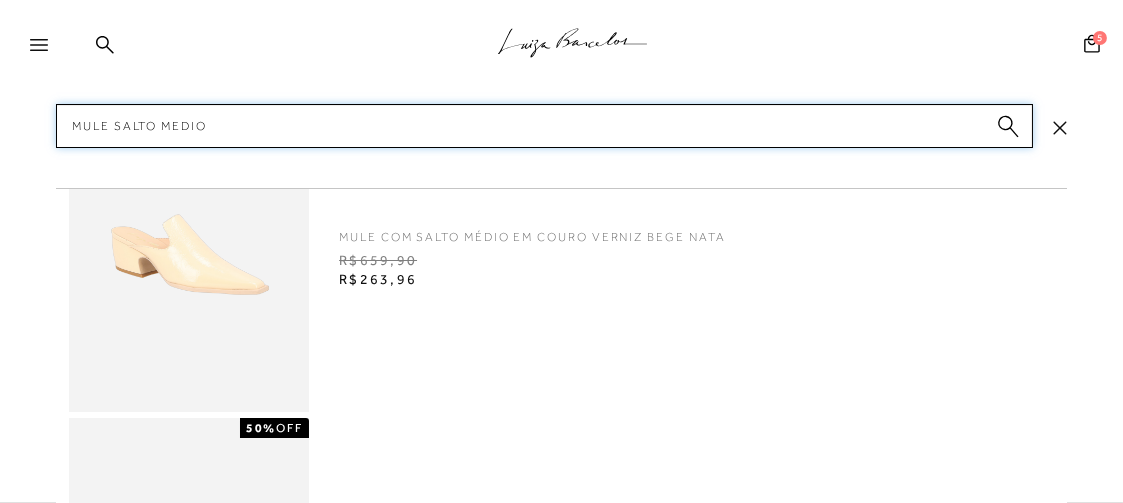 type 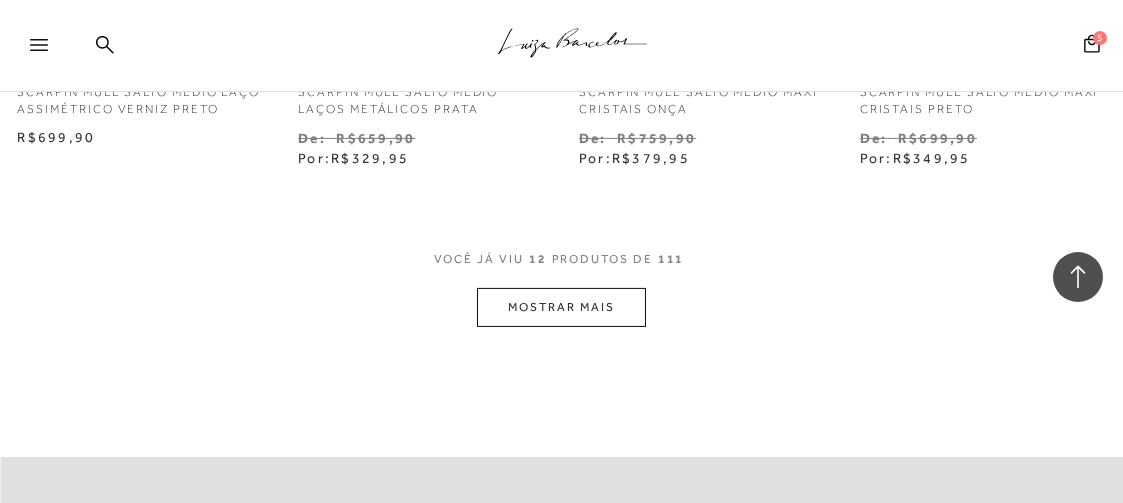 scroll, scrollTop: 1840, scrollLeft: 0, axis: vertical 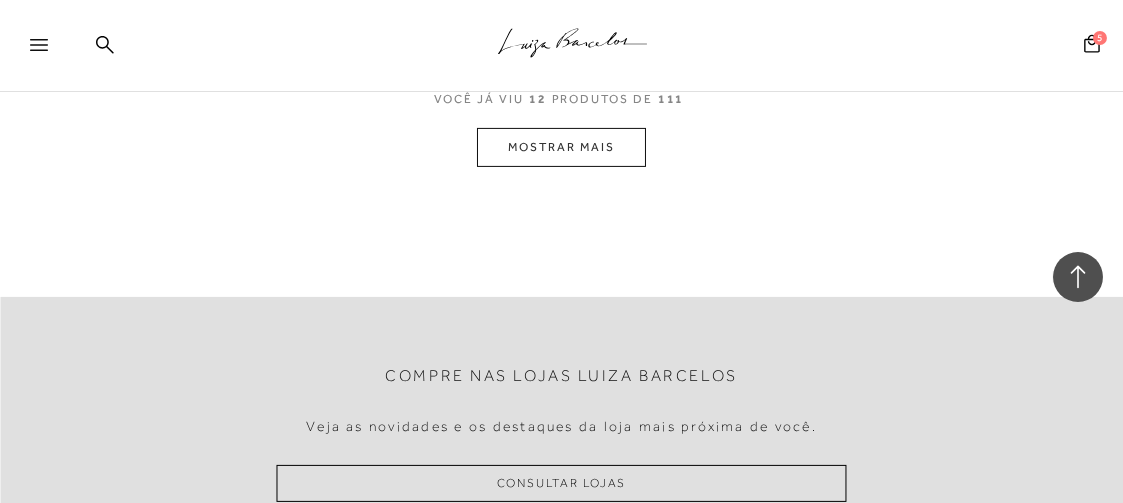 click on "MOSTRAR MAIS" at bounding box center [561, 147] 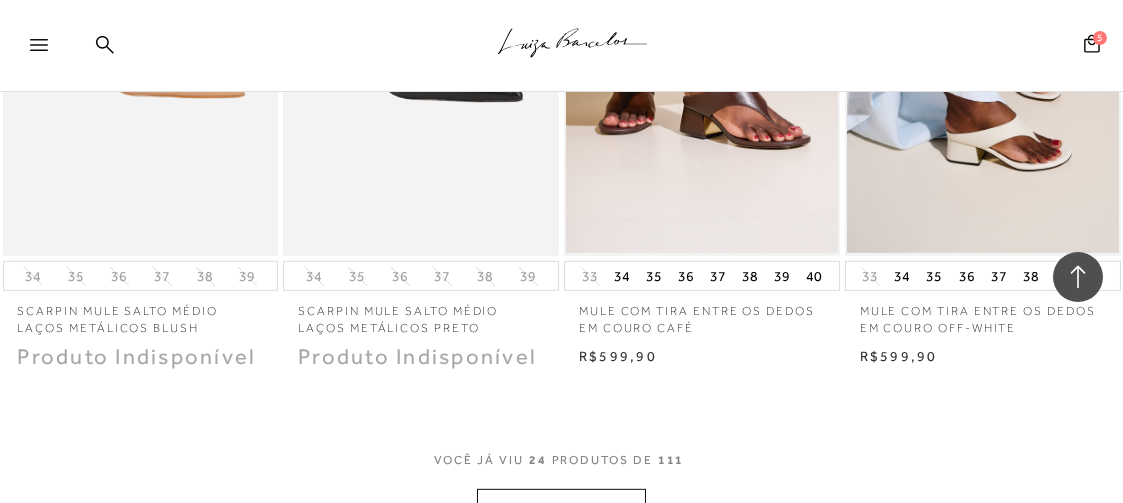 scroll, scrollTop: 3360, scrollLeft: 0, axis: vertical 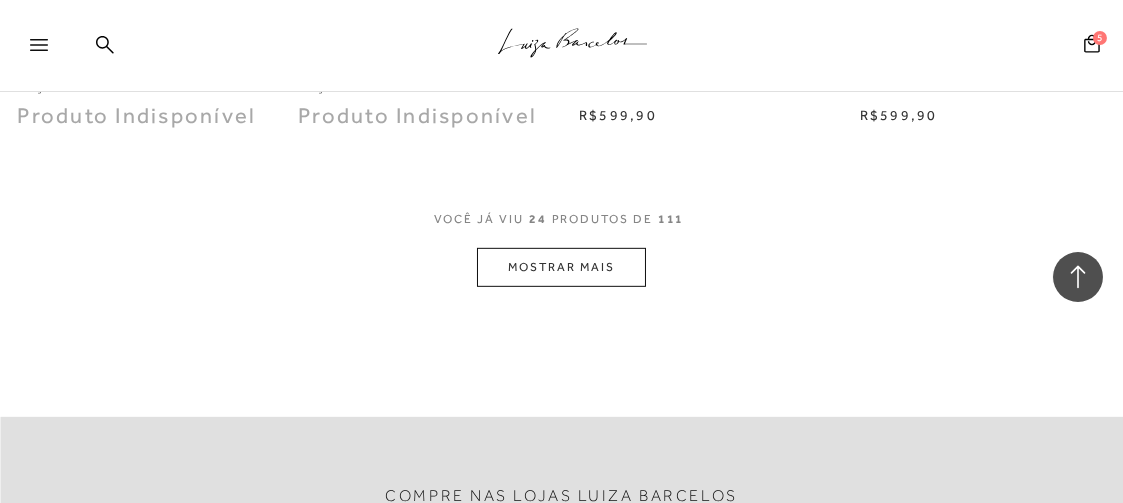 click on "MOSTRAR MAIS" at bounding box center [561, 267] 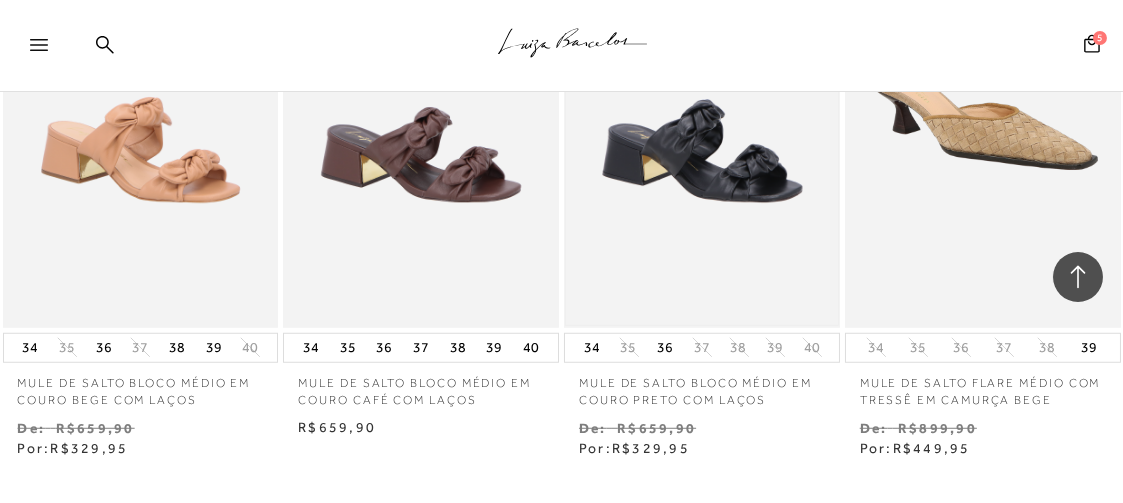 scroll, scrollTop: 4879, scrollLeft: 0, axis: vertical 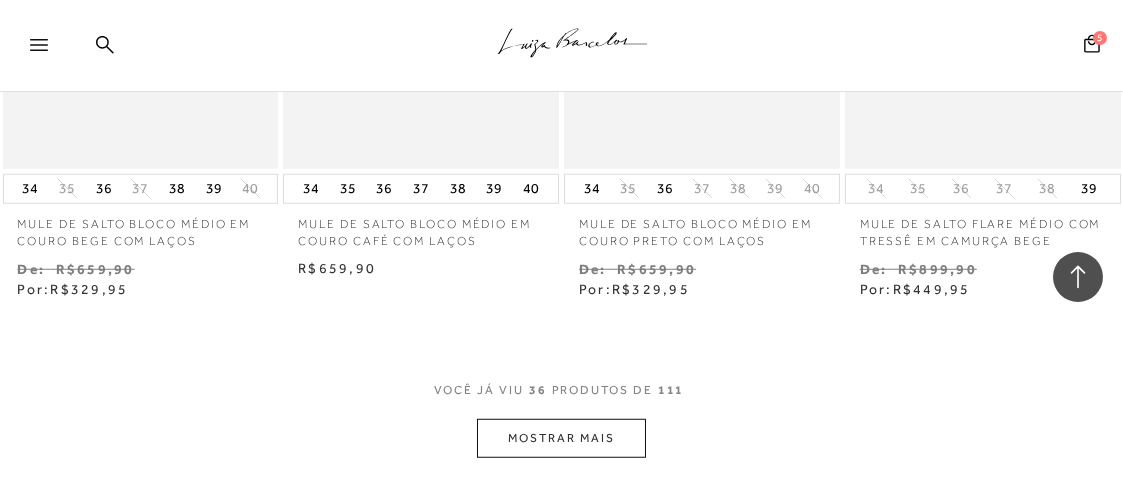 click on "MOSTRAR MAIS" at bounding box center [561, 438] 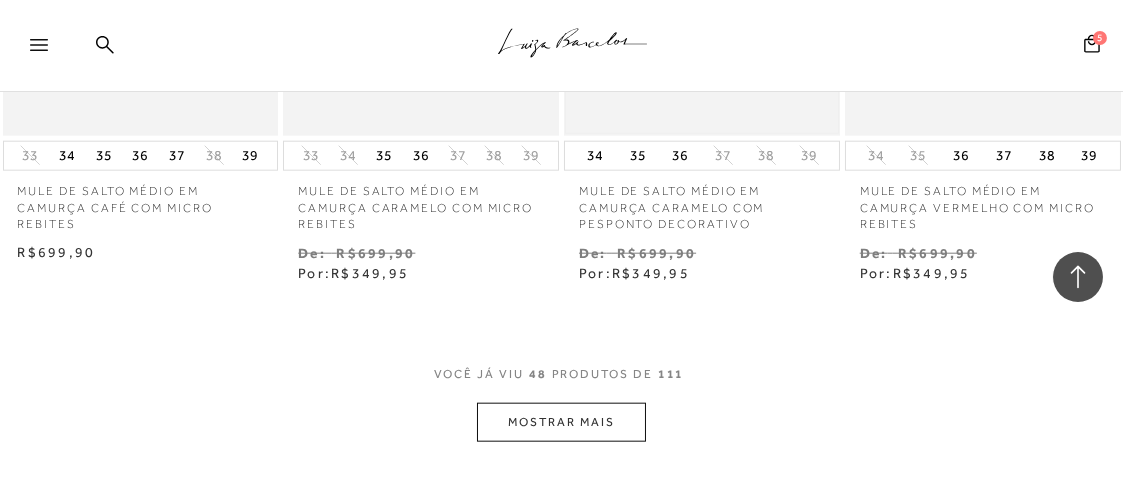 scroll, scrollTop: 6720, scrollLeft: 0, axis: vertical 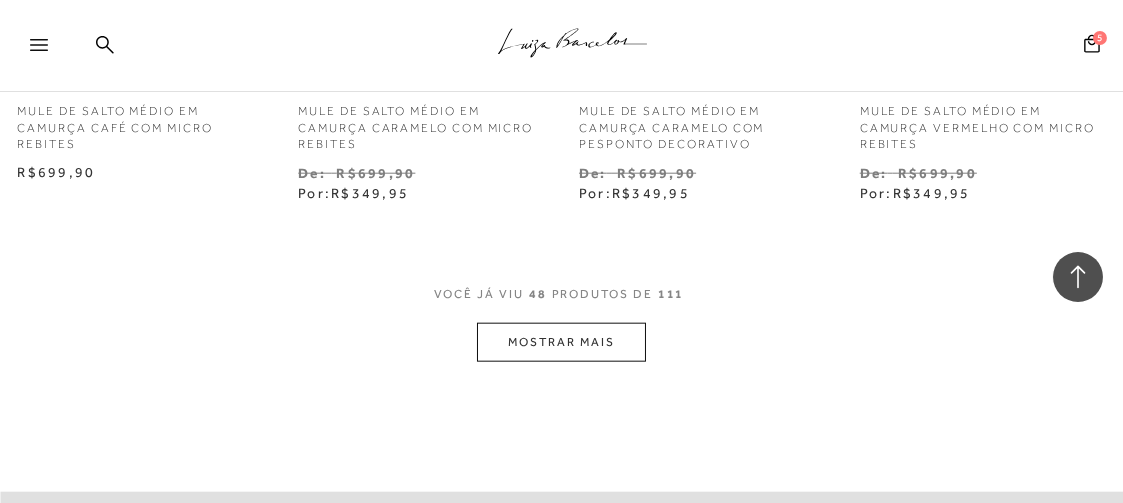 click on "MOSTRAR MAIS" at bounding box center [561, 342] 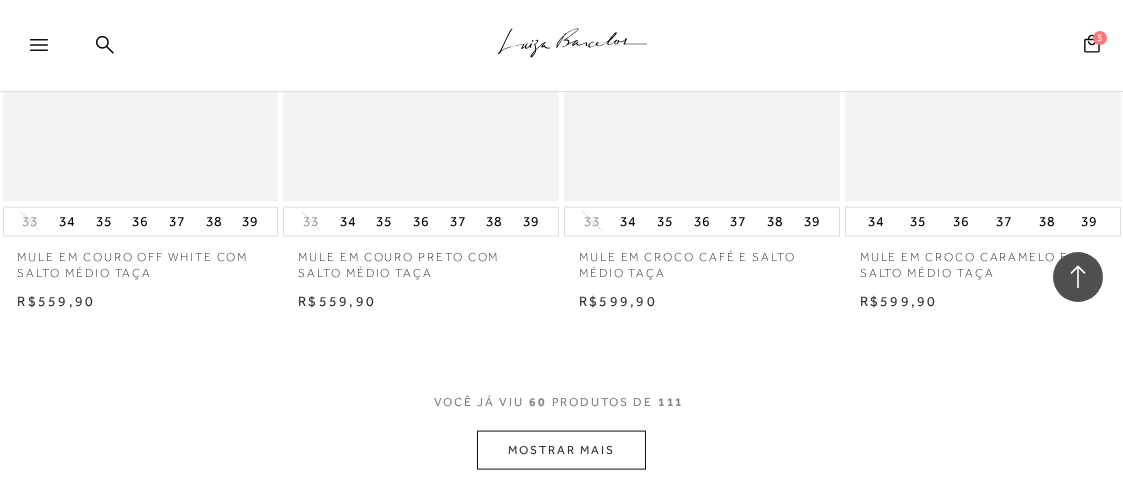 scroll, scrollTop: 8479, scrollLeft: 0, axis: vertical 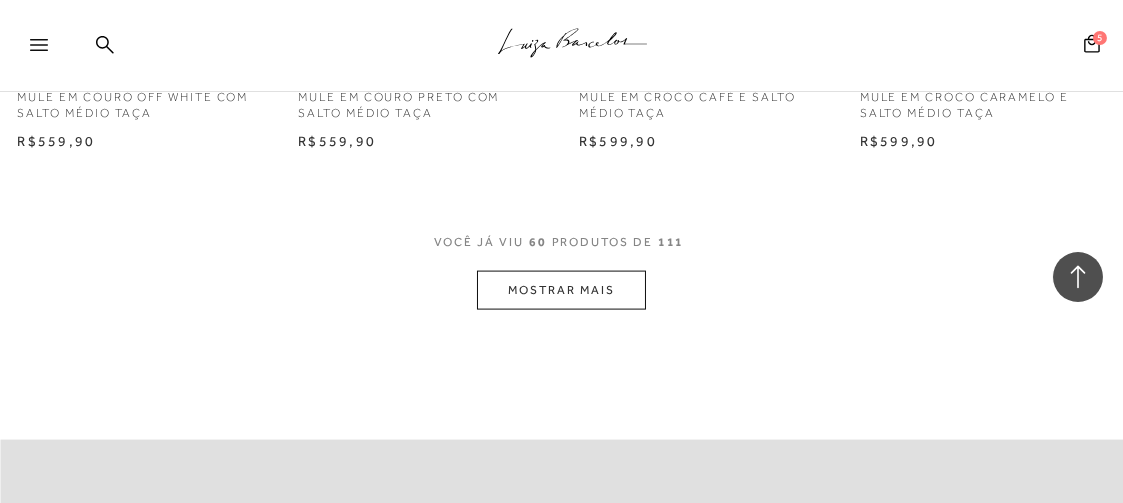 click on "MOSTRAR MAIS" at bounding box center [561, 290] 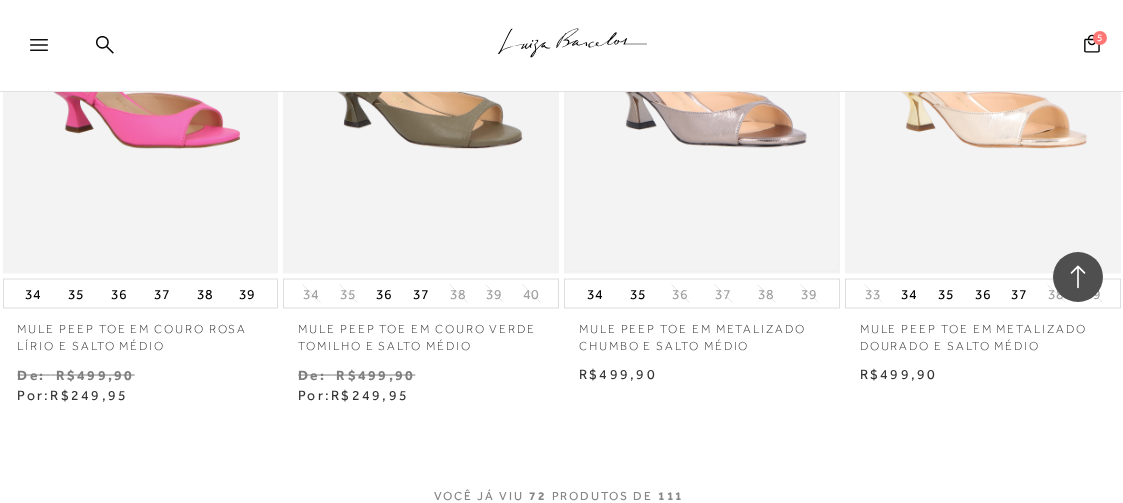 scroll, scrollTop: 10160, scrollLeft: 0, axis: vertical 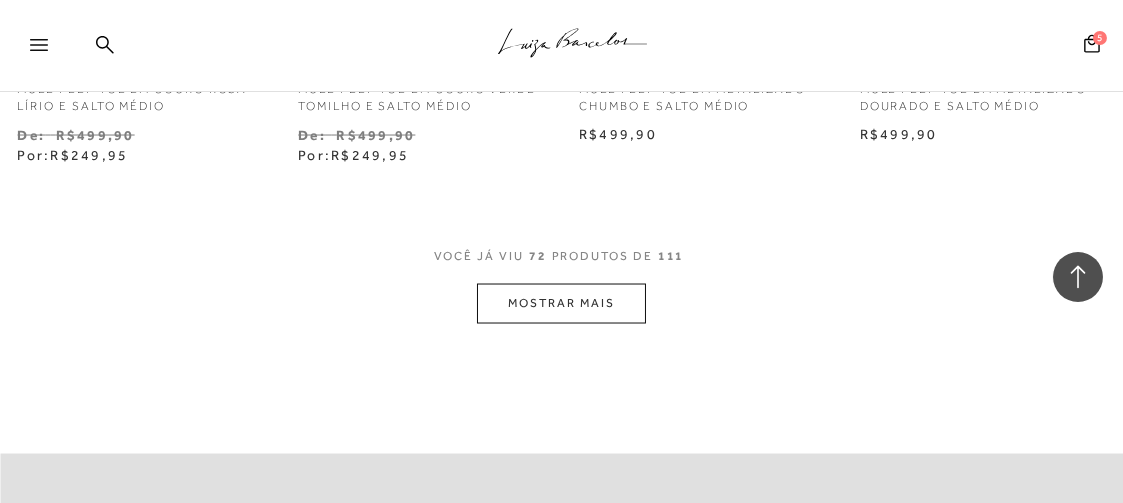 click on "MOSTRAR MAIS" at bounding box center (561, 303) 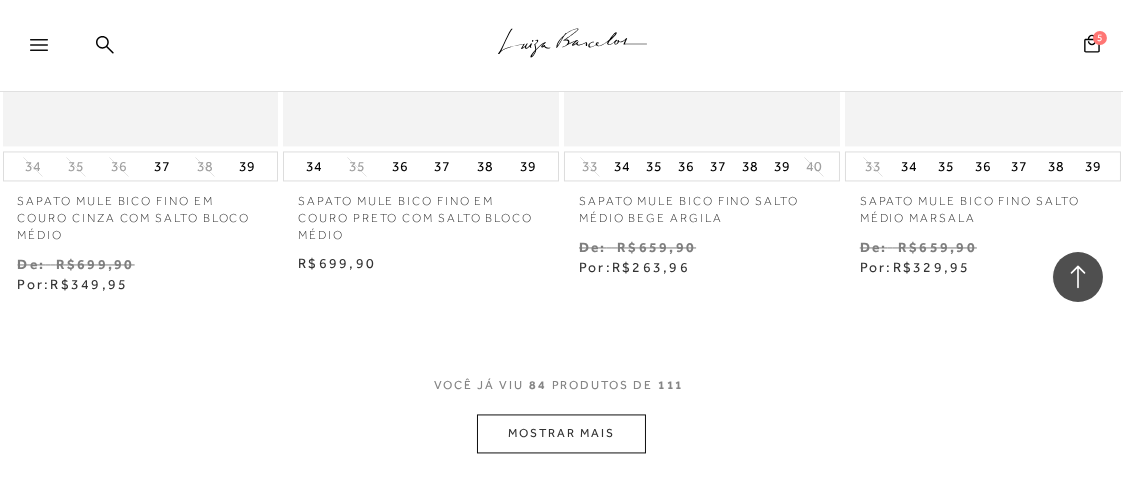 scroll, scrollTop: 11919, scrollLeft: 0, axis: vertical 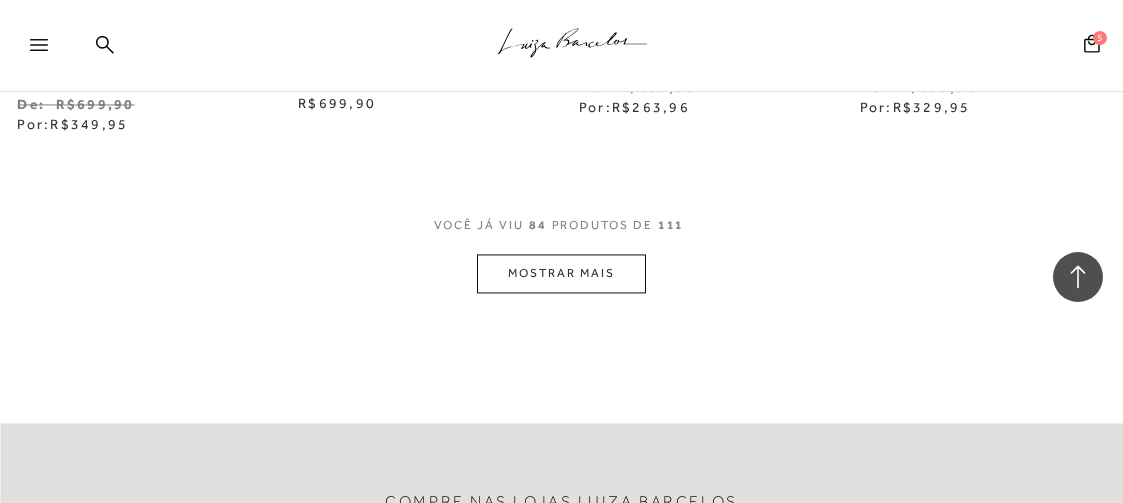click on "MOSTRAR MAIS" at bounding box center (561, 273) 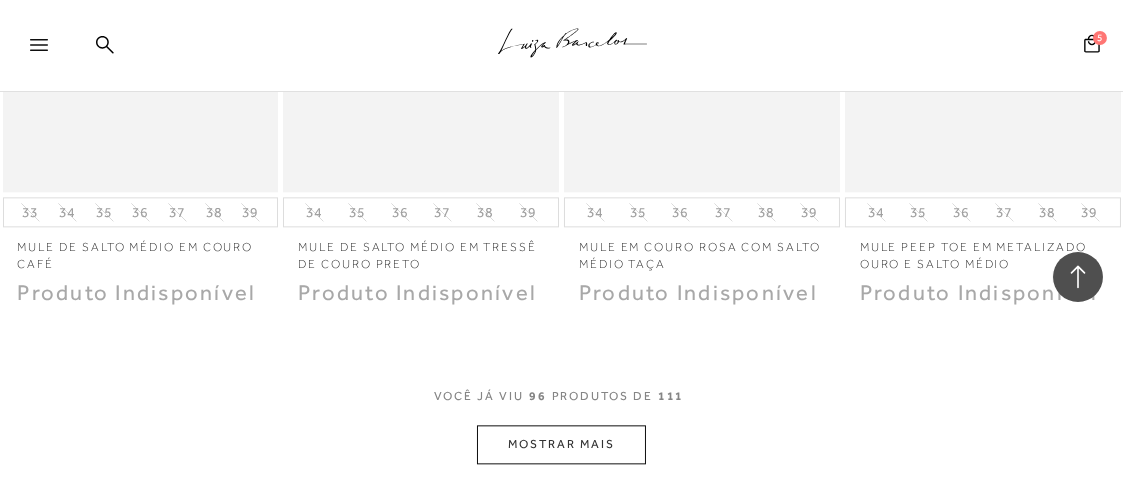 scroll, scrollTop: 13679, scrollLeft: 0, axis: vertical 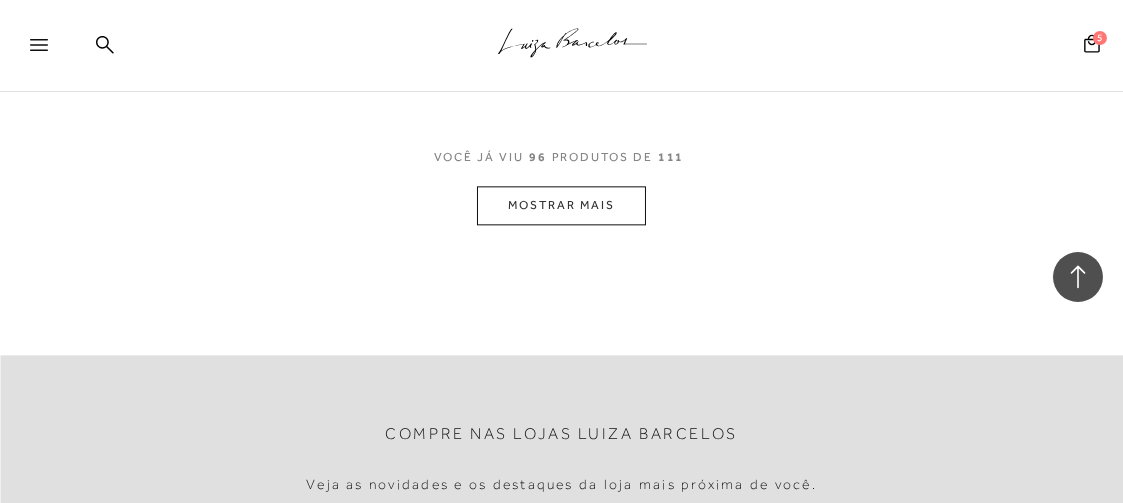 click on "MOSTRAR MAIS" at bounding box center [561, 205] 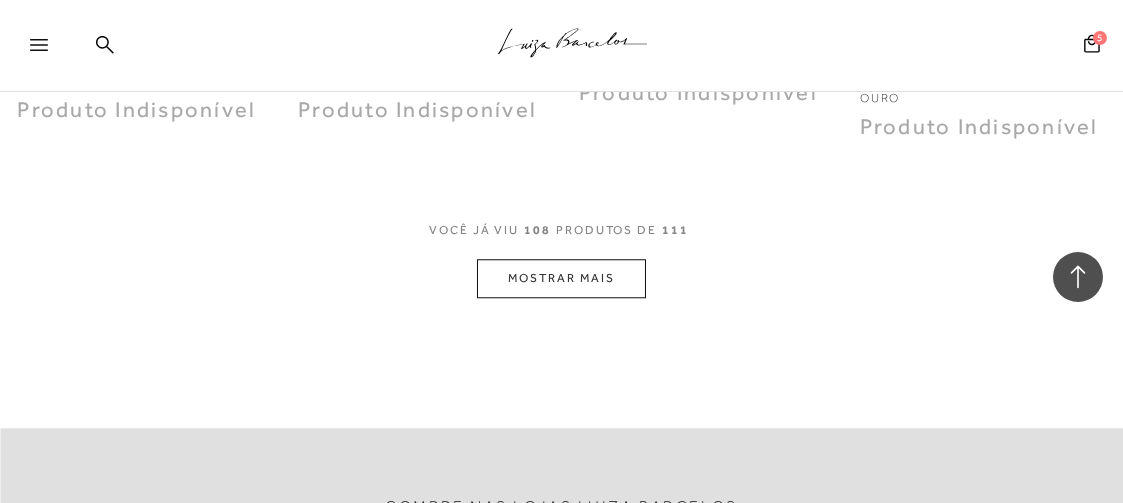 scroll, scrollTop: 15360, scrollLeft: 0, axis: vertical 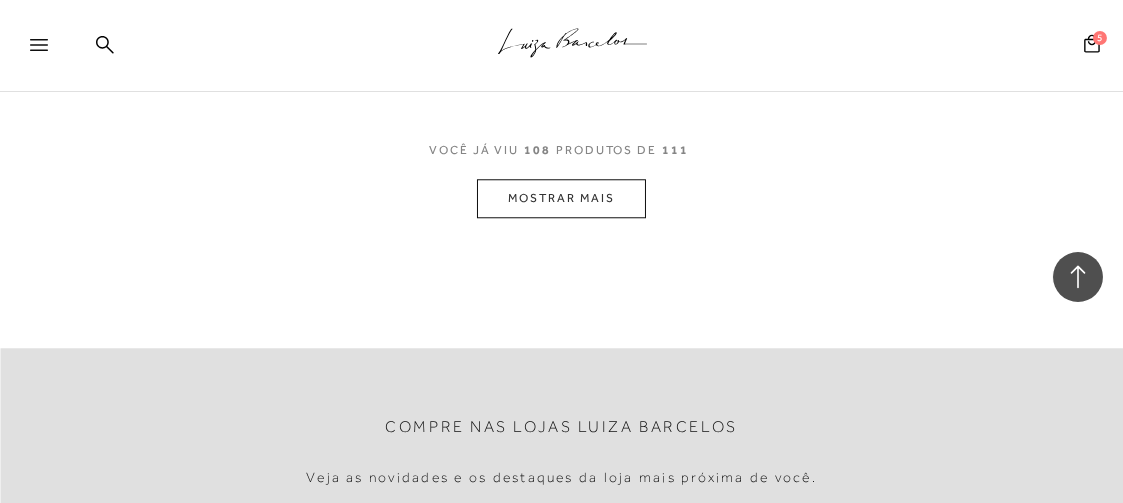 click on "MOSTRAR MAIS" at bounding box center (561, 198) 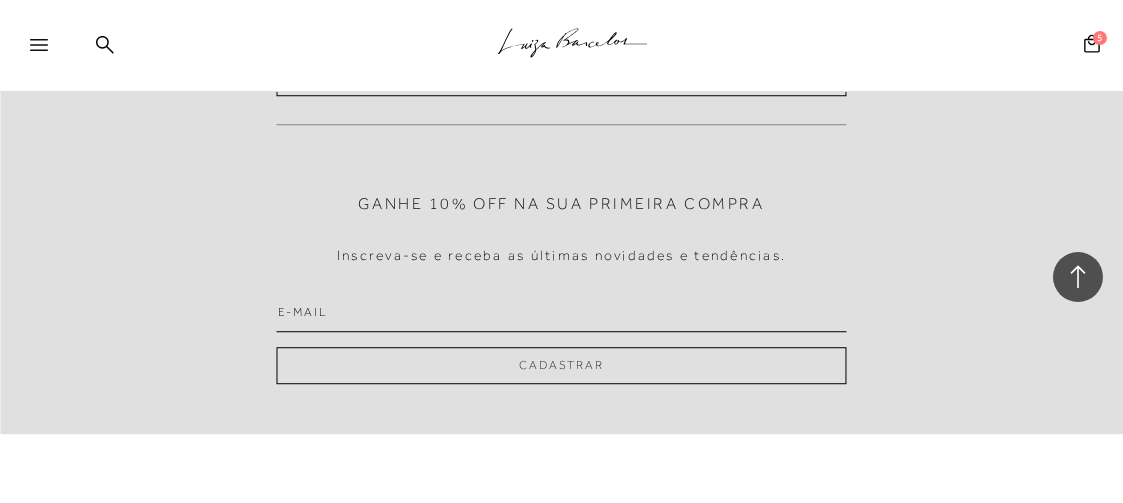 scroll, scrollTop: 15920, scrollLeft: 0, axis: vertical 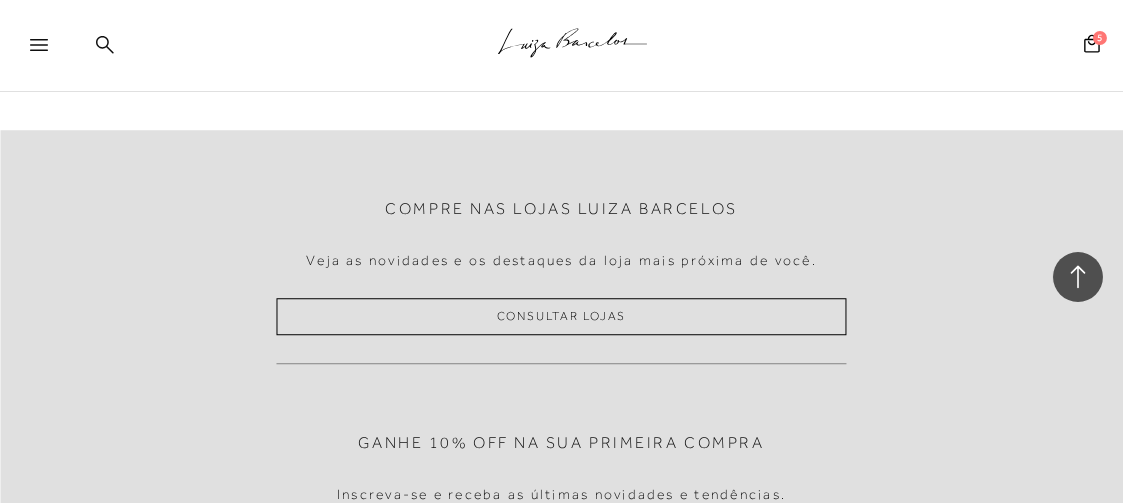 click 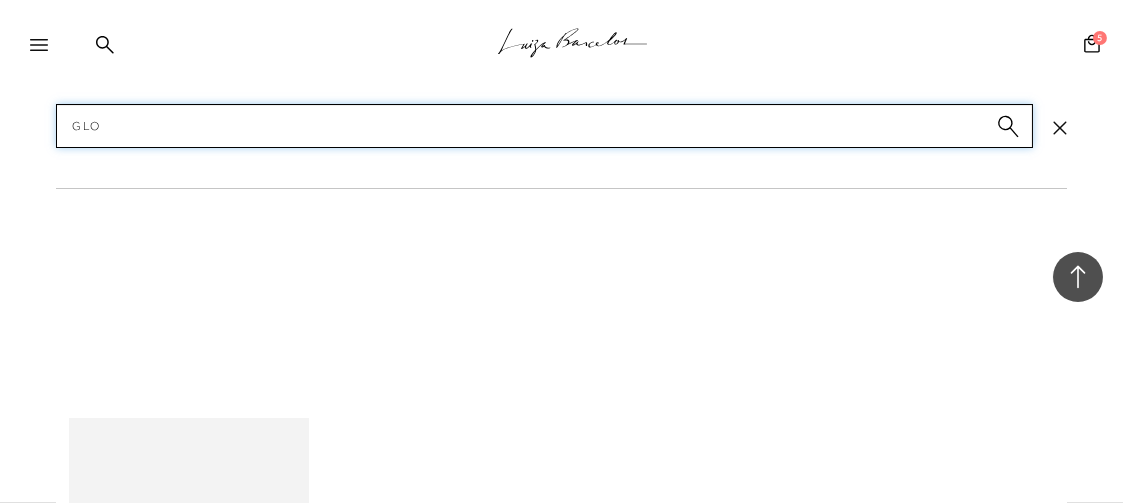 type on "glog" 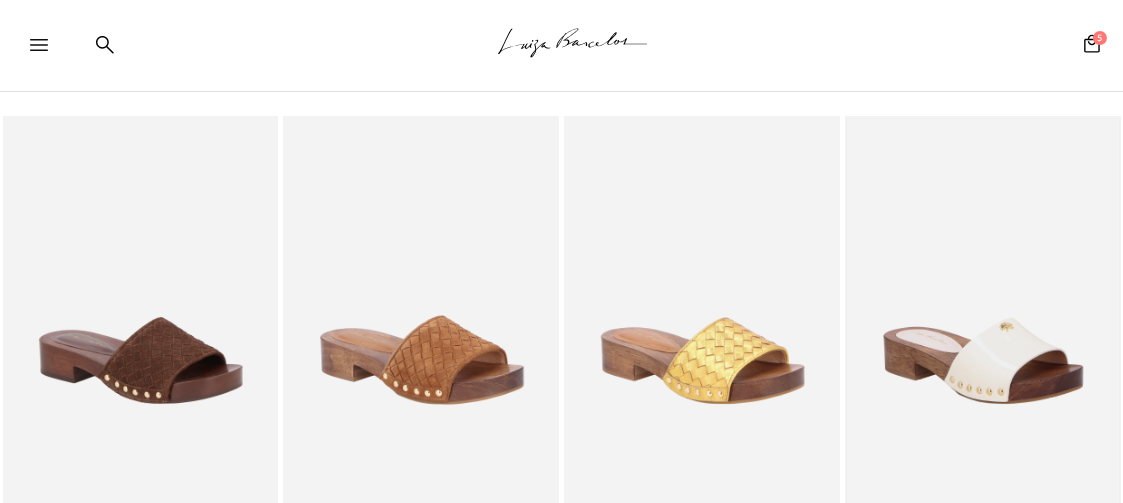 scroll, scrollTop: 0, scrollLeft: 0, axis: both 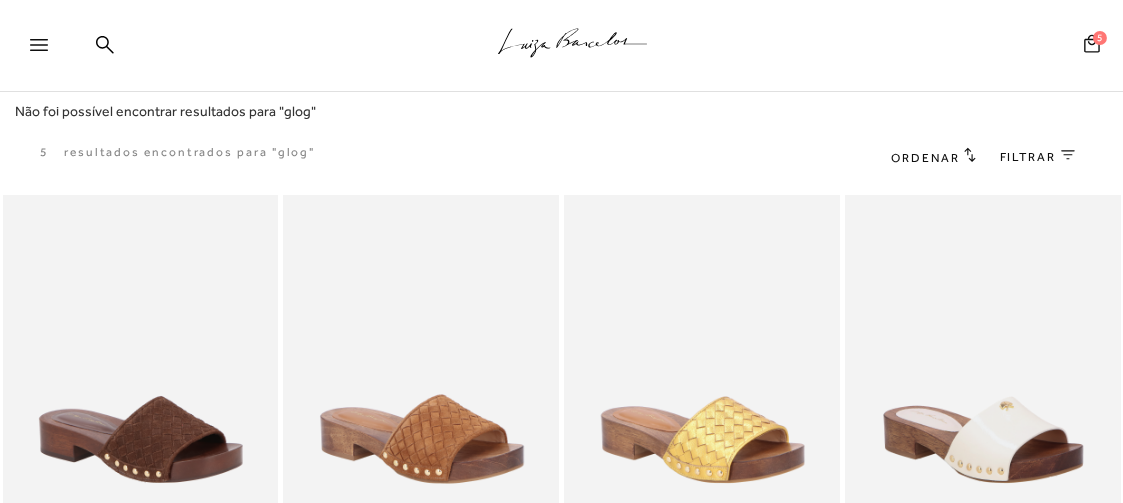 click on "5" at bounding box center (1100, 38) 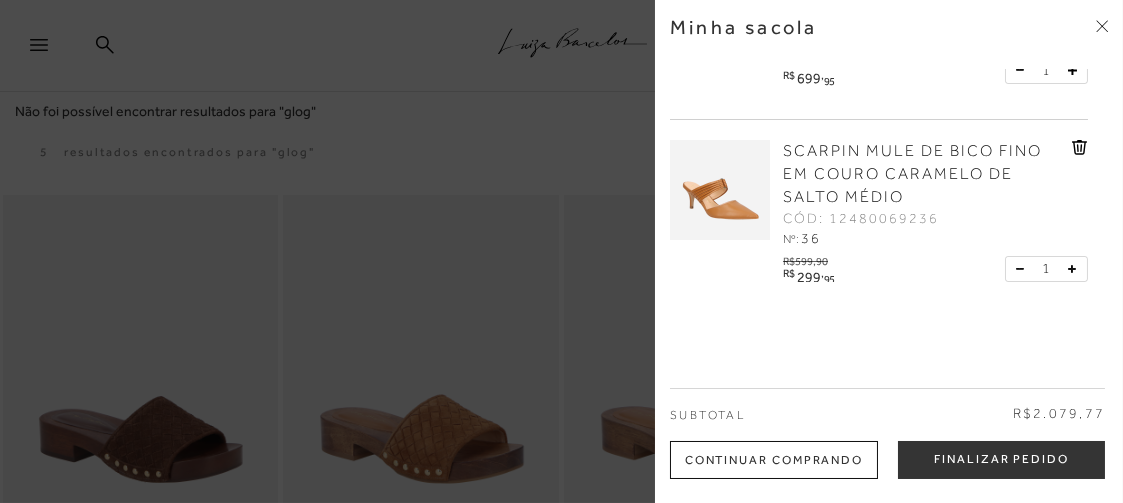 scroll, scrollTop: 560, scrollLeft: 0, axis: vertical 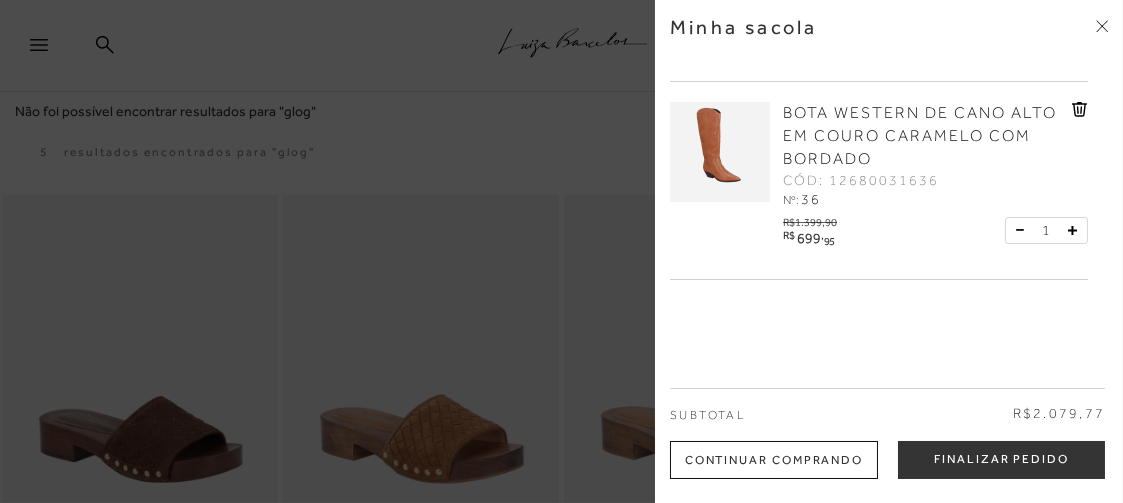 click 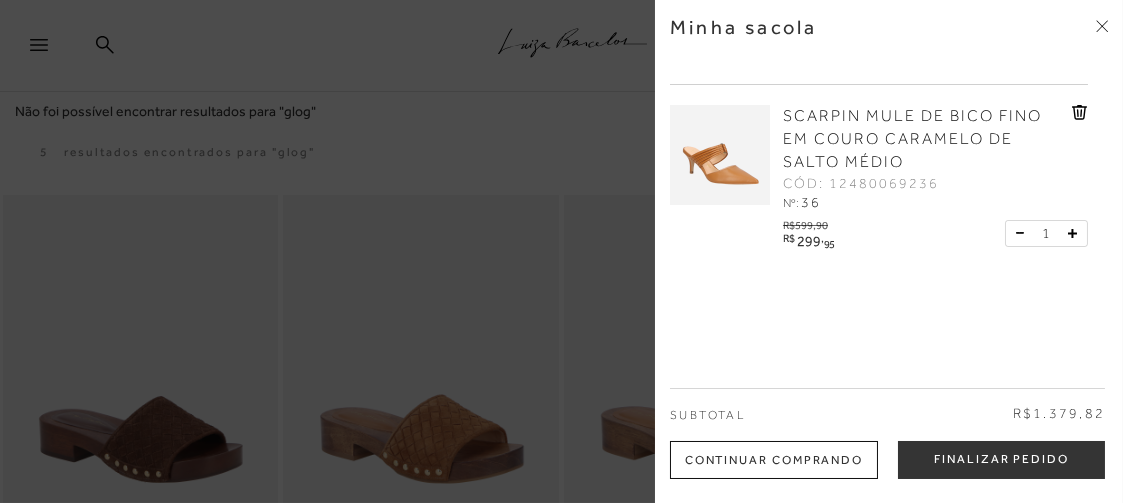 scroll, scrollTop: 399, scrollLeft: 0, axis: vertical 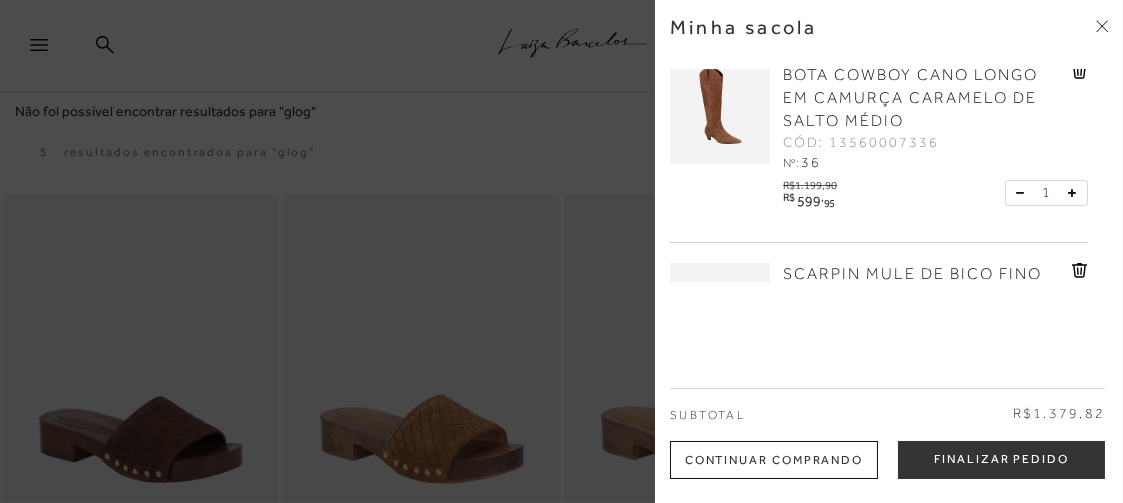 click 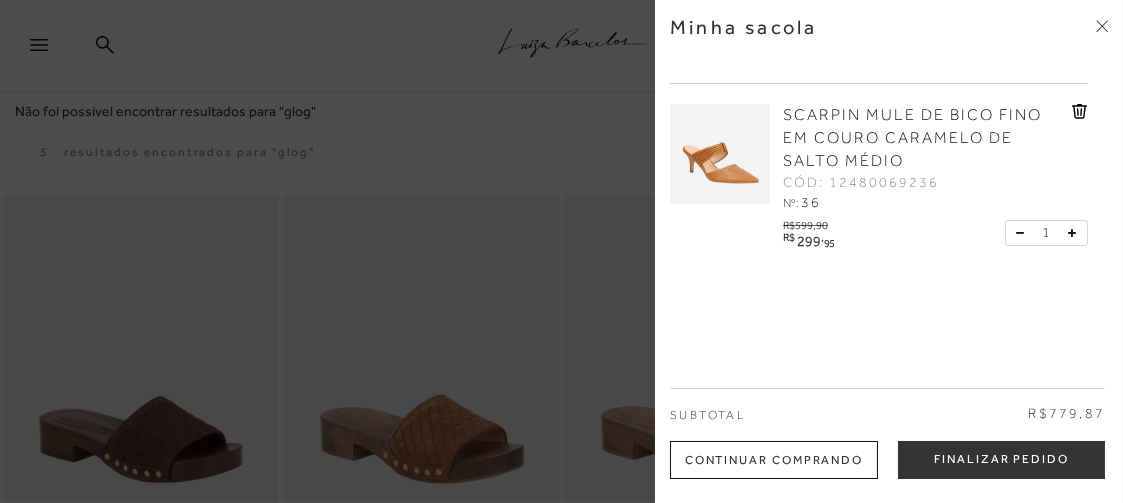 scroll, scrollTop: 362, scrollLeft: 0, axis: vertical 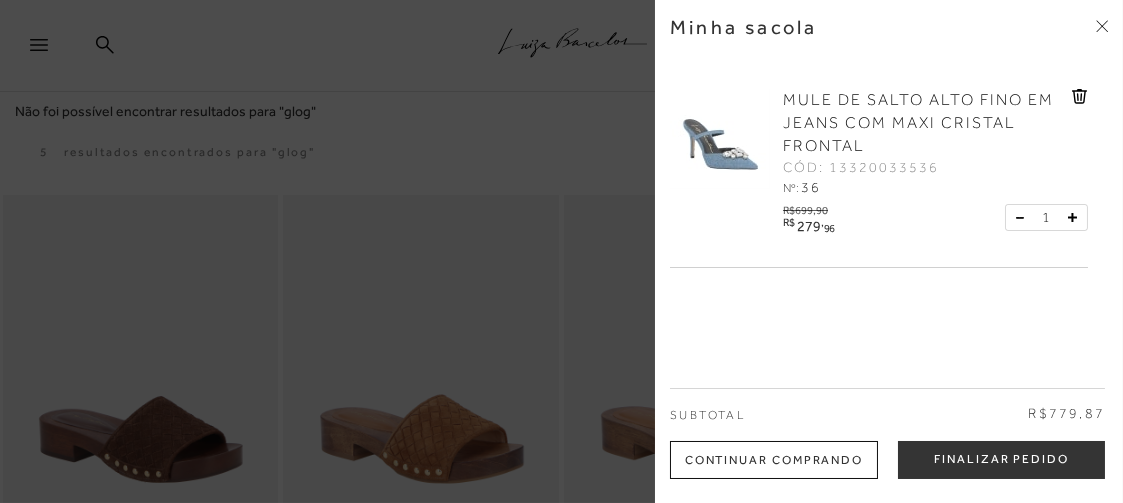 click 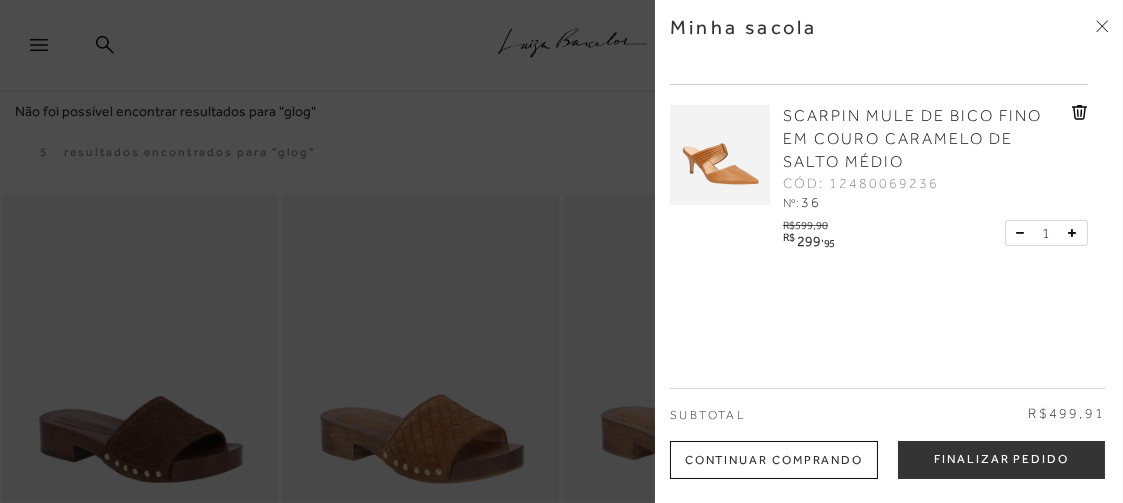 scroll, scrollTop: 162, scrollLeft: 0, axis: vertical 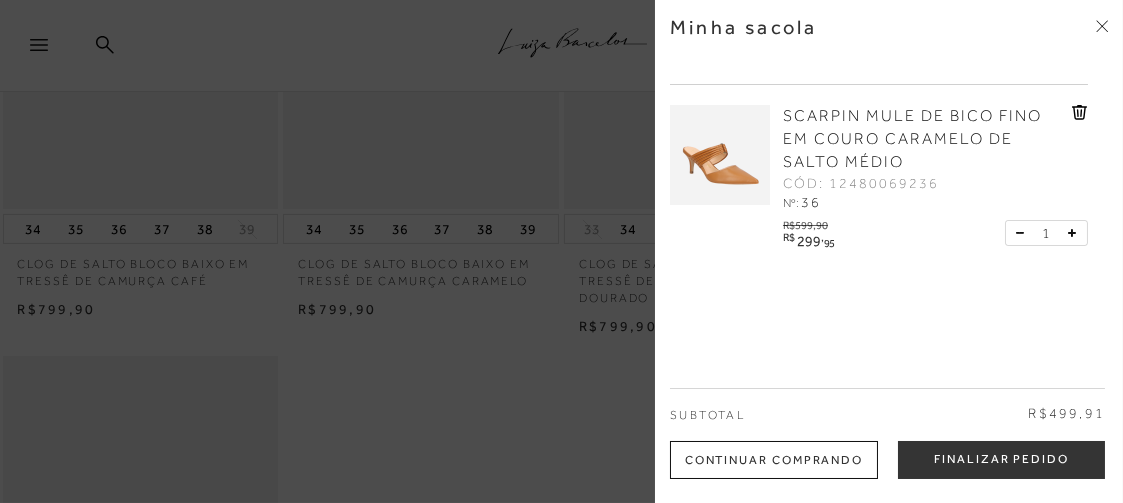 drag, startPoint x: 1100, startPoint y: 31, endPoint x: 1010, endPoint y: 40, distance: 90.44888 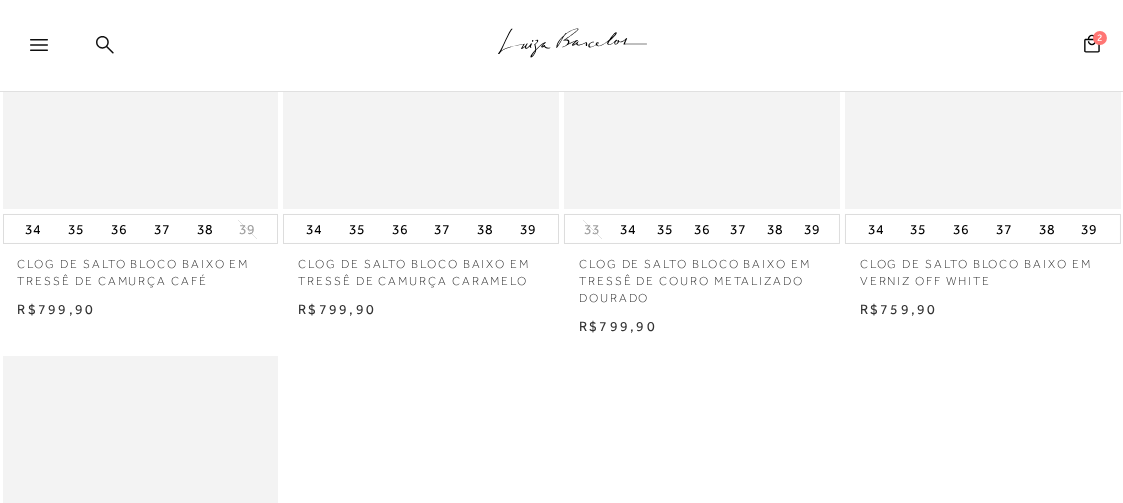 click 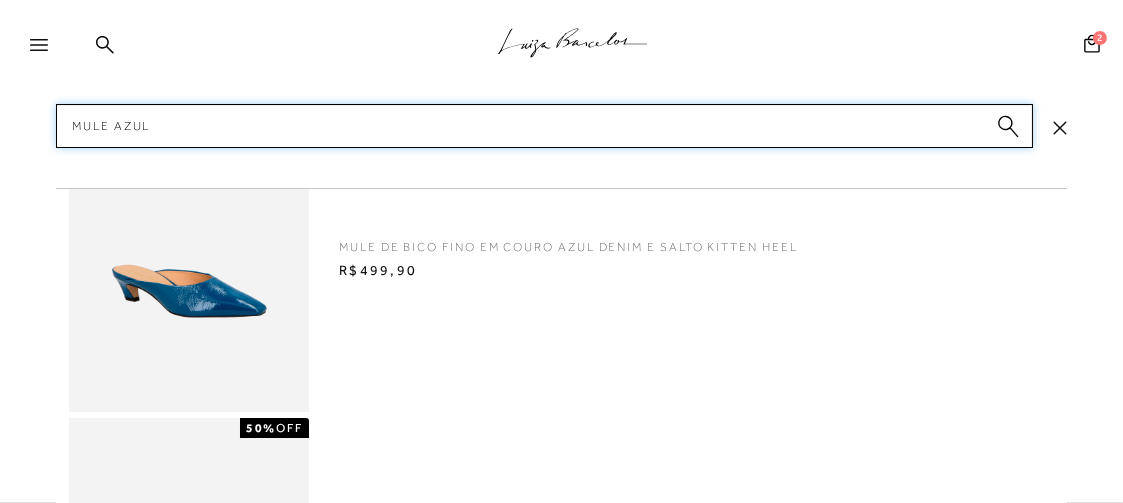scroll, scrollTop: 639, scrollLeft: 0, axis: vertical 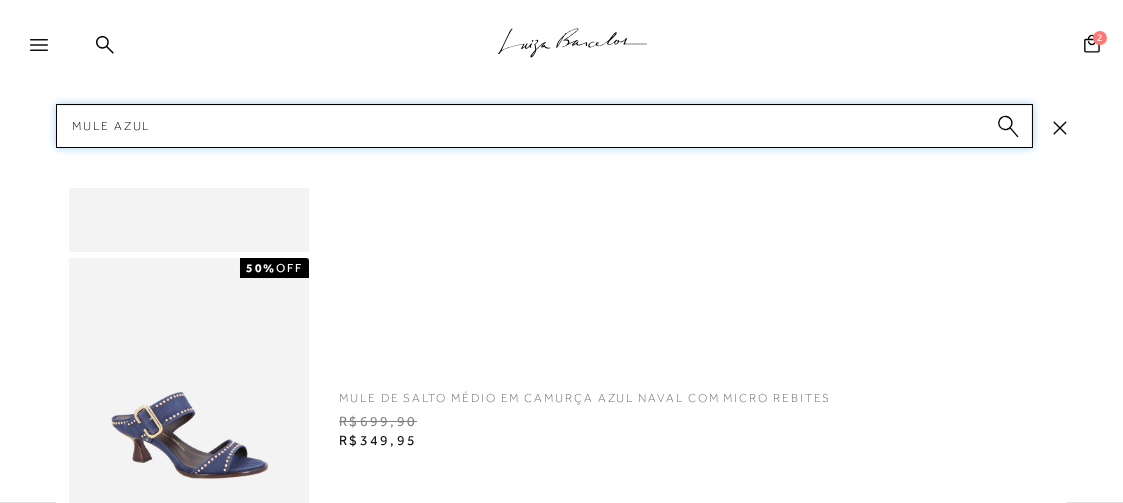 type on "mule azul" 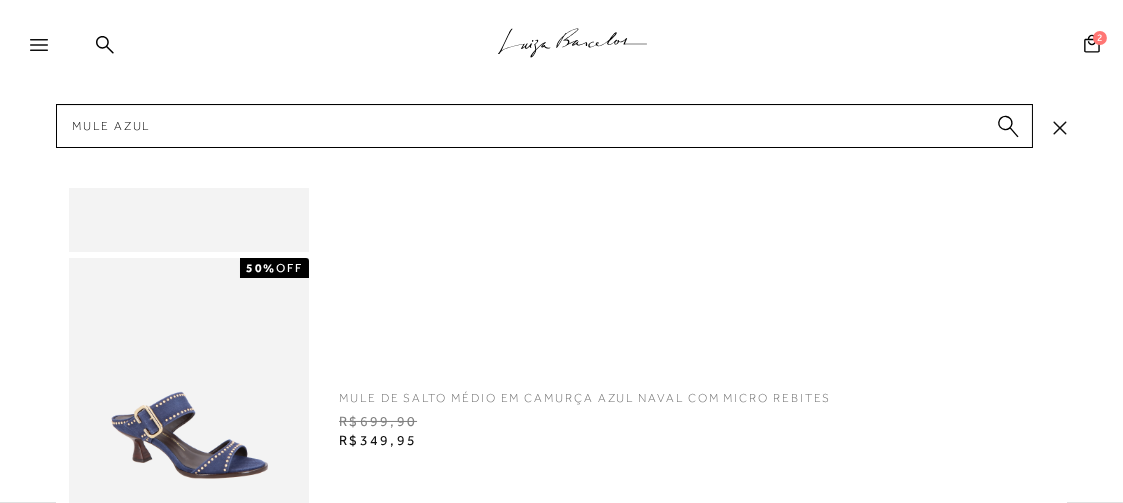 click on ".a{fill-rule:evenodd;stroke:#000!important;stroke-width:0!important;}
Faça login e acesse sua conta!
ENTRAR
MAIS LUIZA
Preview
SALE 50%" at bounding box center (561, -1120) 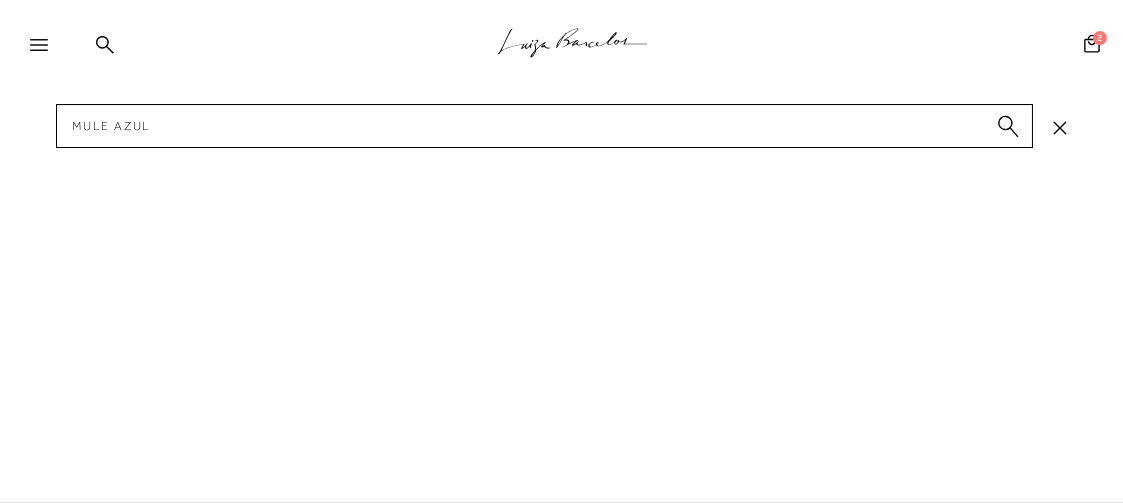 scroll, scrollTop: 480, scrollLeft: 0, axis: vertical 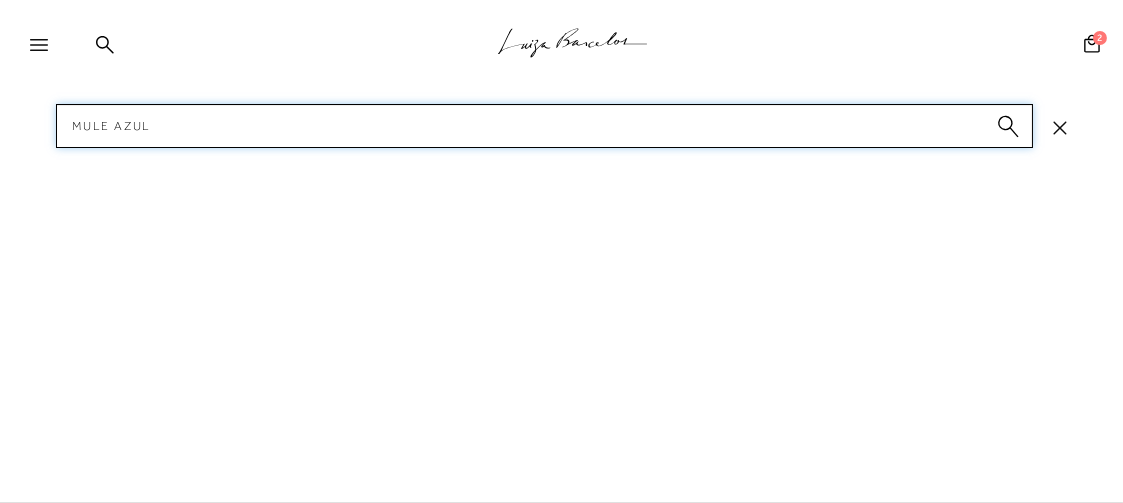 click on "mule azul" at bounding box center (544, 126) 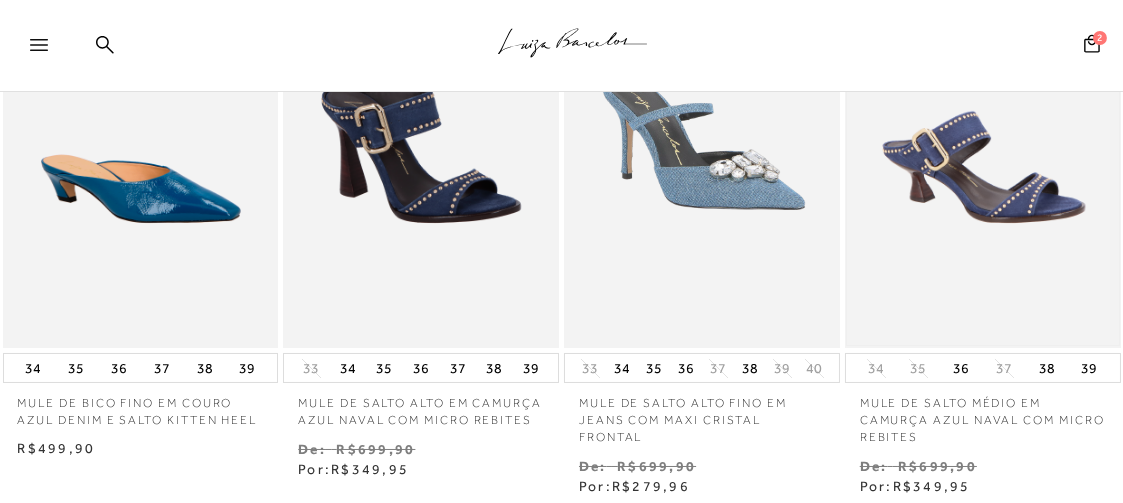 scroll, scrollTop: 160, scrollLeft: 0, axis: vertical 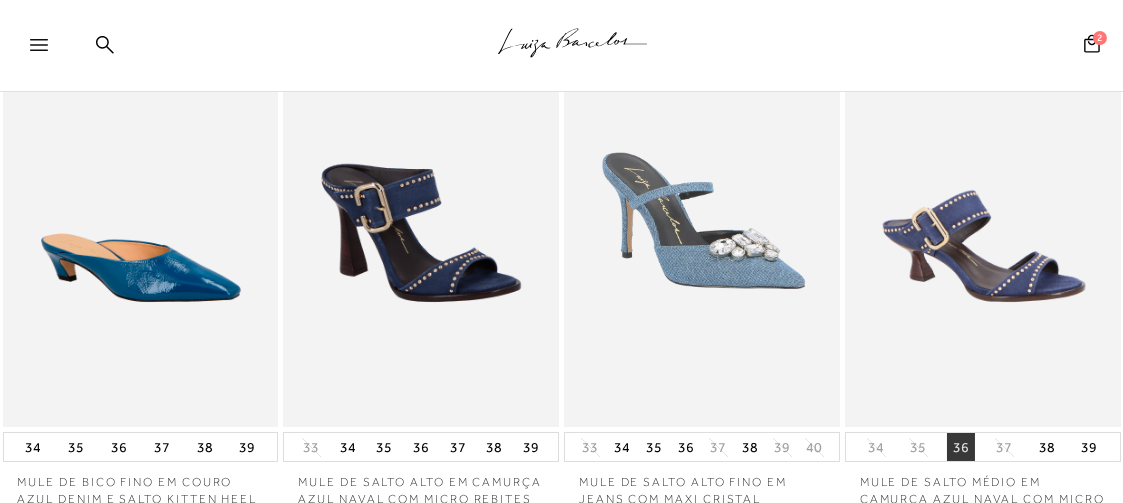 click on "36" at bounding box center [961, 447] 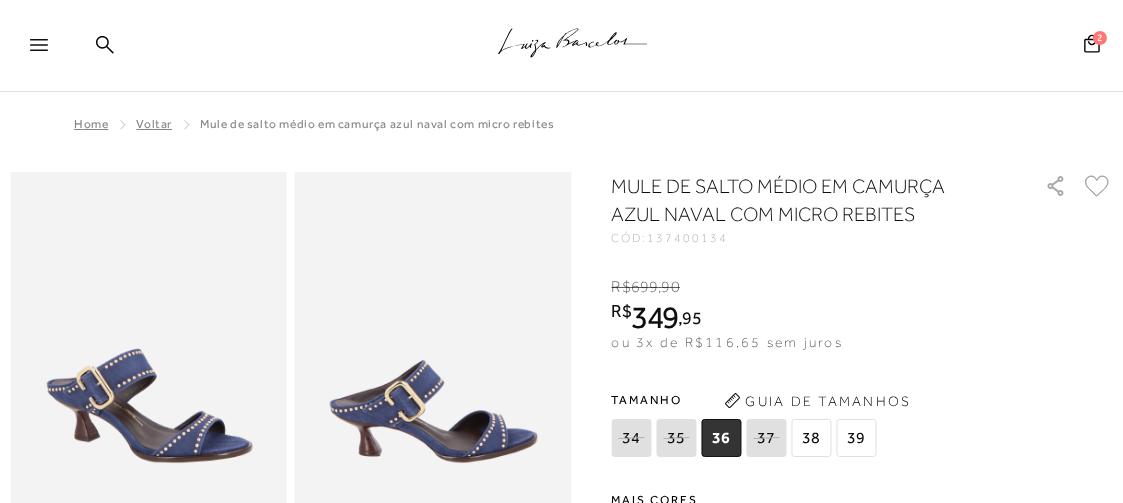 scroll, scrollTop: 79, scrollLeft: 0, axis: vertical 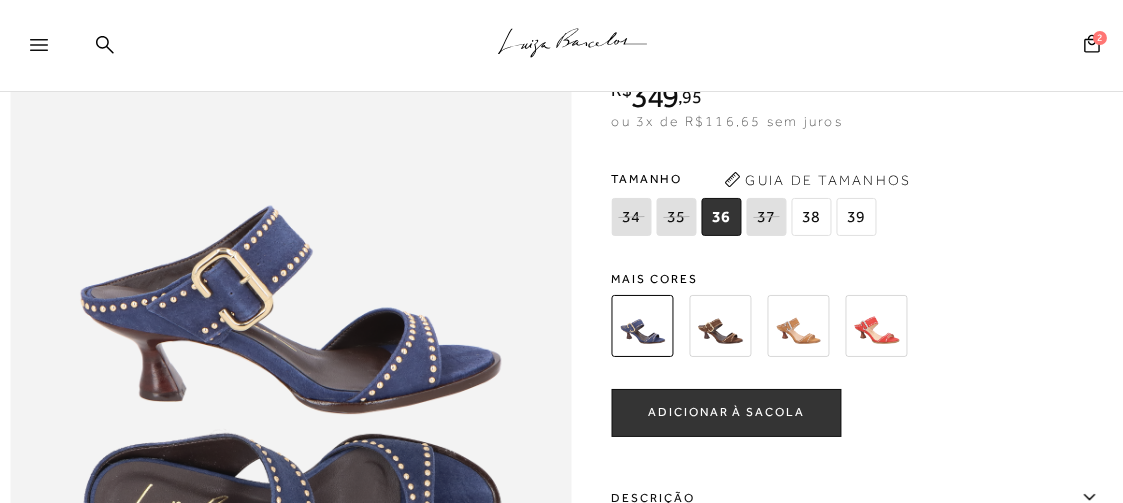 click on "ADICIONAR À SACOLA" at bounding box center [726, 412] 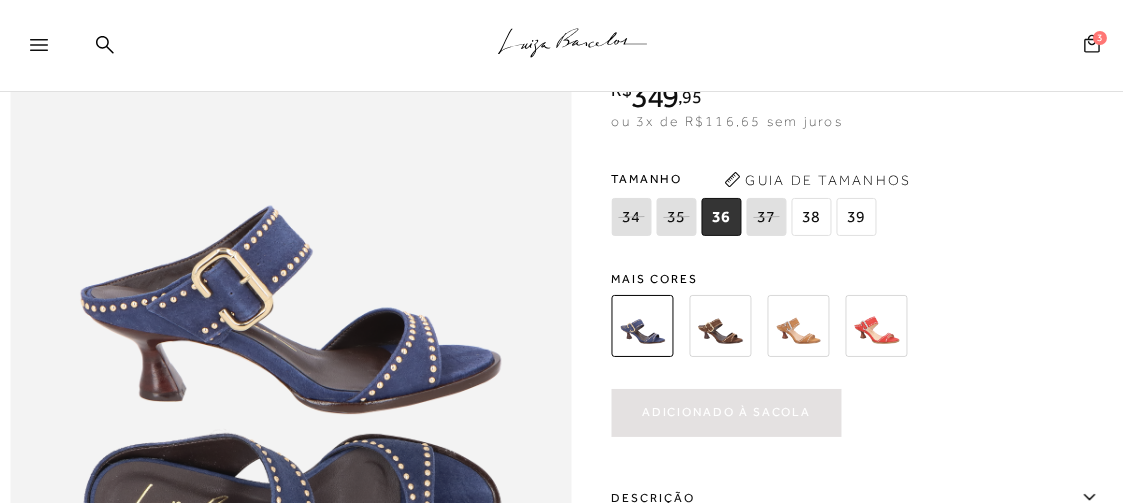 click 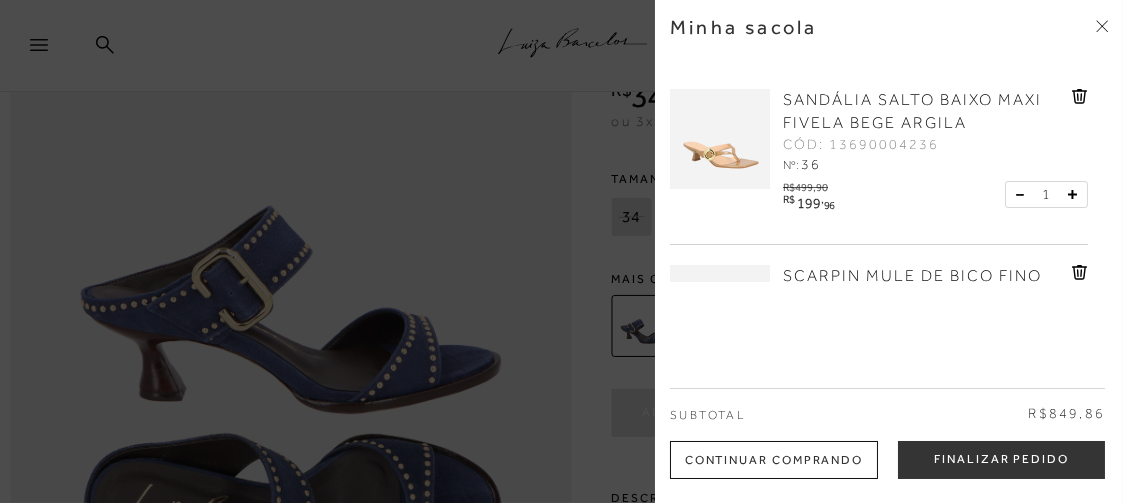 scroll, scrollTop: 79, scrollLeft: 0, axis: vertical 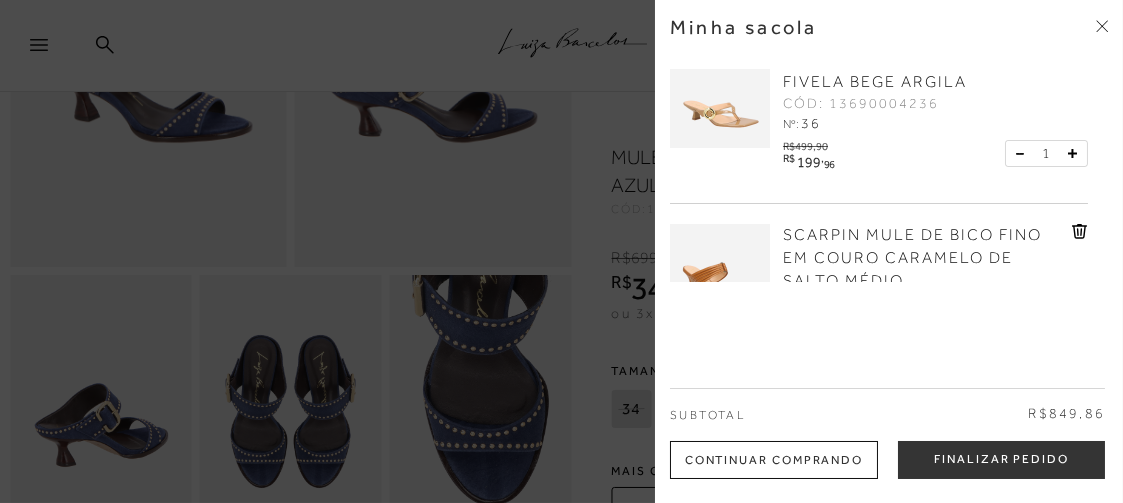 click 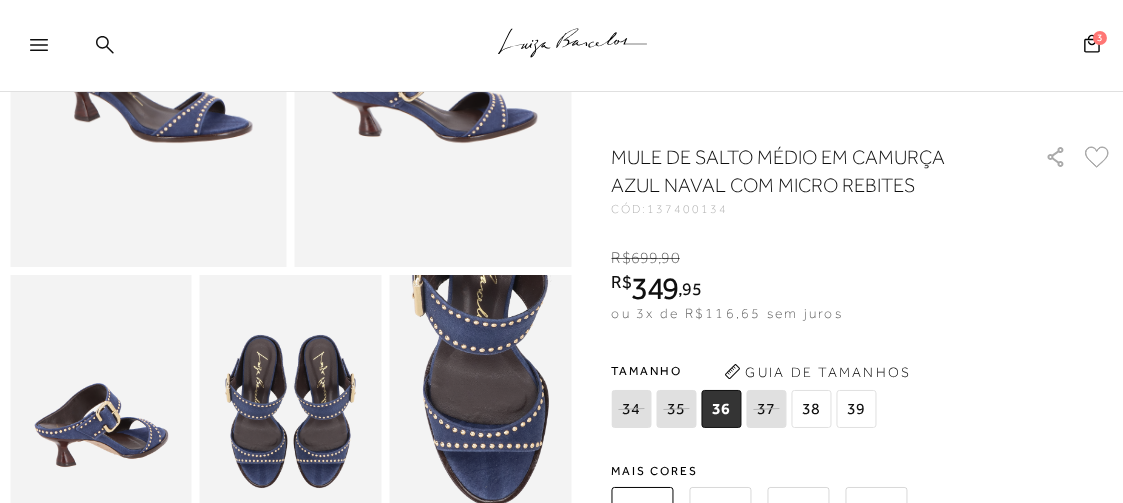 click 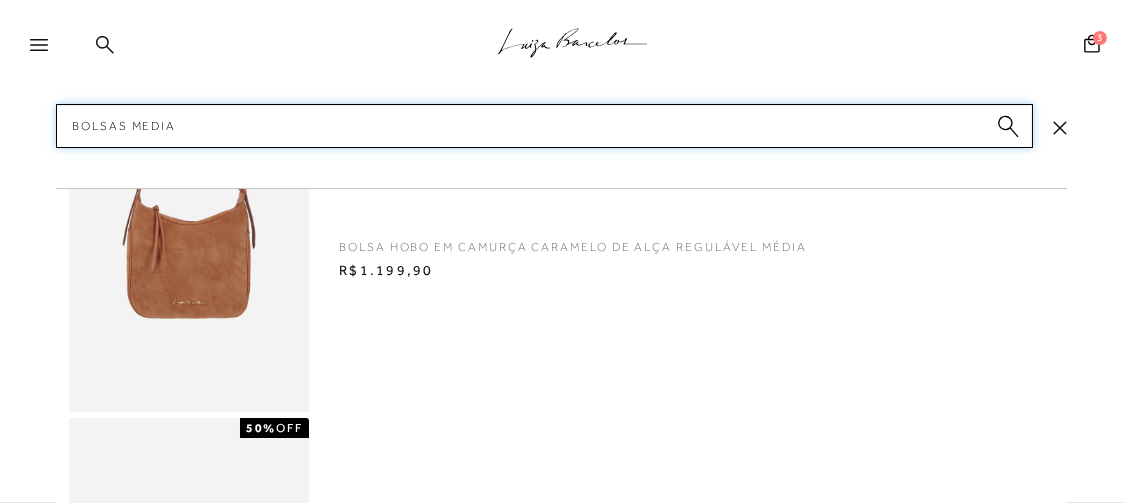 type on "bolsas medias" 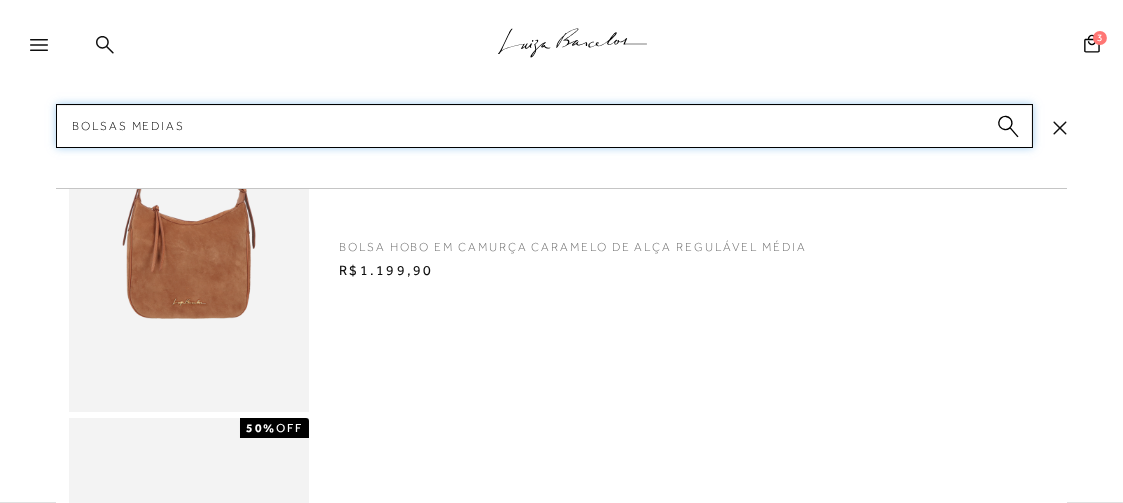 type 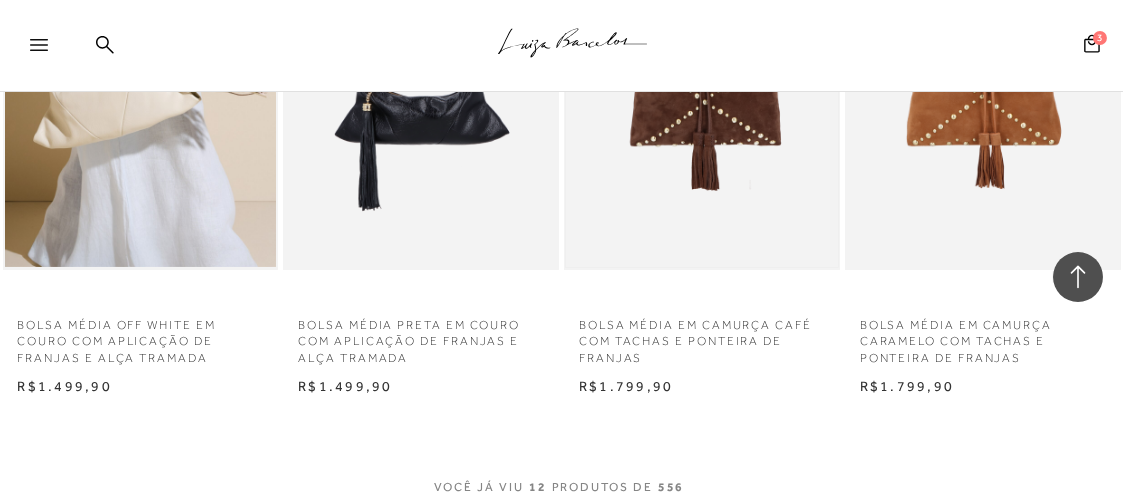 scroll, scrollTop: 1520, scrollLeft: 0, axis: vertical 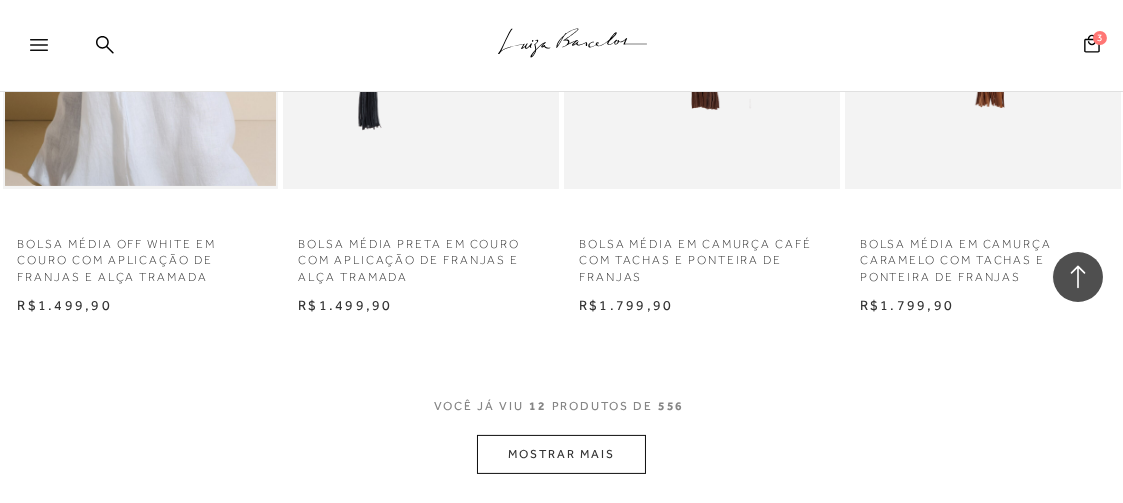 click on "MOSTRAR MAIS" at bounding box center [561, 454] 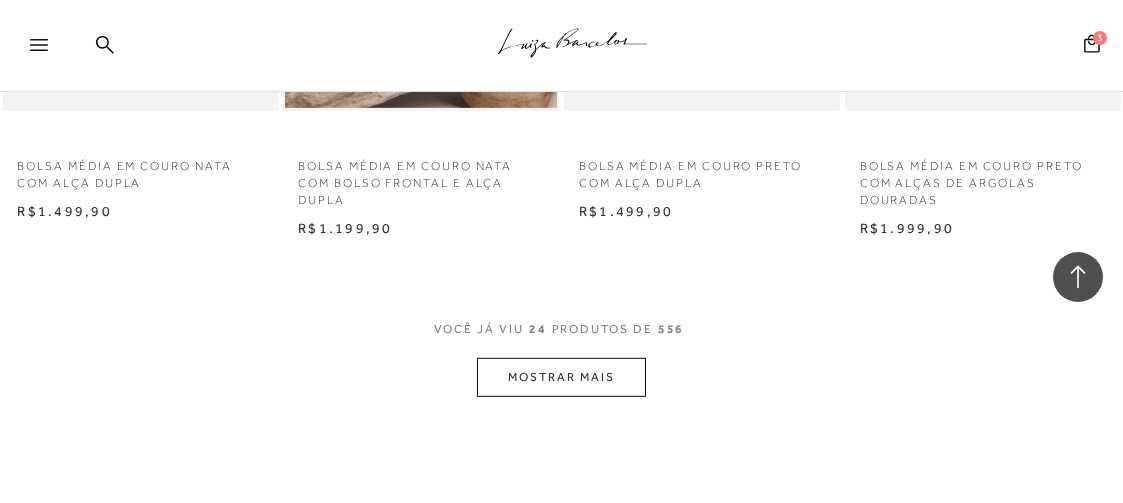 scroll, scrollTop: 3359, scrollLeft: 0, axis: vertical 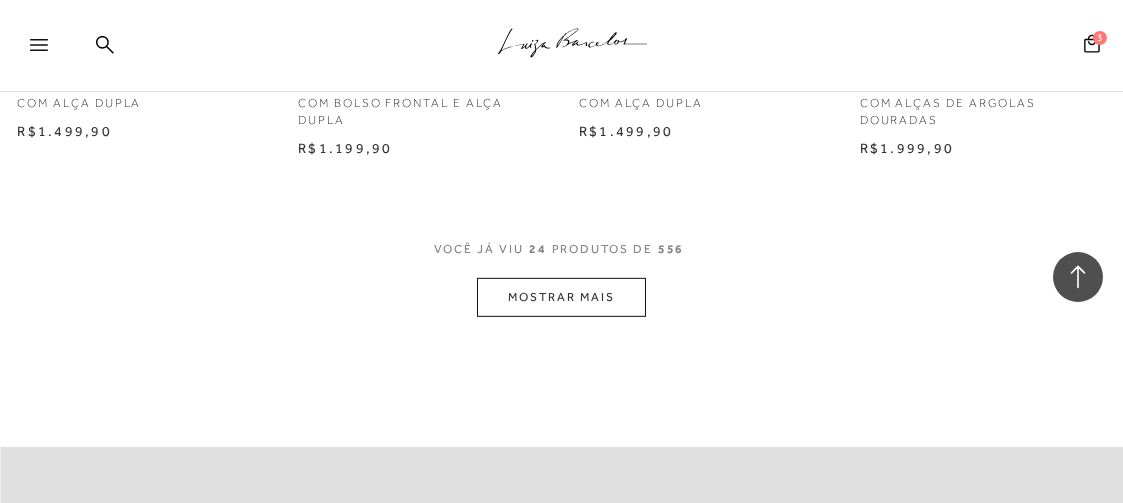 click on "MOSTRAR MAIS" at bounding box center [561, 297] 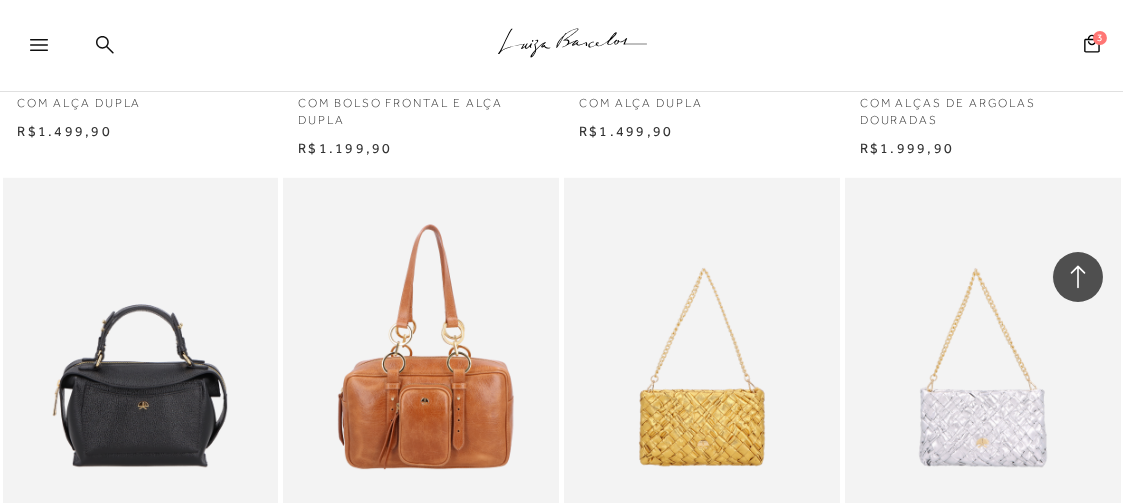 click 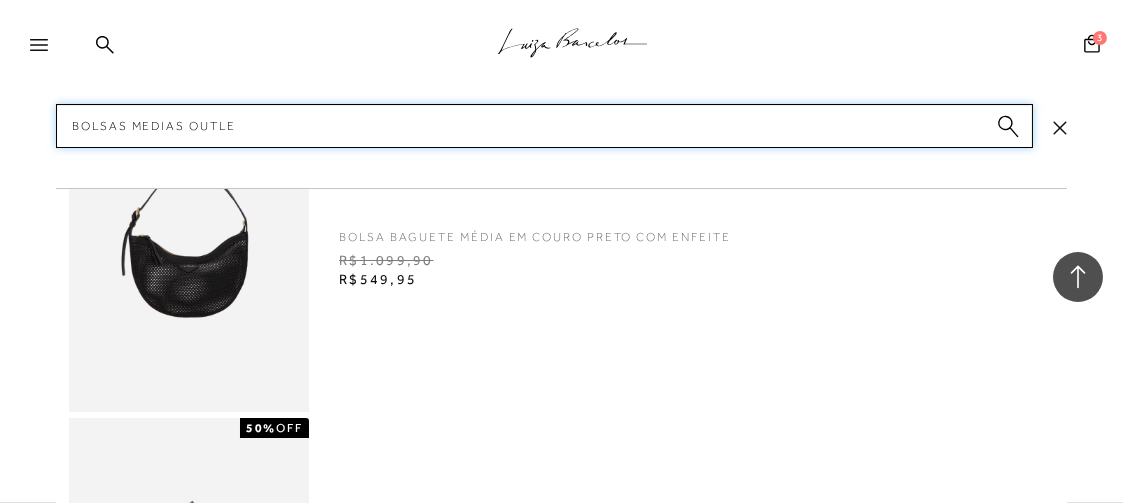 type on "bolsas medias outlet" 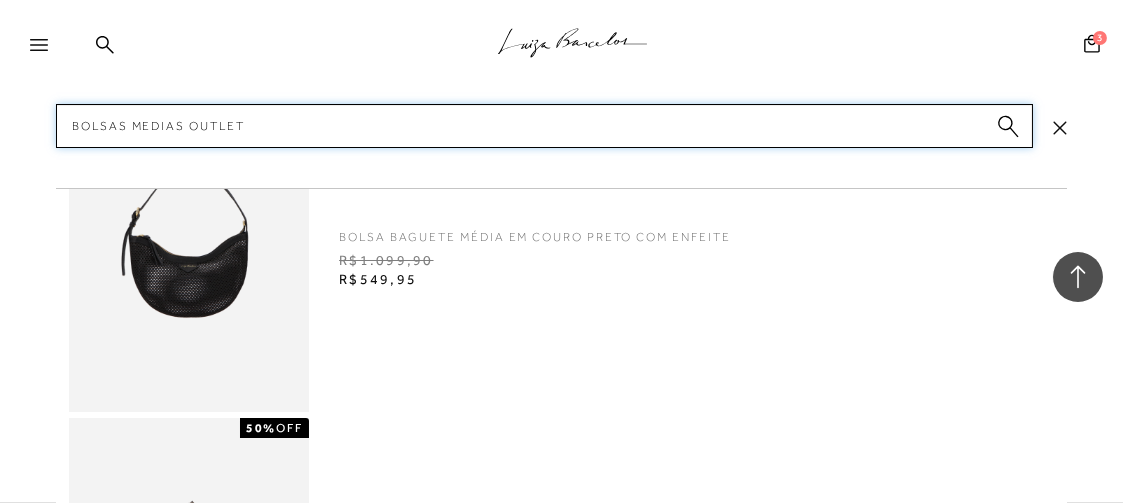 type 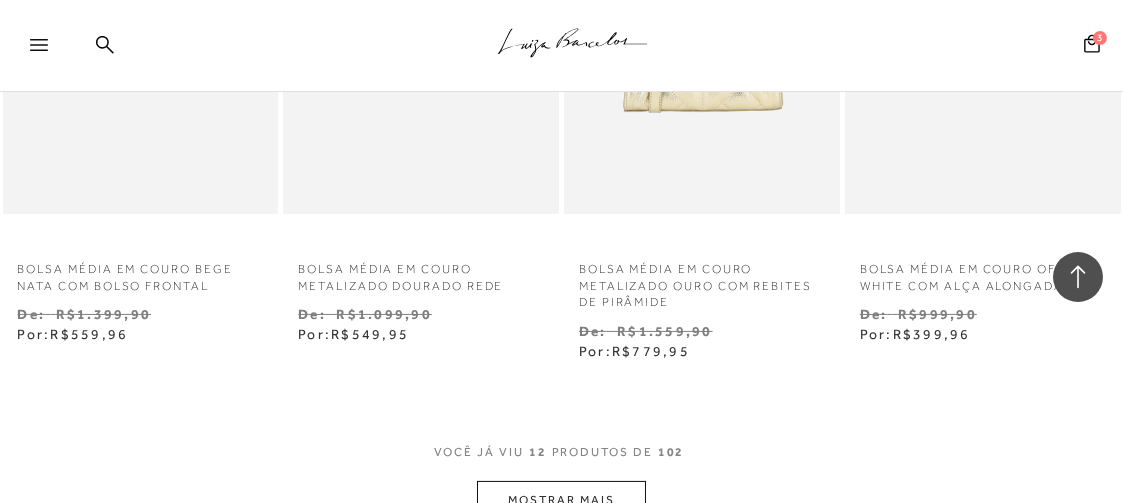 scroll, scrollTop: 1680, scrollLeft: 0, axis: vertical 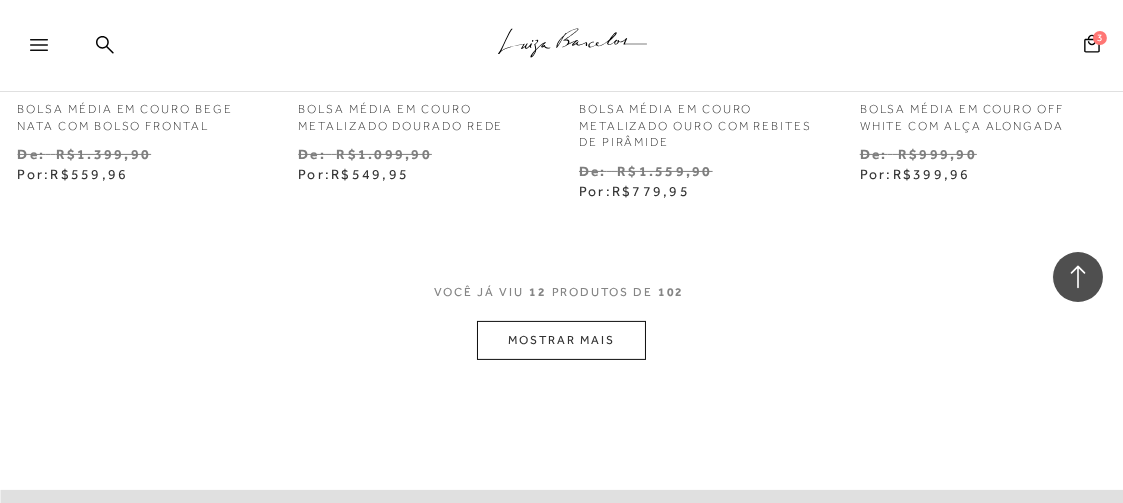 click on "MOSTRAR MAIS" at bounding box center [561, 340] 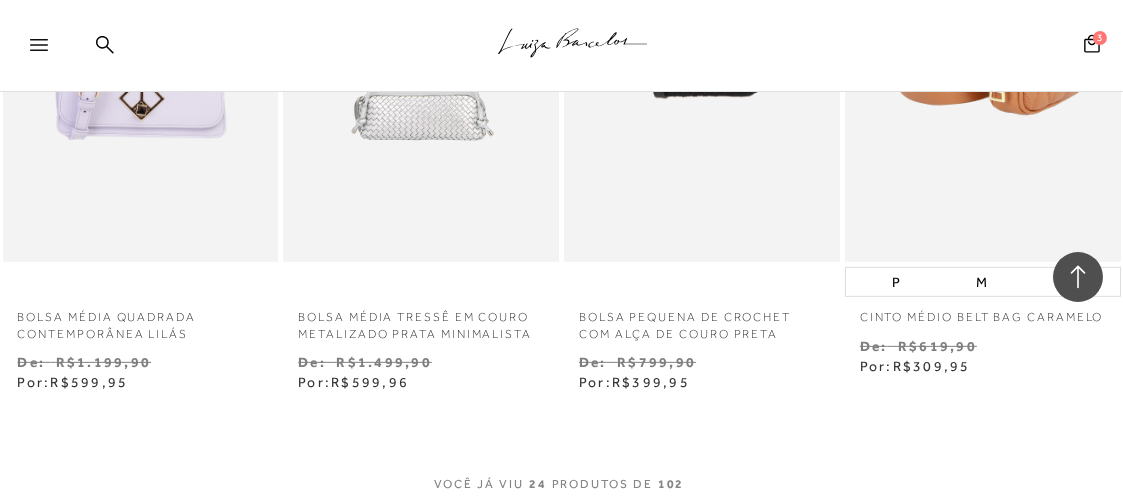 scroll, scrollTop: 3359, scrollLeft: 0, axis: vertical 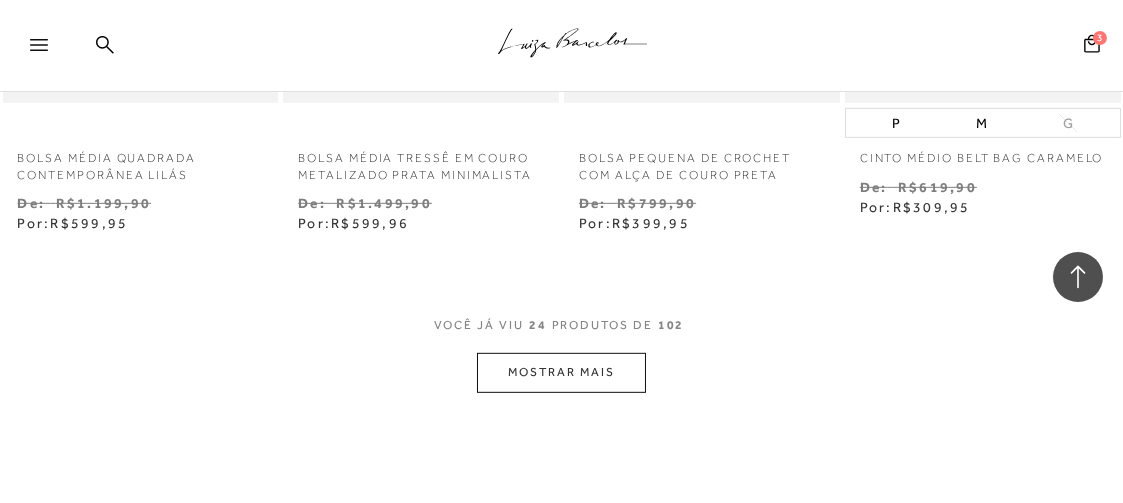 click on "MOSTRAR MAIS" at bounding box center [561, 372] 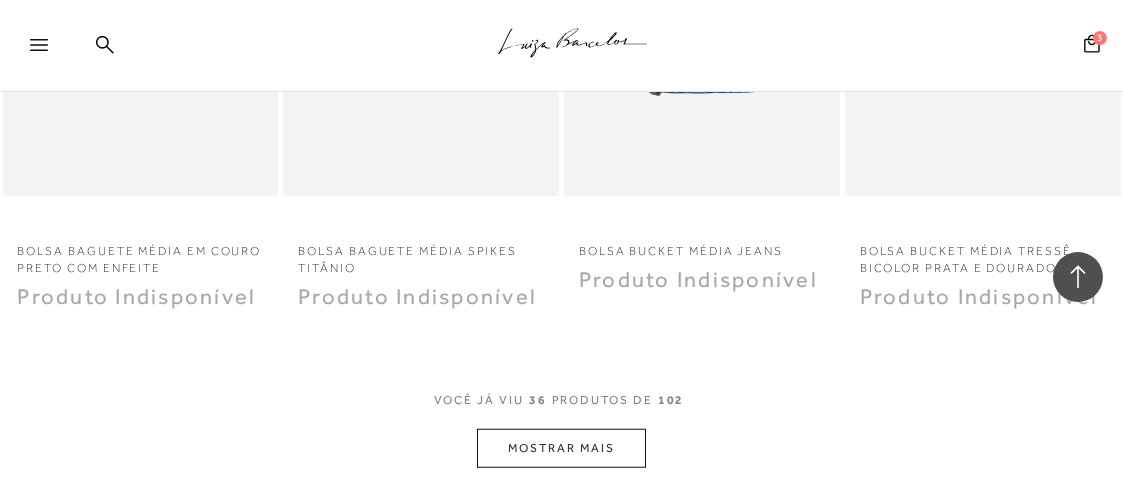 scroll, scrollTop: 5120, scrollLeft: 0, axis: vertical 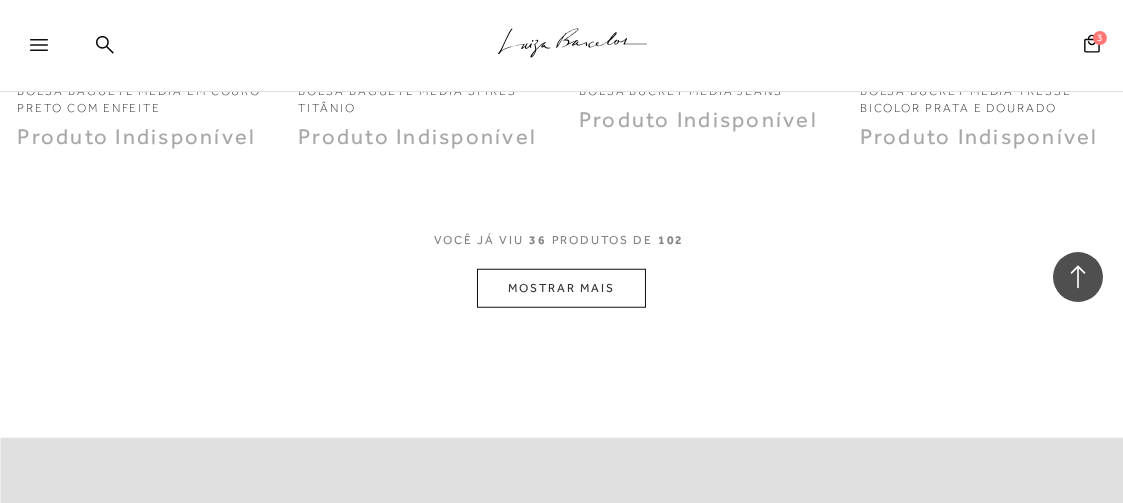 click on "MOSTRAR MAIS" at bounding box center (561, 288) 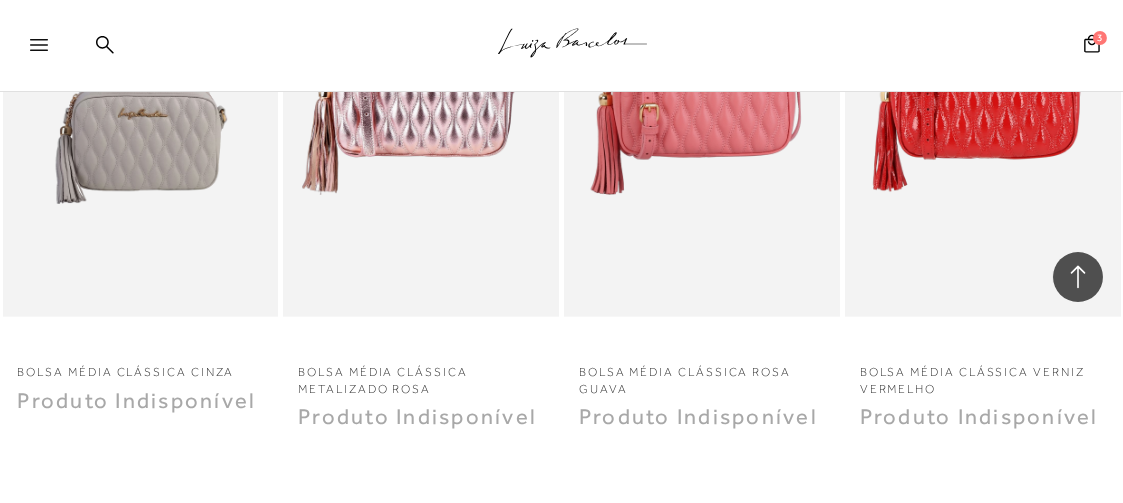 scroll, scrollTop: 6720, scrollLeft: 0, axis: vertical 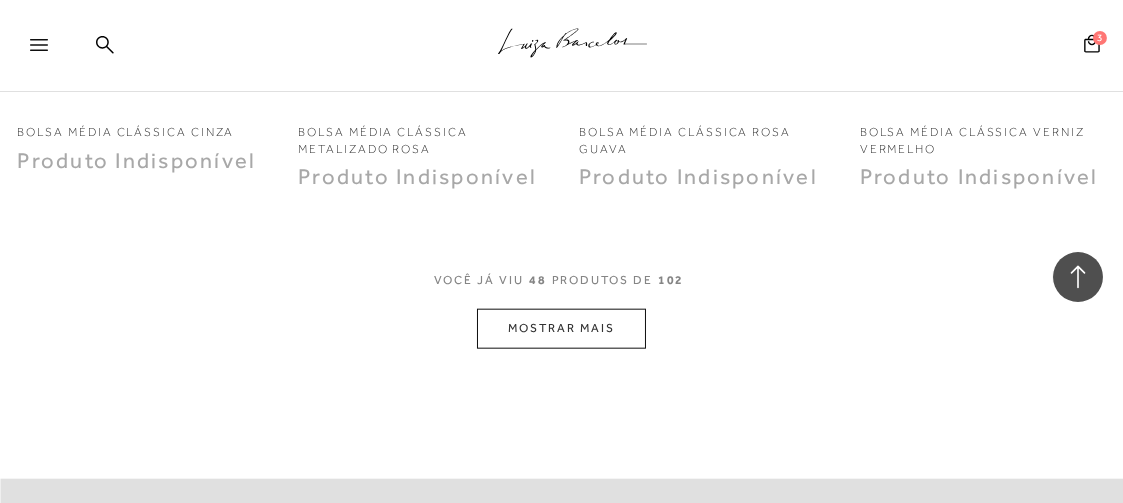 click on "MOSTRAR MAIS" at bounding box center [561, 328] 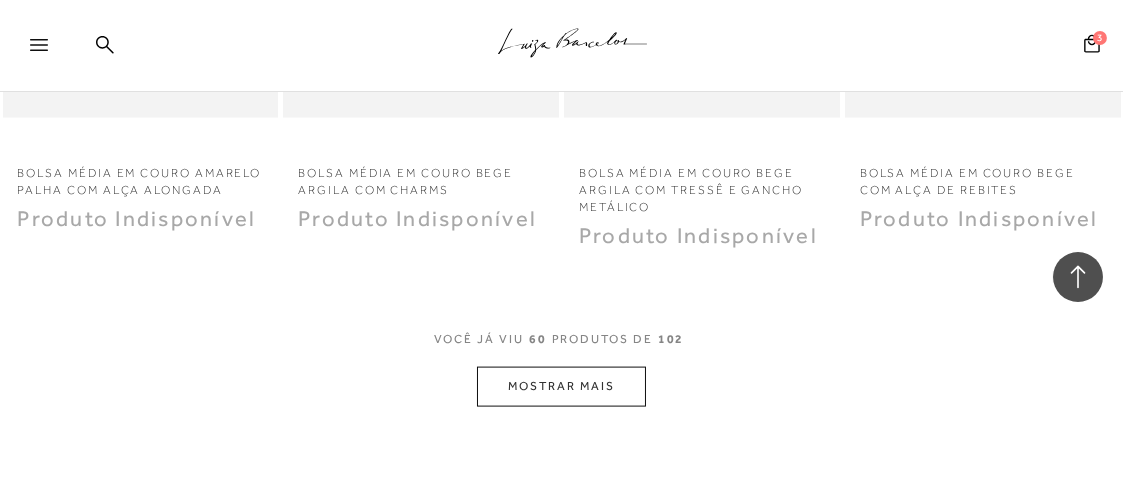 scroll, scrollTop: 8400, scrollLeft: 0, axis: vertical 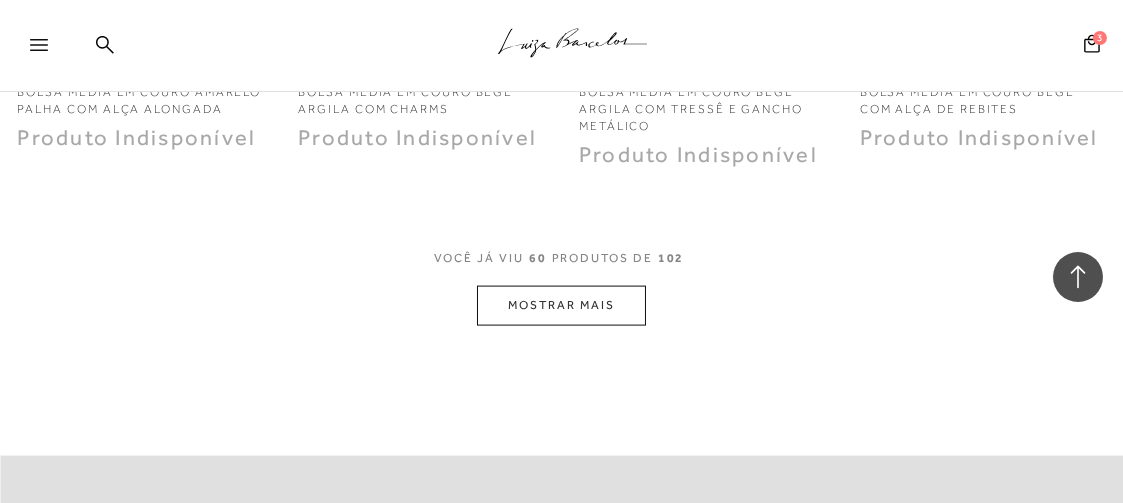 click on "MOSTRAR MAIS" at bounding box center (561, 305) 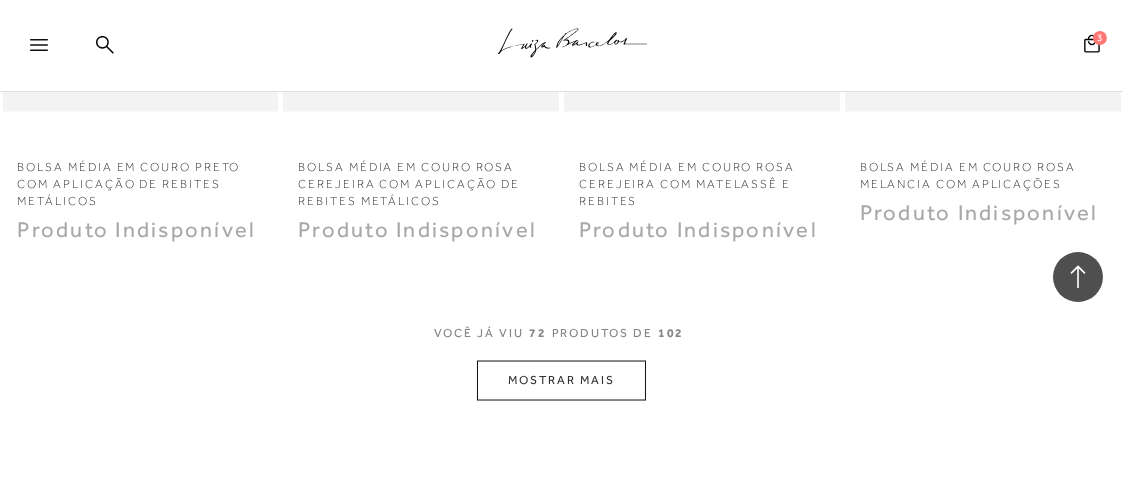 scroll, scrollTop: 10080, scrollLeft: 0, axis: vertical 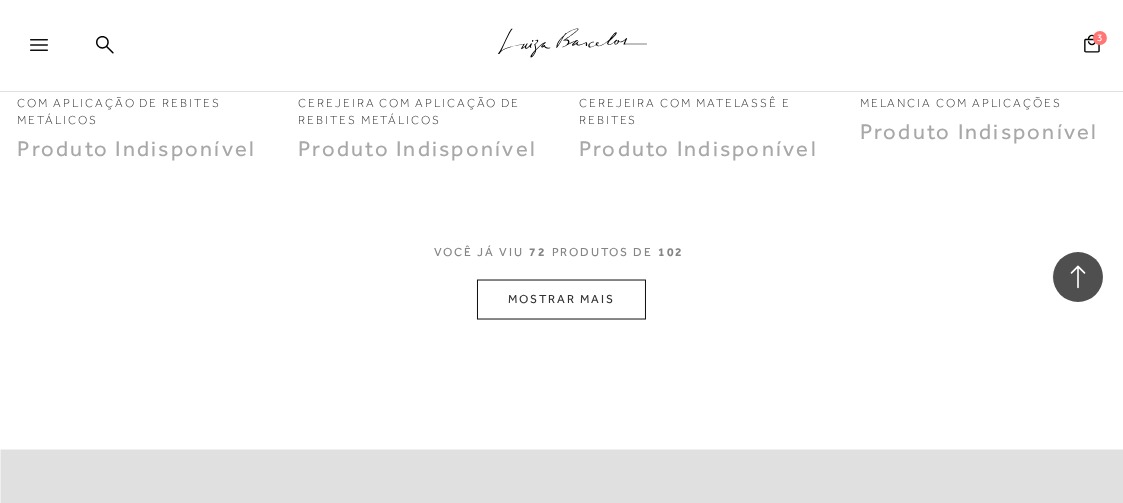 click on "MOSTRAR MAIS" at bounding box center (561, 299) 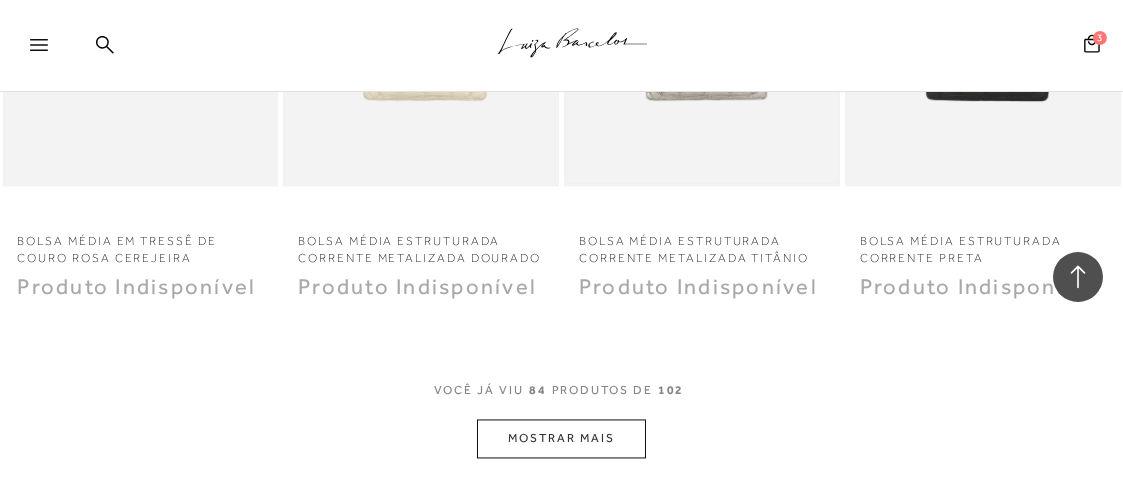 scroll, scrollTop: 11680, scrollLeft: 0, axis: vertical 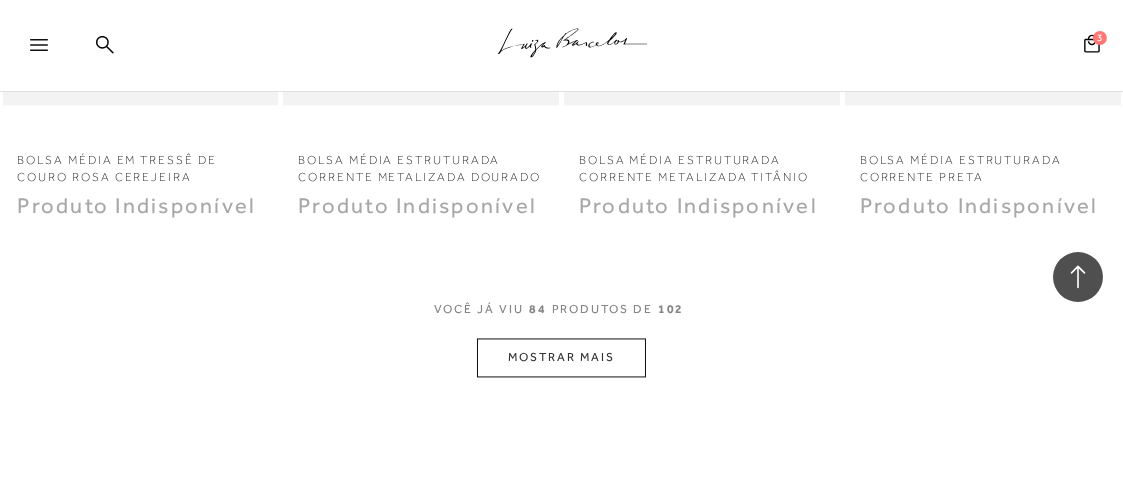 click on "MOSTRAR MAIS" at bounding box center [561, 357] 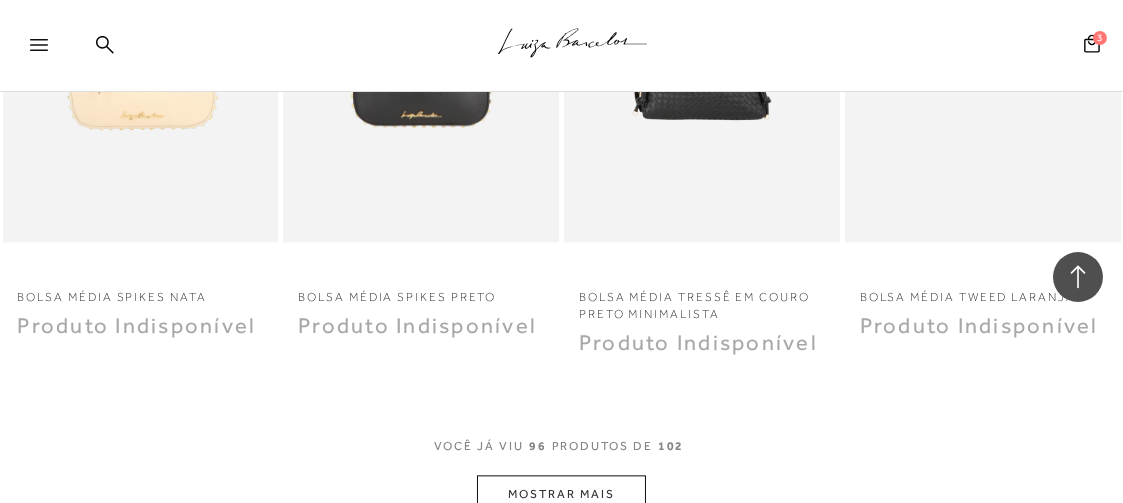 scroll, scrollTop: 13279, scrollLeft: 0, axis: vertical 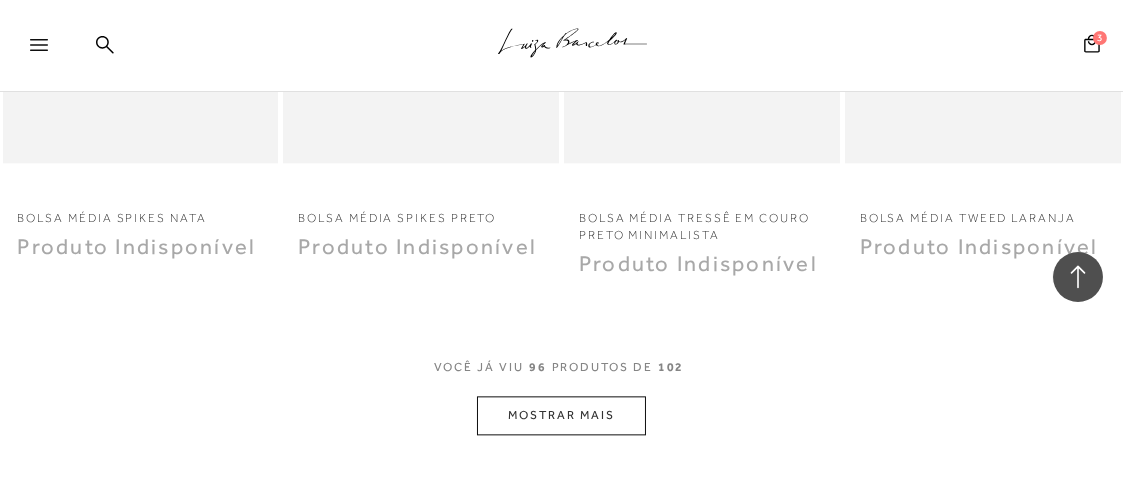 click on "MOSTRAR MAIS" at bounding box center (561, 415) 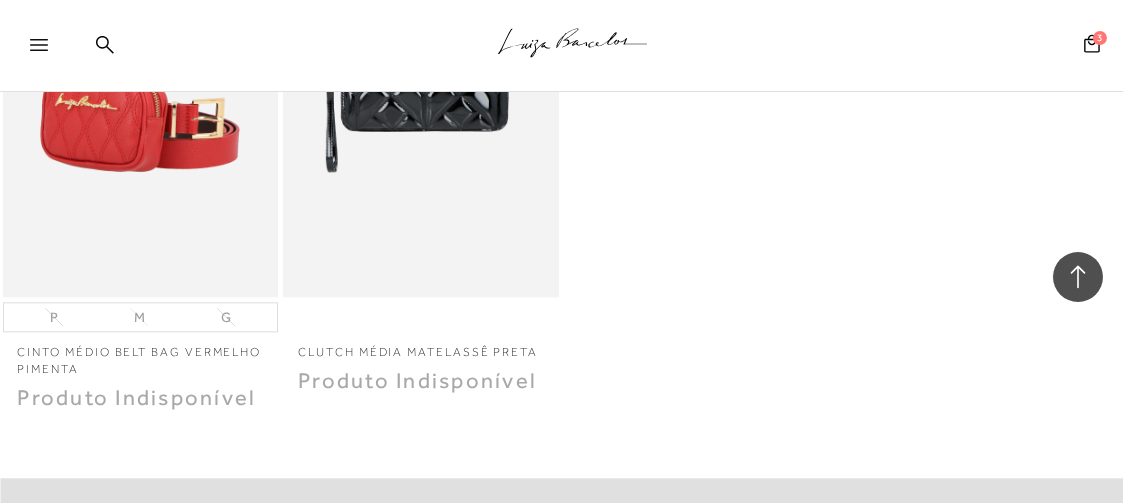 scroll, scrollTop: 13839, scrollLeft: 0, axis: vertical 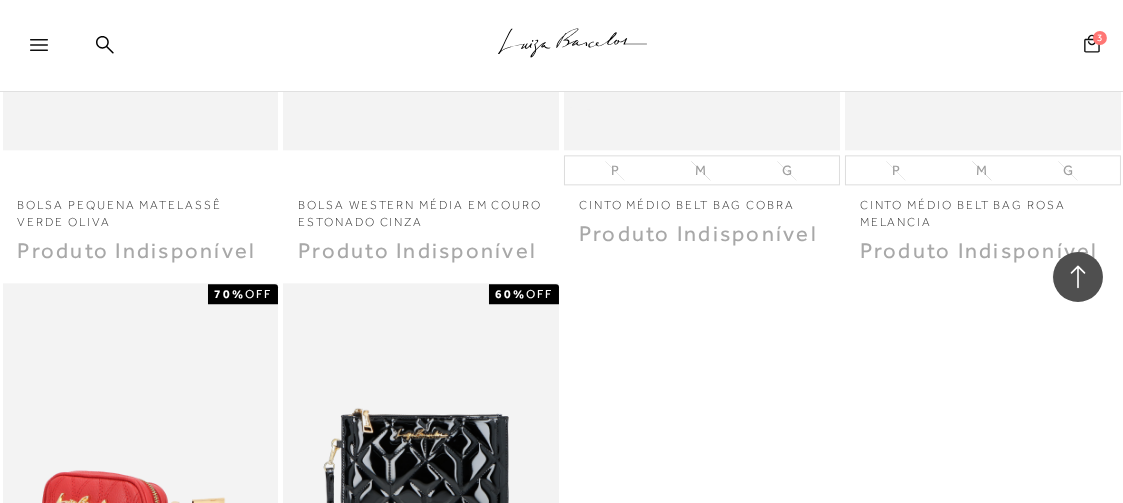 click 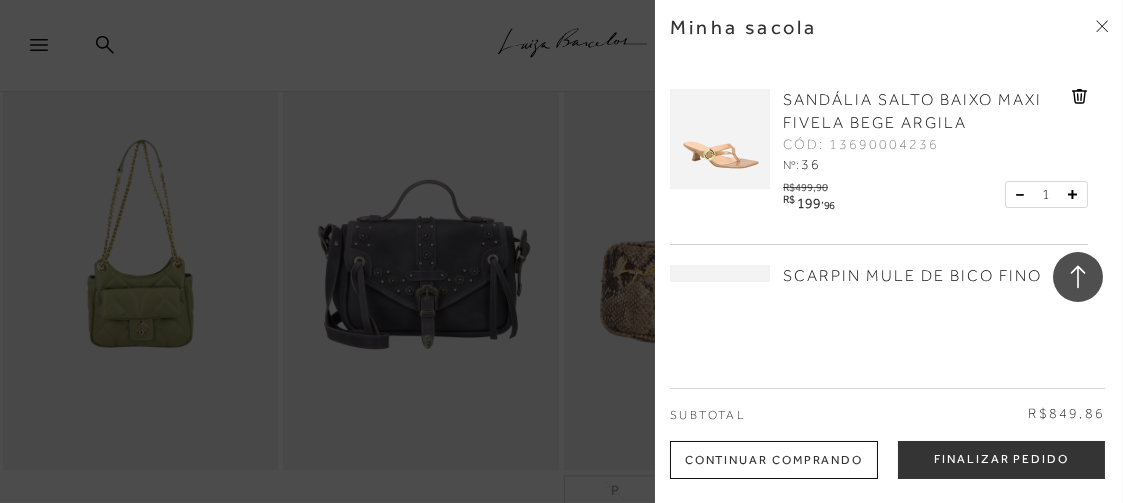 scroll, scrollTop: 13200, scrollLeft: 0, axis: vertical 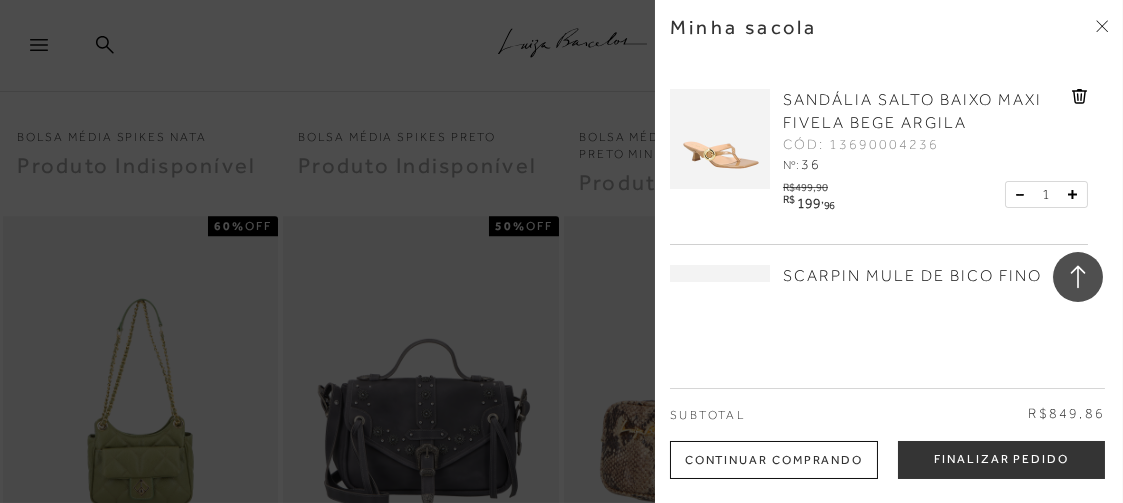 click on "Finalizar Pedido" at bounding box center (1001, 460) 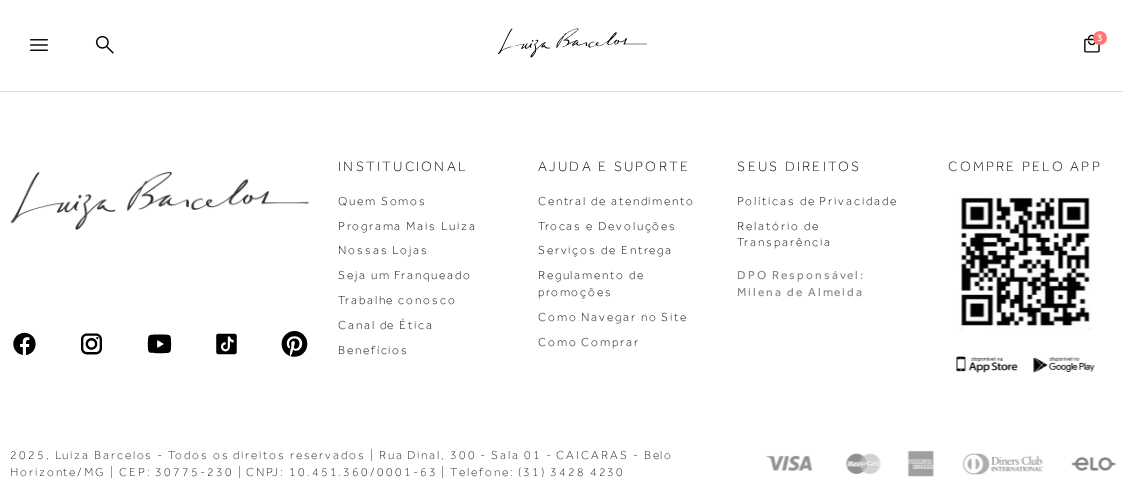 scroll, scrollTop: 0, scrollLeft: 0, axis: both 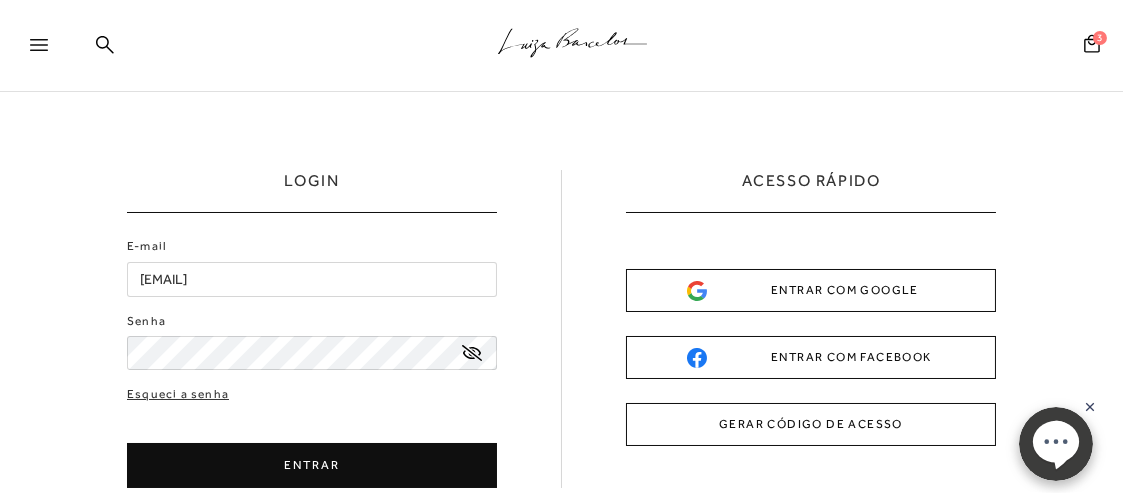 click 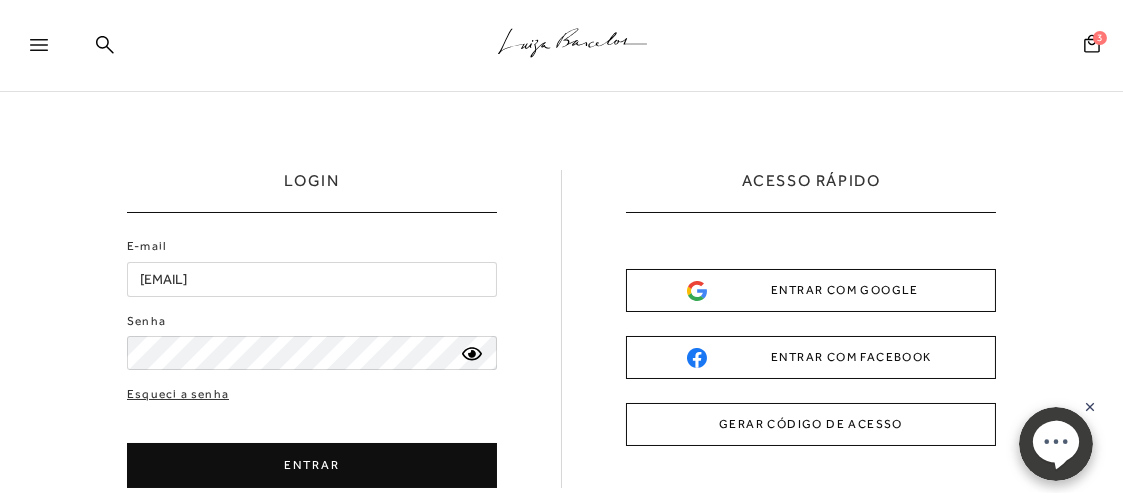 click on "ENTRAR" at bounding box center [312, 465] 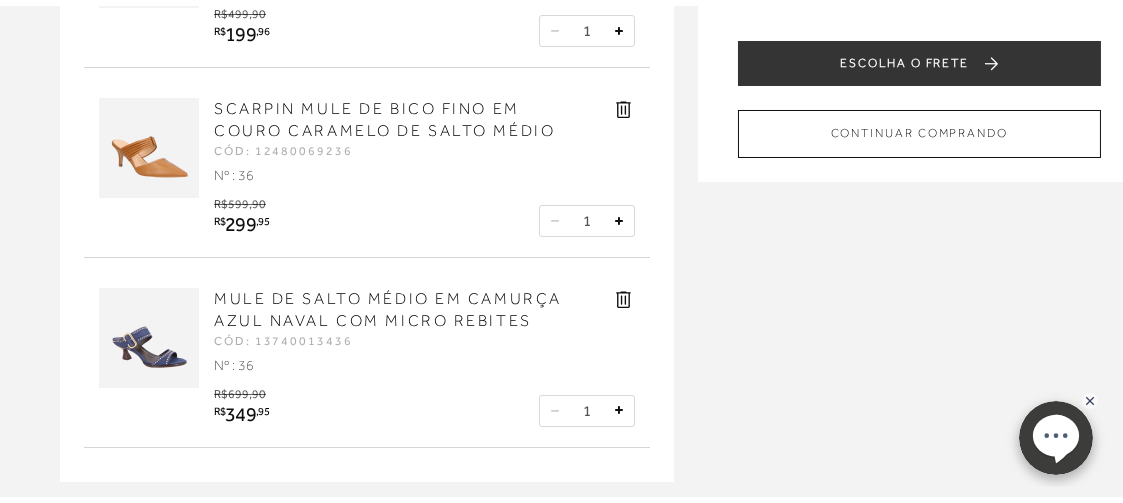 scroll, scrollTop: 0, scrollLeft: 0, axis: both 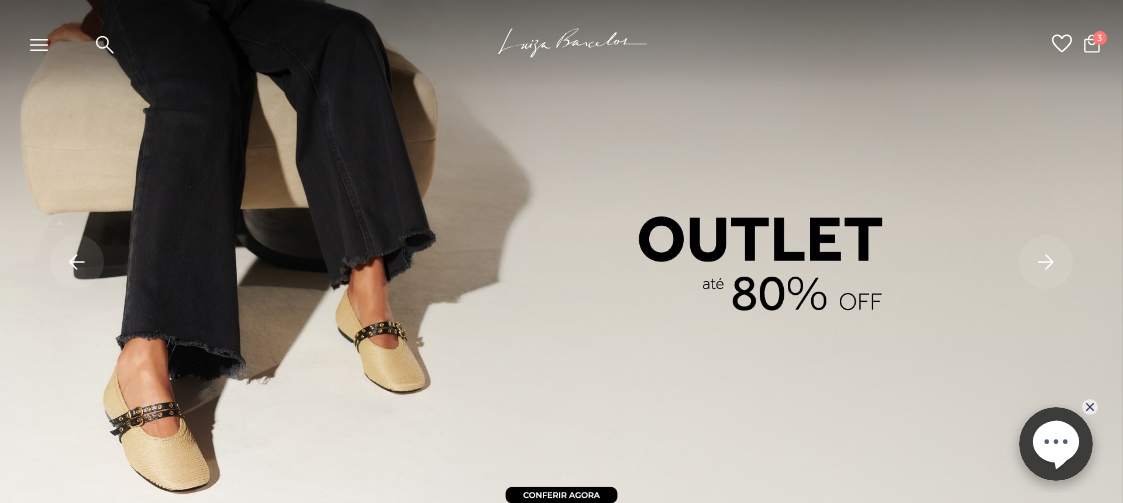 click 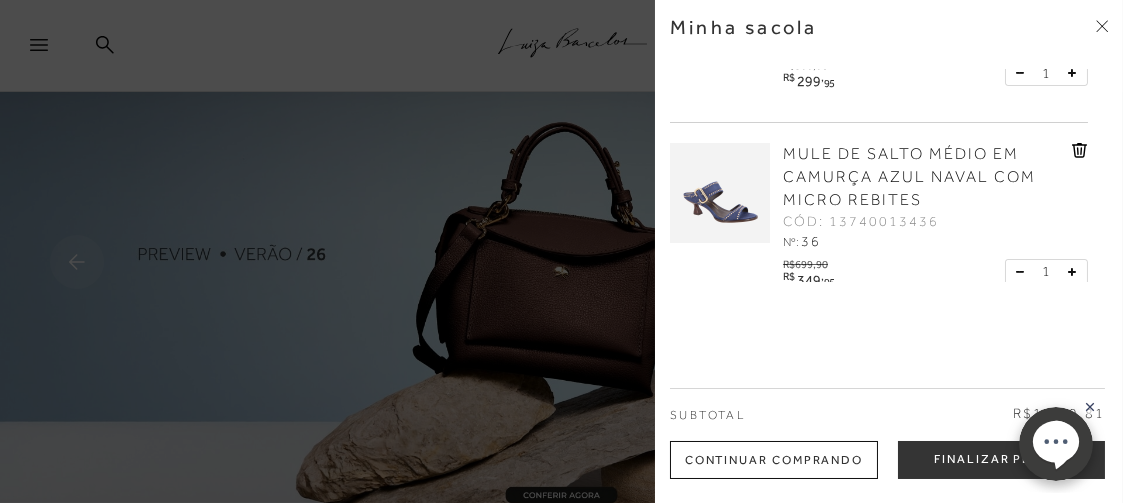 scroll, scrollTop: 538, scrollLeft: 0, axis: vertical 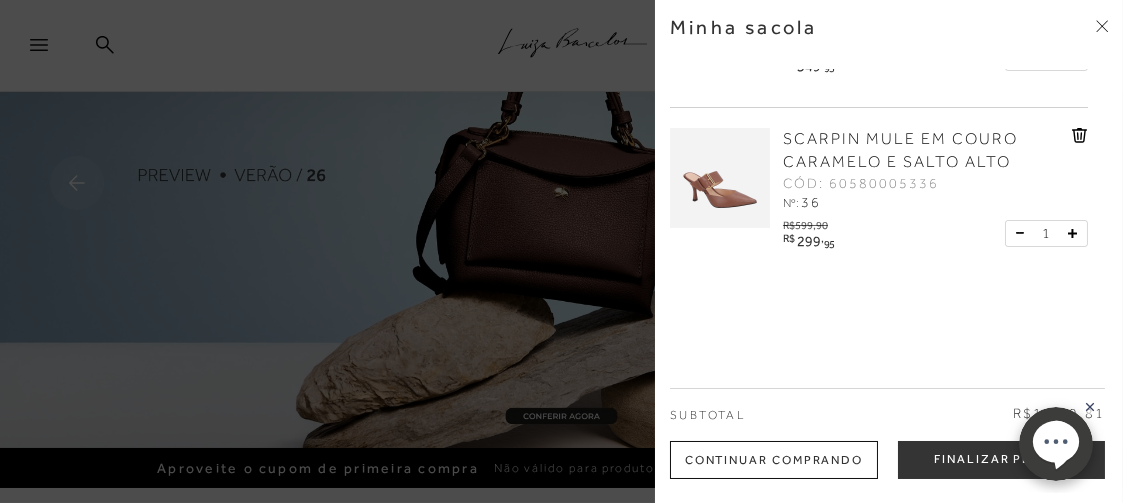 click 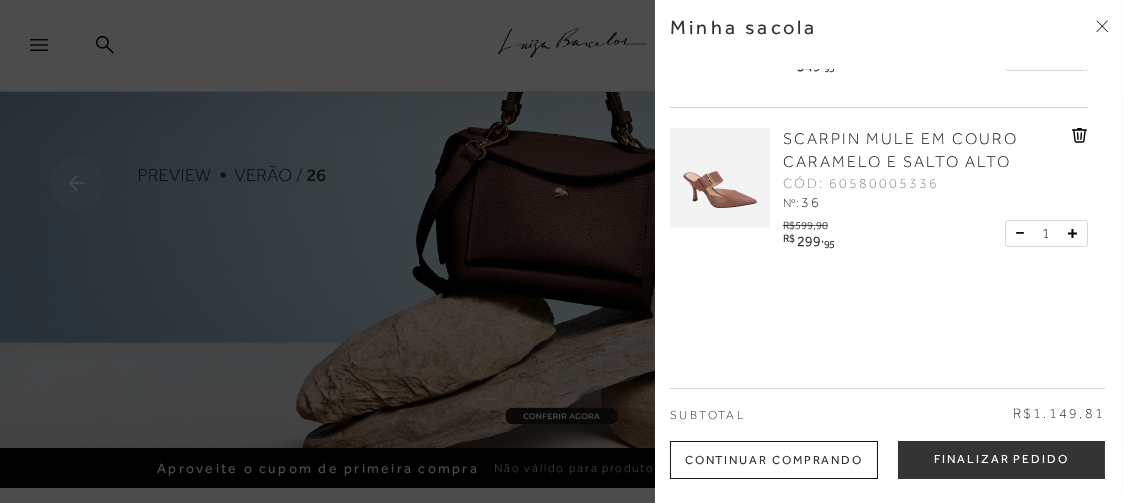 scroll, scrollTop: 0, scrollLeft: 0, axis: both 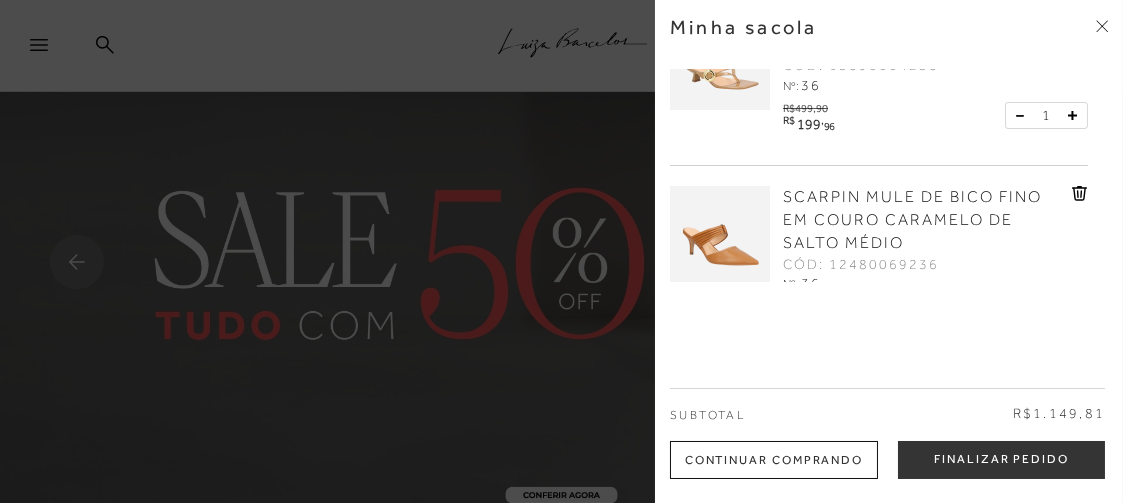 click 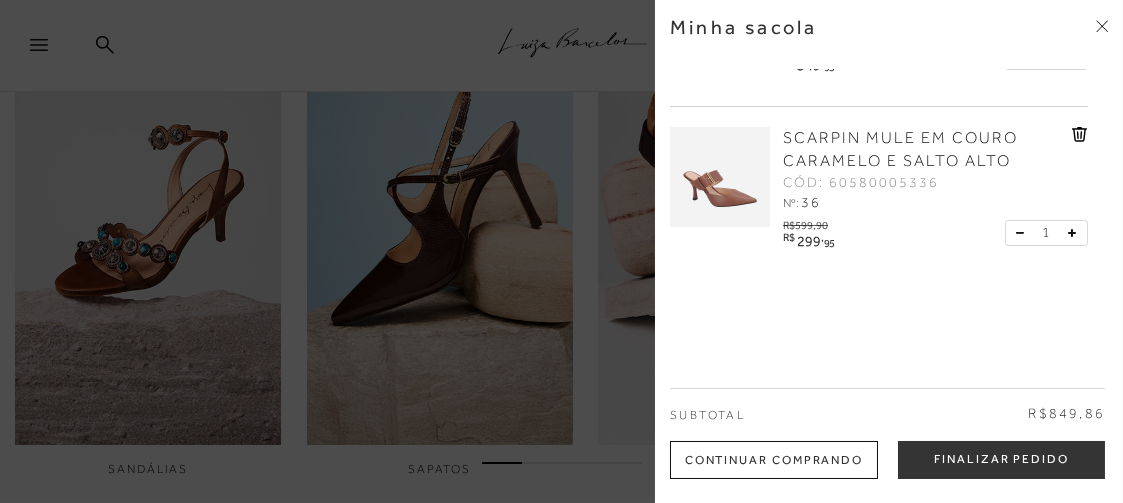 click 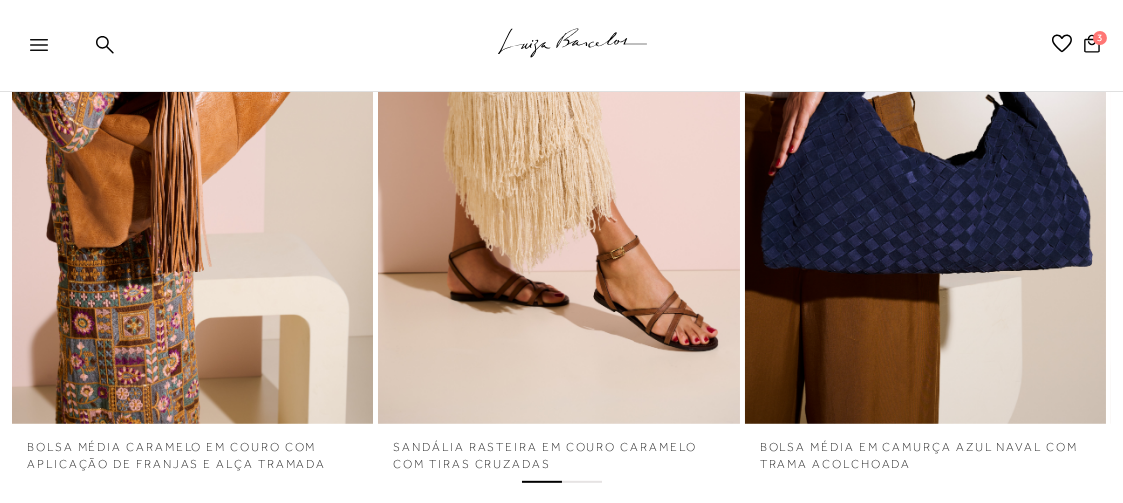 click at bounding box center (925, 152) 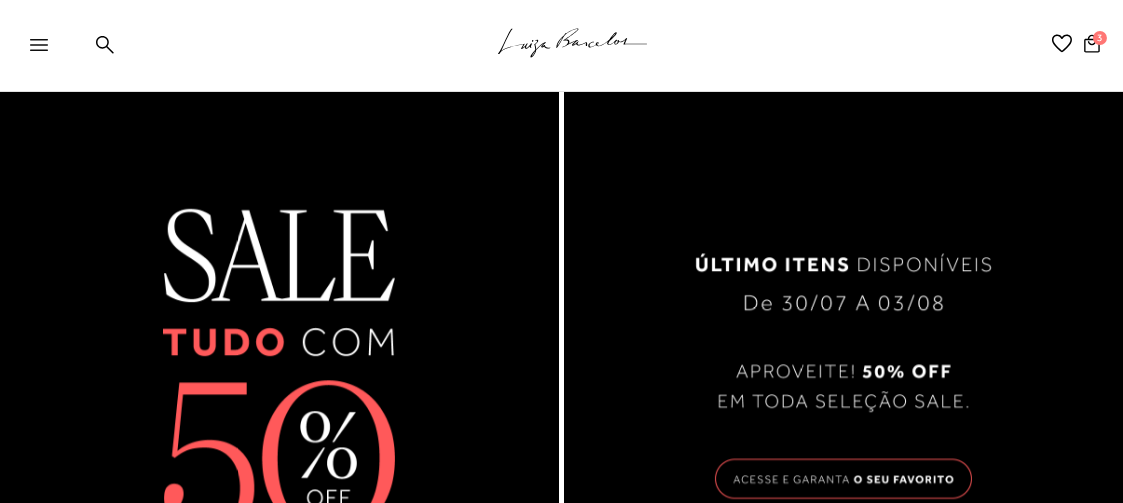 scroll, scrollTop: 2319, scrollLeft: 0, axis: vertical 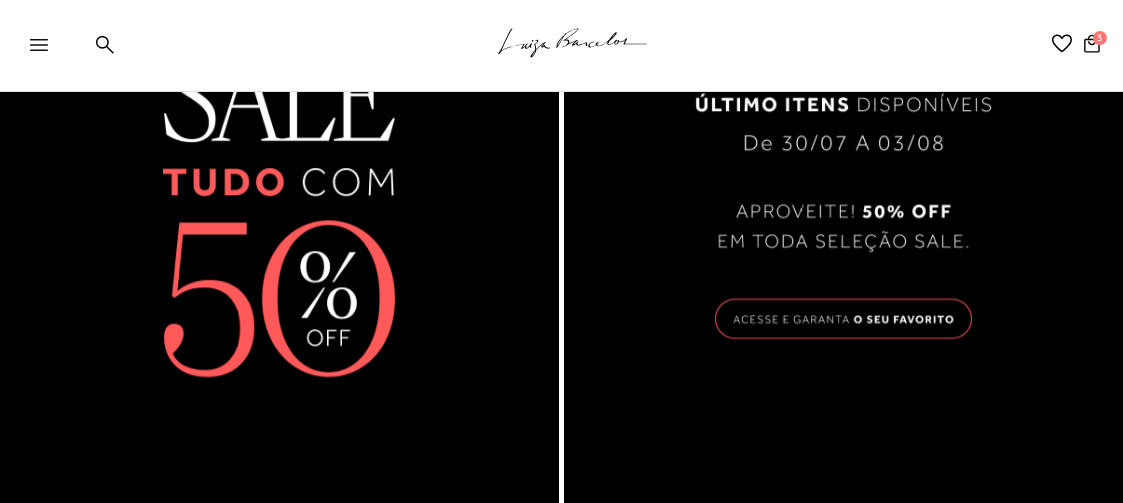 click at bounding box center [279, 213] 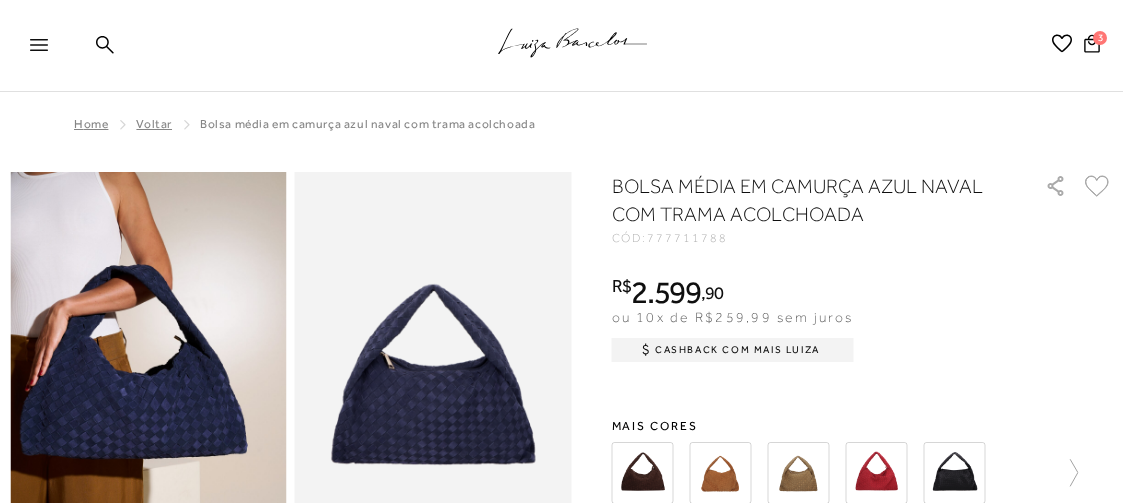 scroll, scrollTop: 720, scrollLeft: 0, axis: vertical 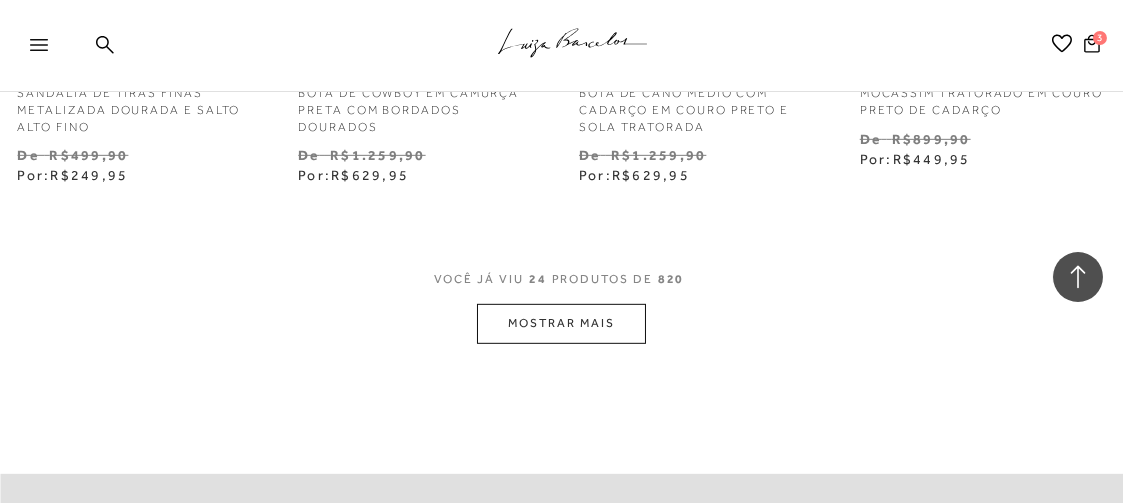 click on "MOSTRAR MAIS" at bounding box center [561, 323] 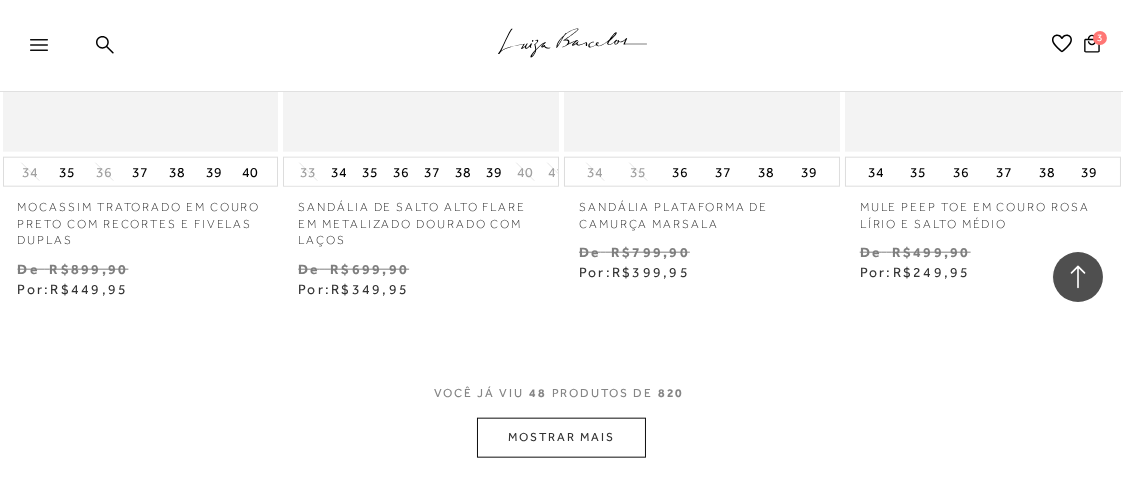 scroll, scrollTop: 6959, scrollLeft: 0, axis: vertical 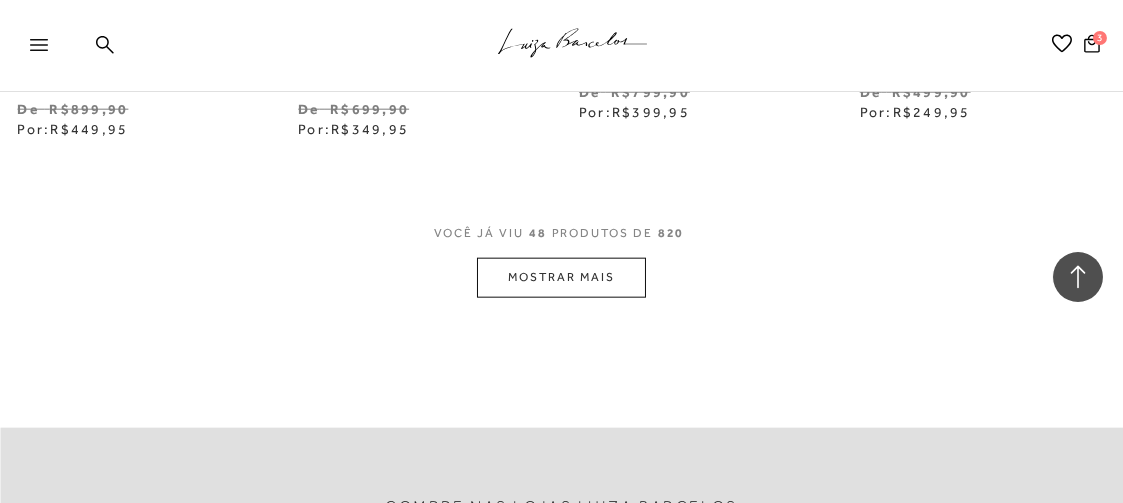 click on "MOSTRAR MAIS" at bounding box center [561, 277] 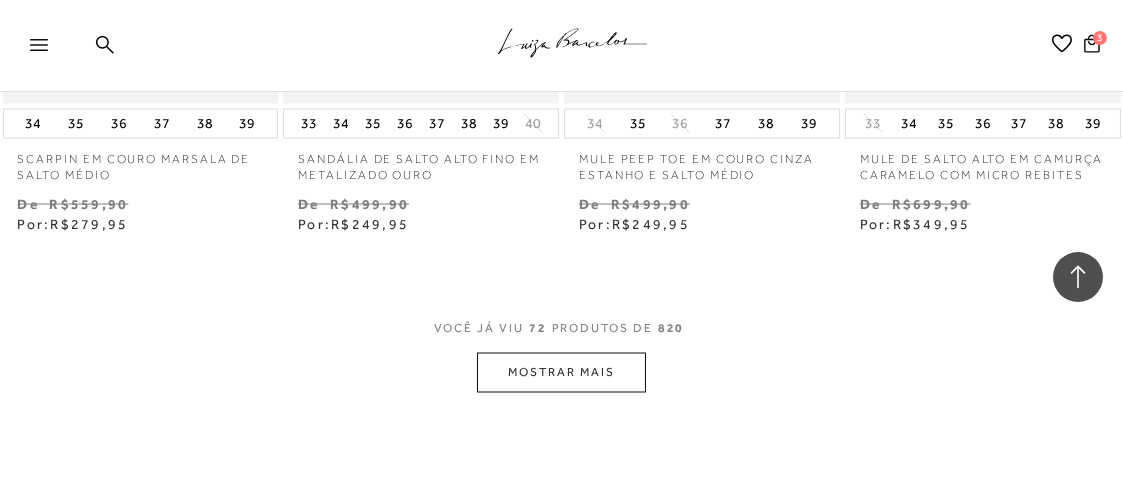 scroll, scrollTop: 10399, scrollLeft: 0, axis: vertical 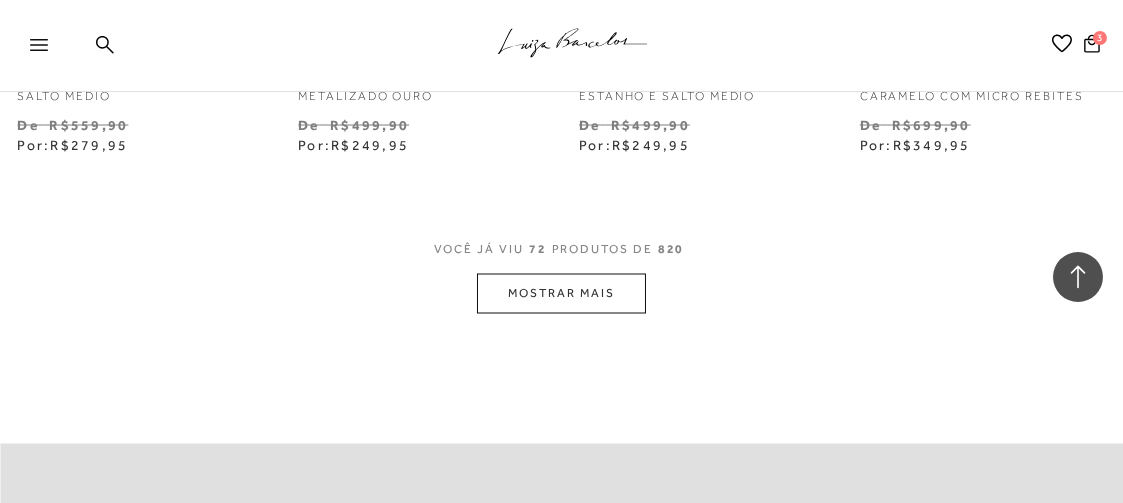 click on "MOSTRAR MAIS" at bounding box center [561, 293] 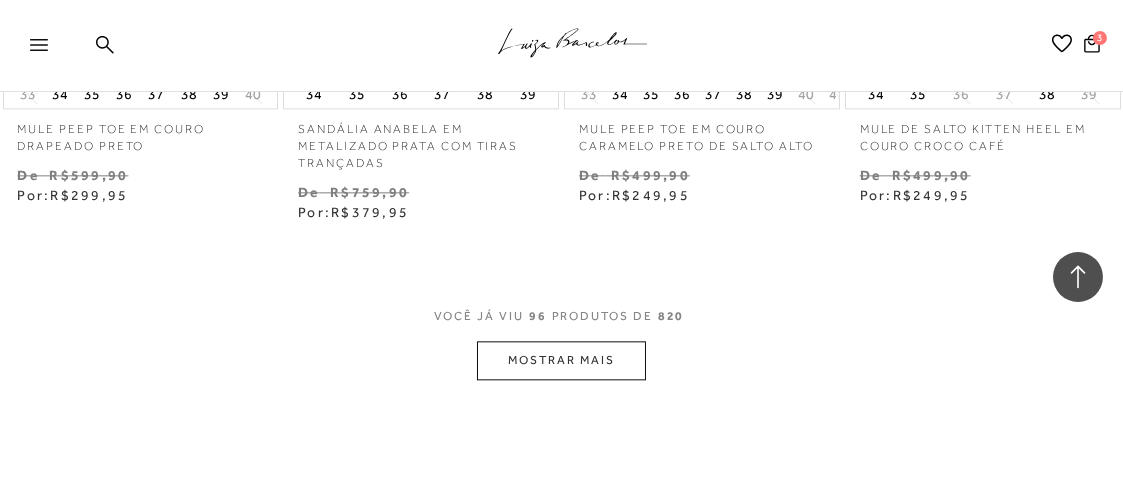 scroll, scrollTop: 13919, scrollLeft: 0, axis: vertical 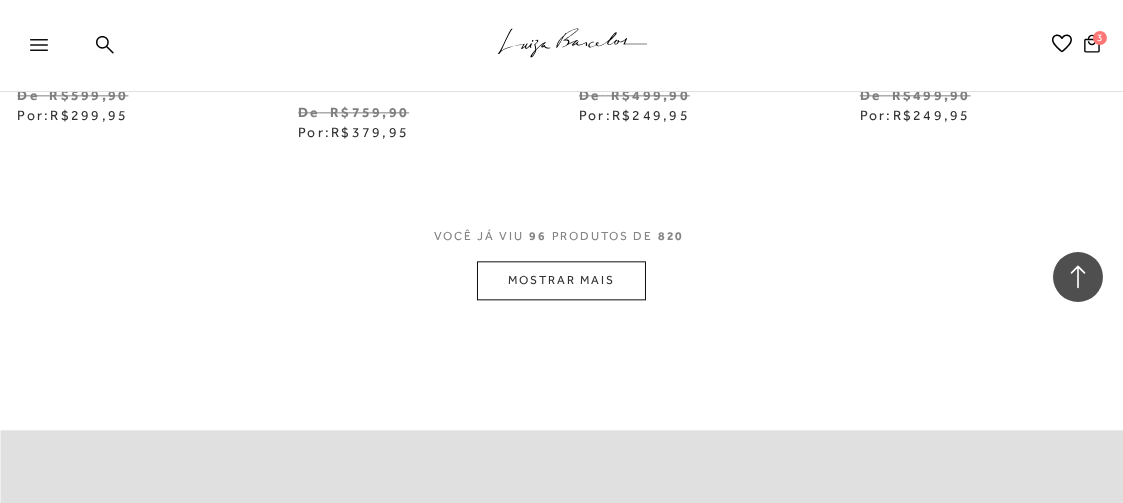 click on "MOSTRAR MAIS" at bounding box center [561, 280] 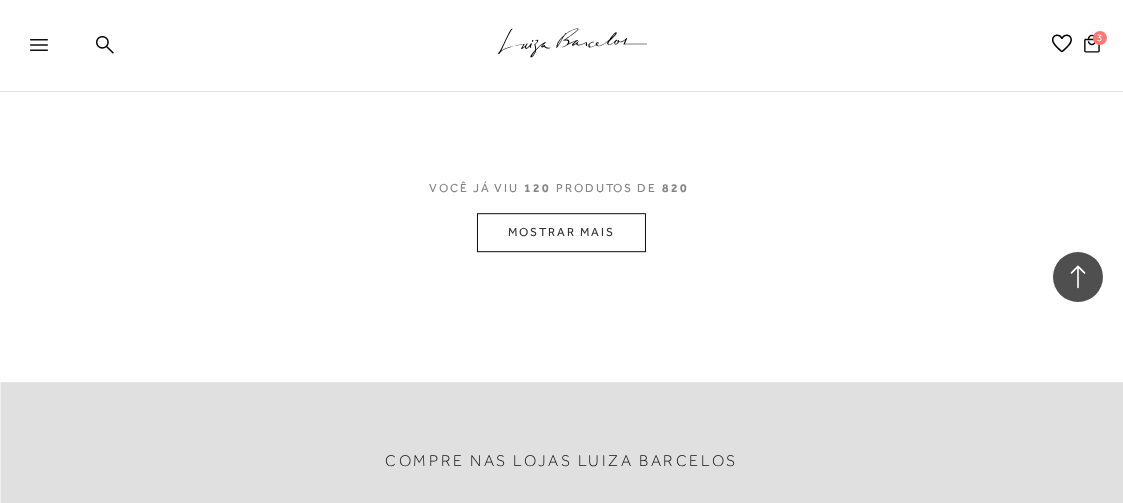 scroll, scrollTop: 17359, scrollLeft: 0, axis: vertical 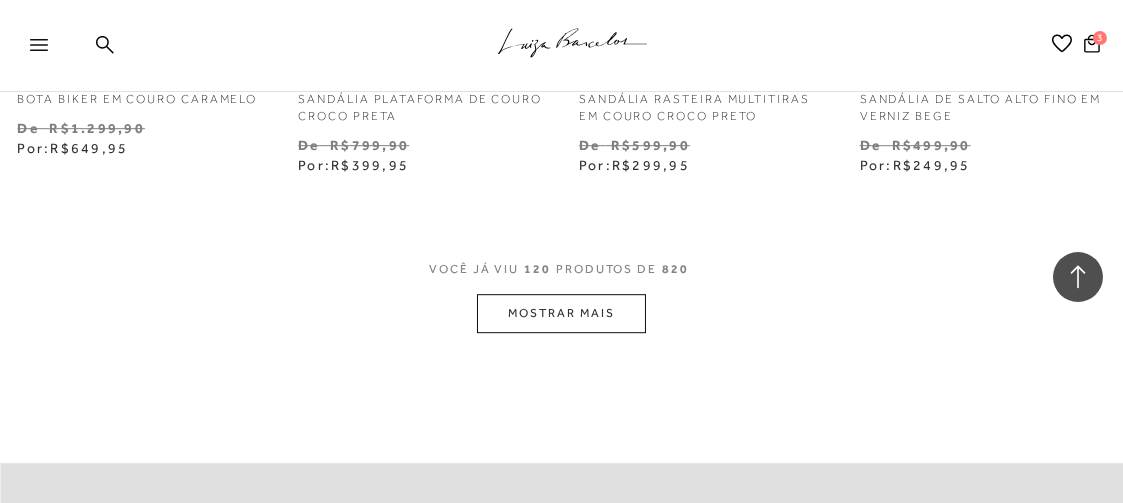 click on "MOSTRAR MAIS" at bounding box center [561, 313] 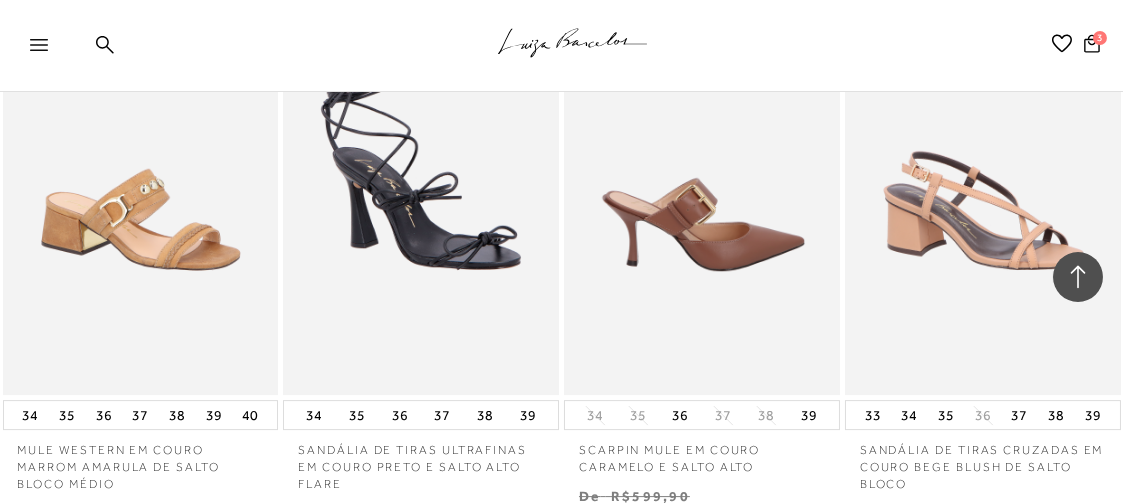 scroll, scrollTop: 18800, scrollLeft: 0, axis: vertical 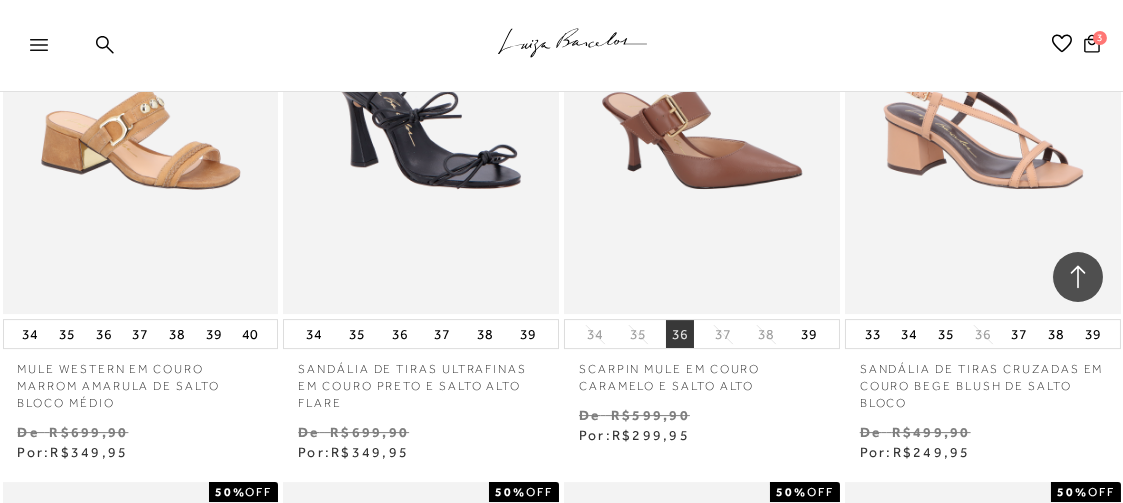 click on "36" at bounding box center [680, 334] 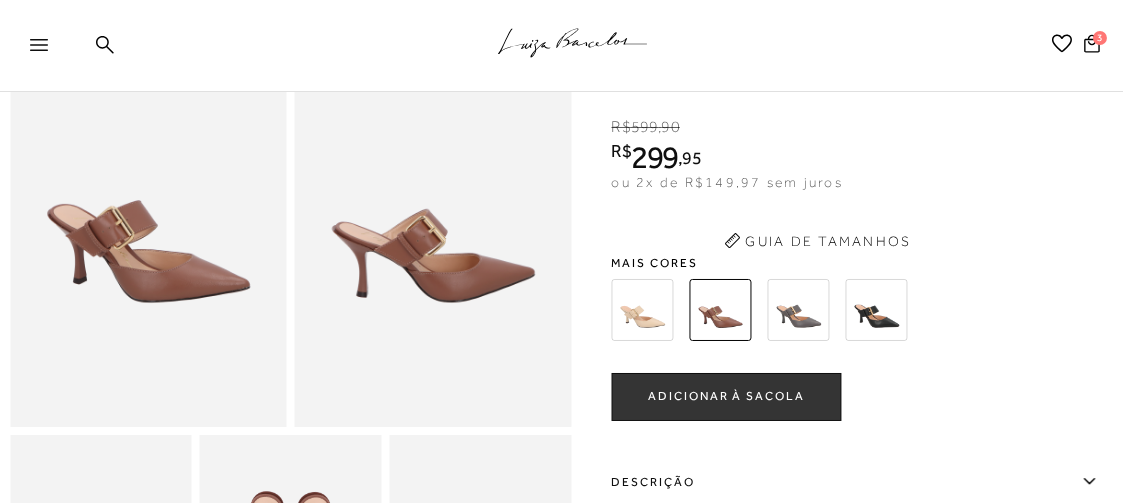 scroll, scrollTop: 239, scrollLeft: 0, axis: vertical 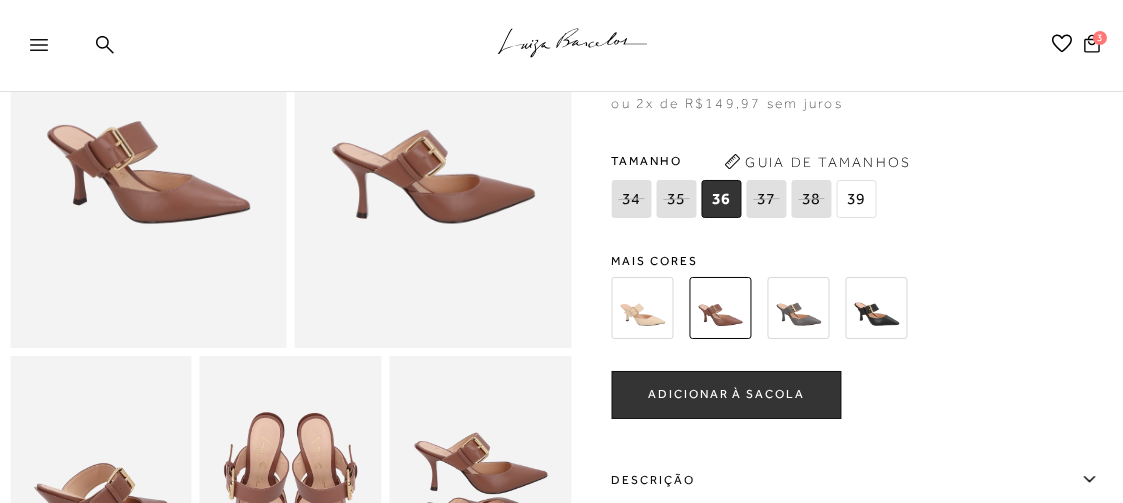 click on "ADICIONAR À SACOLA" at bounding box center (727, 395) 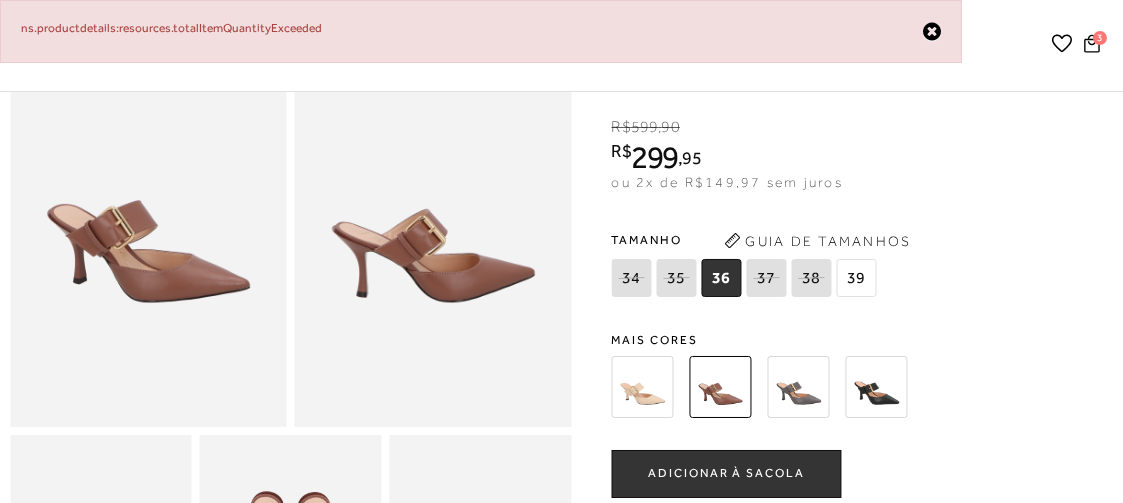 scroll, scrollTop: 239, scrollLeft: 0, axis: vertical 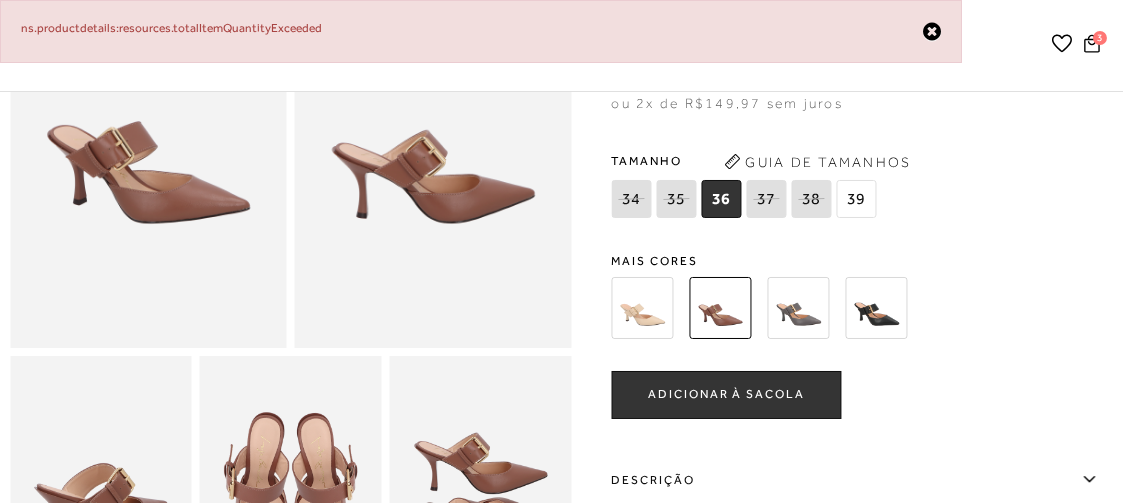 click on "ADICIONAR À SACOLA" at bounding box center [726, 394] 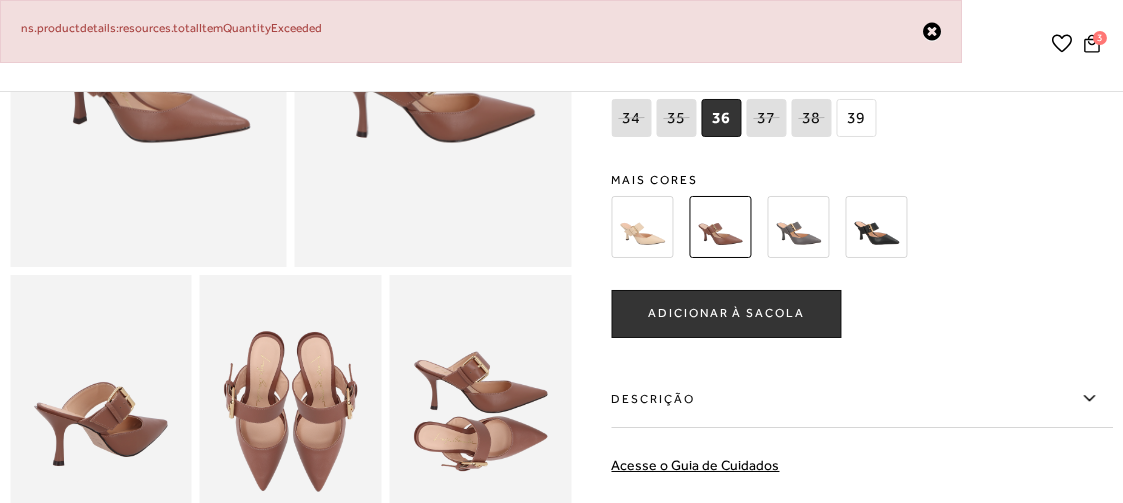 scroll, scrollTop: 239, scrollLeft: 0, axis: vertical 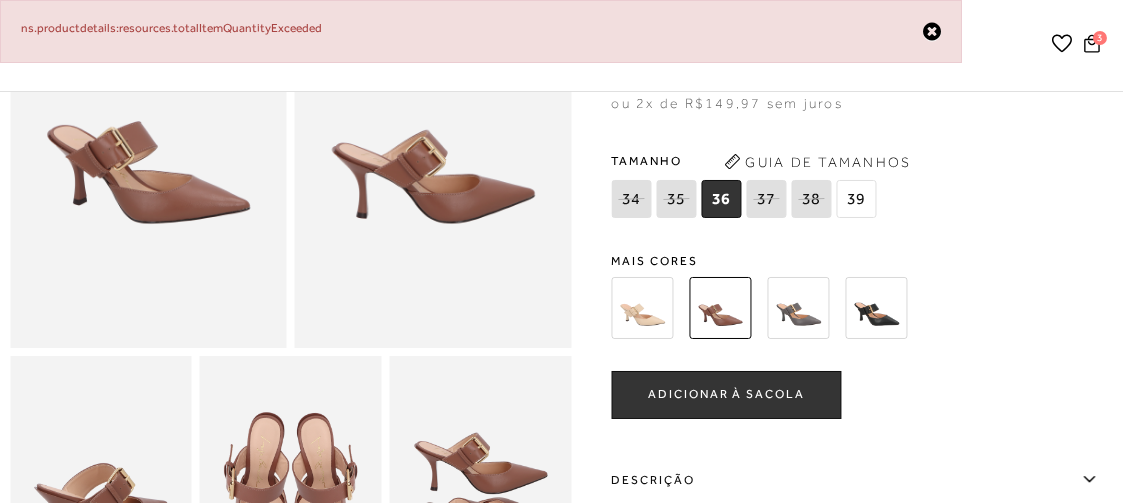 click on "36" at bounding box center [722, 199] 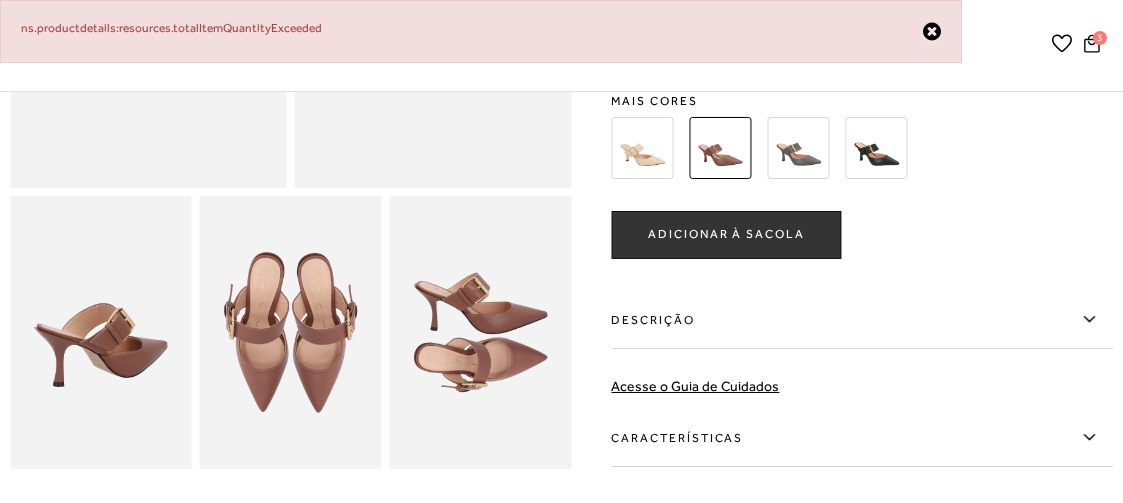 scroll, scrollTop: 239, scrollLeft: 0, axis: vertical 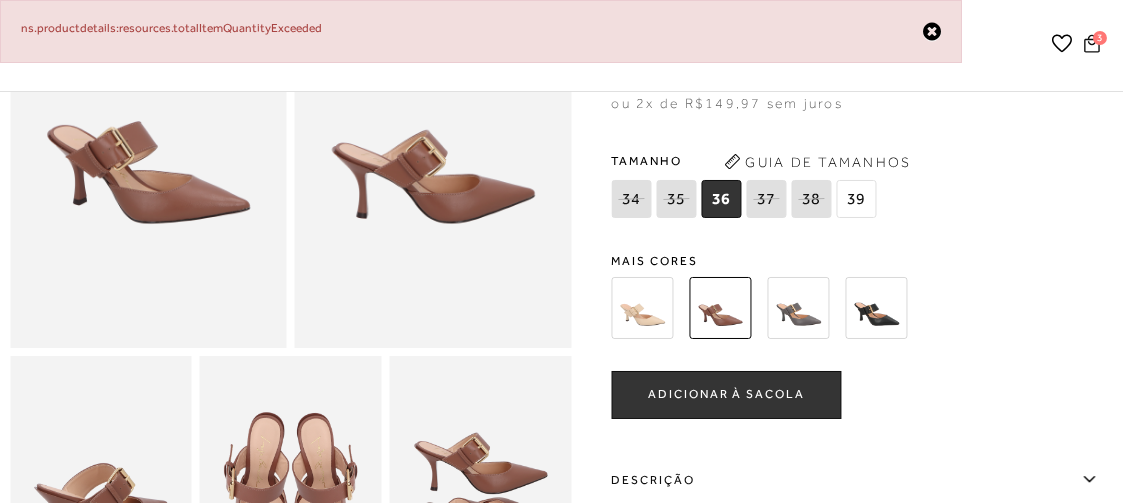 click 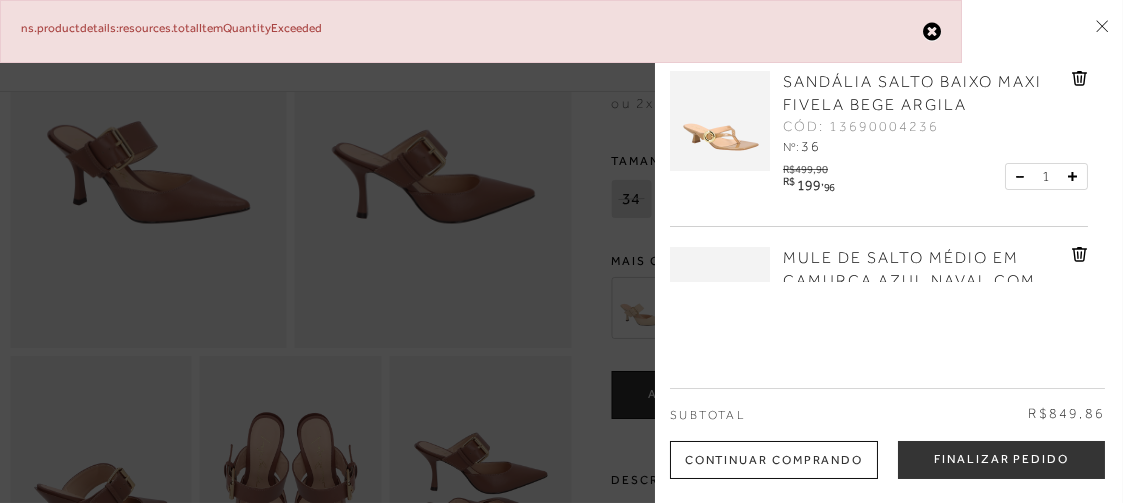 scroll, scrollTop: 0, scrollLeft: 0, axis: both 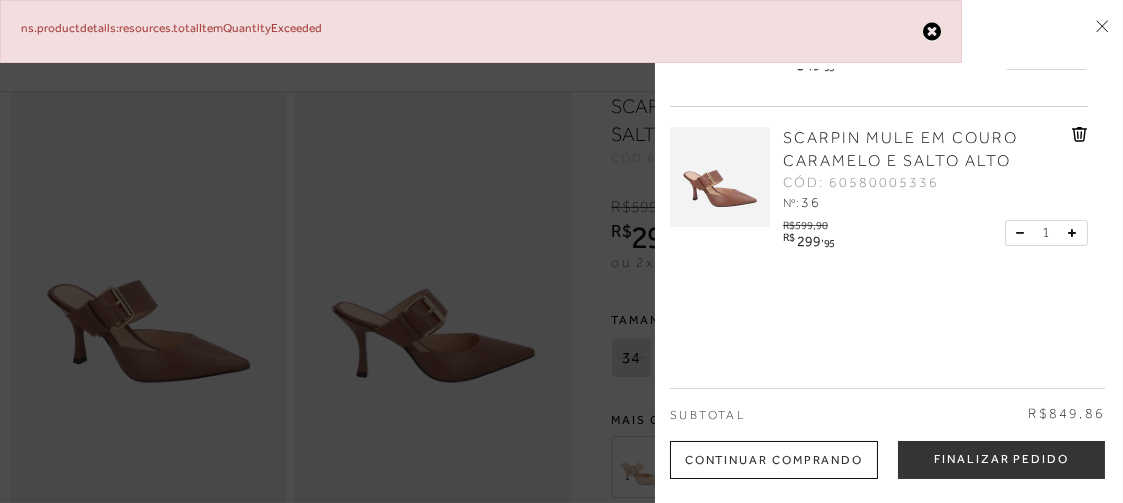click 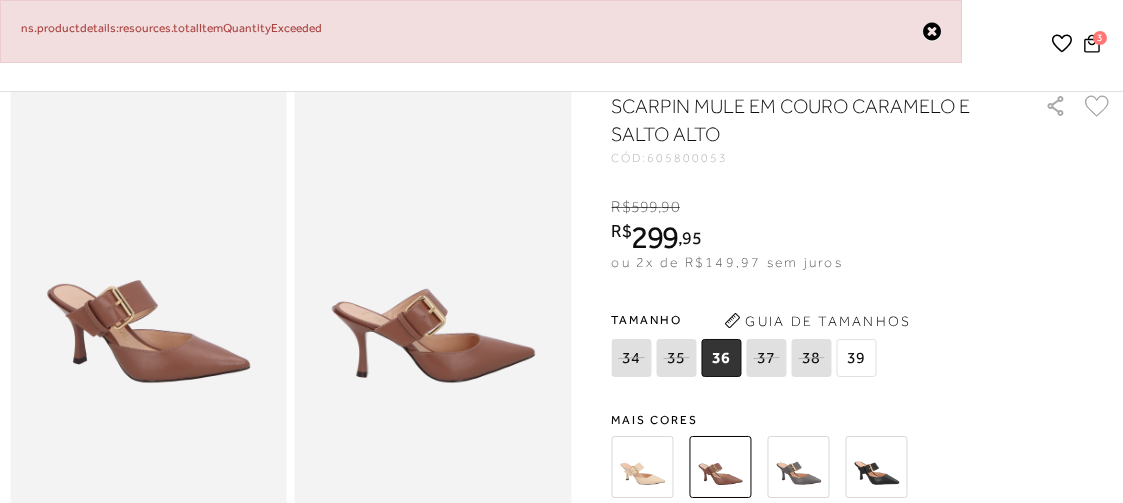 scroll, scrollTop: 0, scrollLeft: 0, axis: both 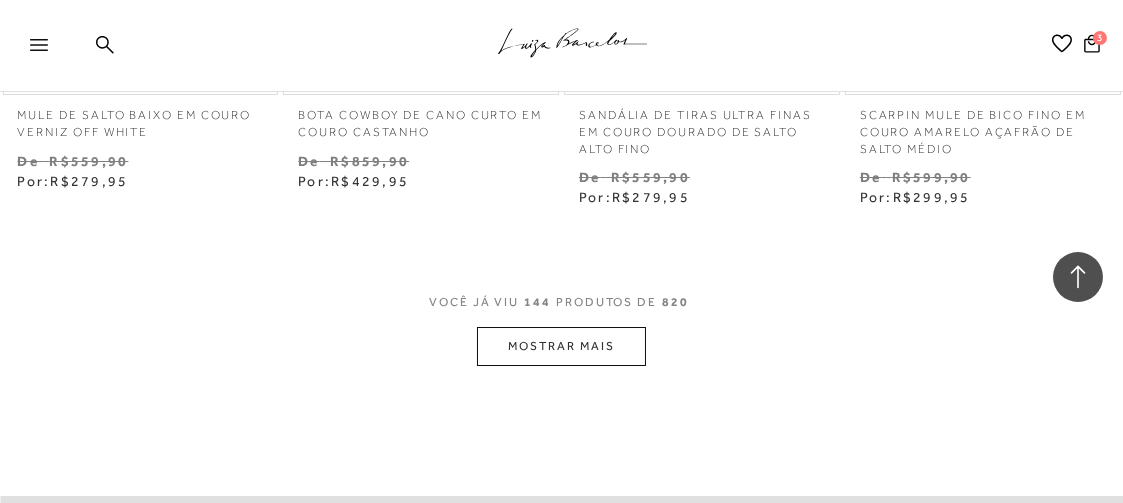 click on "MOSTRAR MAIS" at bounding box center [561, 346] 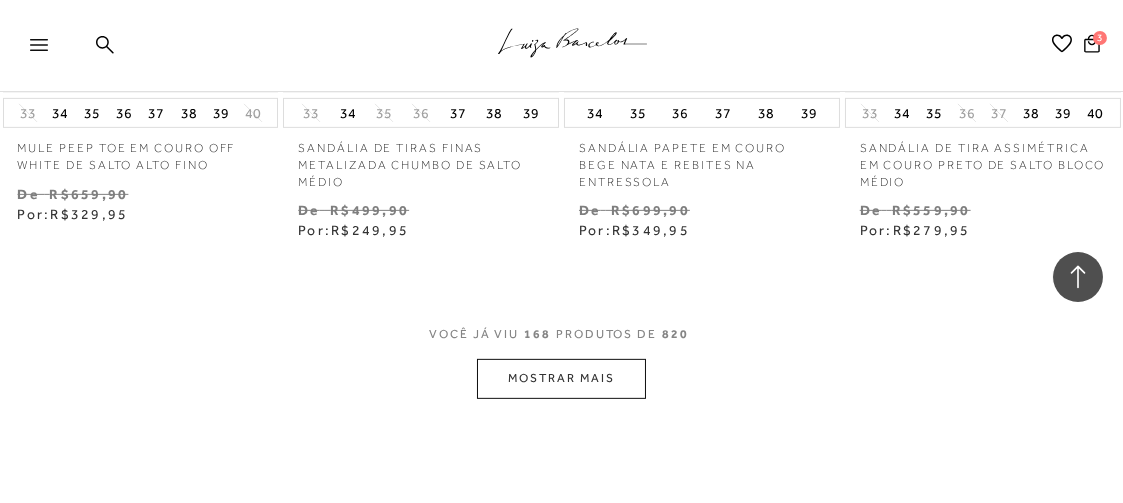 scroll, scrollTop: 24320, scrollLeft: 0, axis: vertical 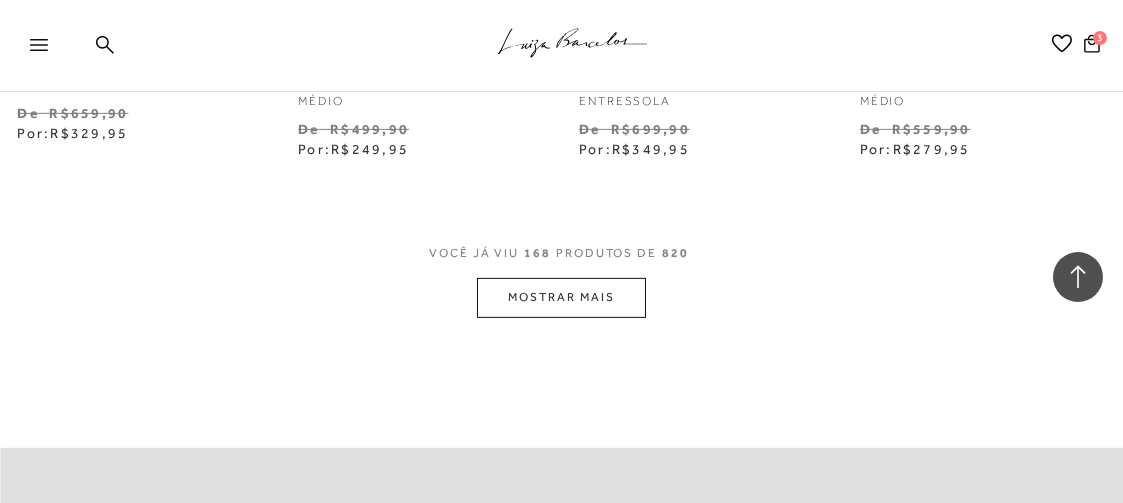 click on "MOSTRAR MAIS" at bounding box center [561, 297] 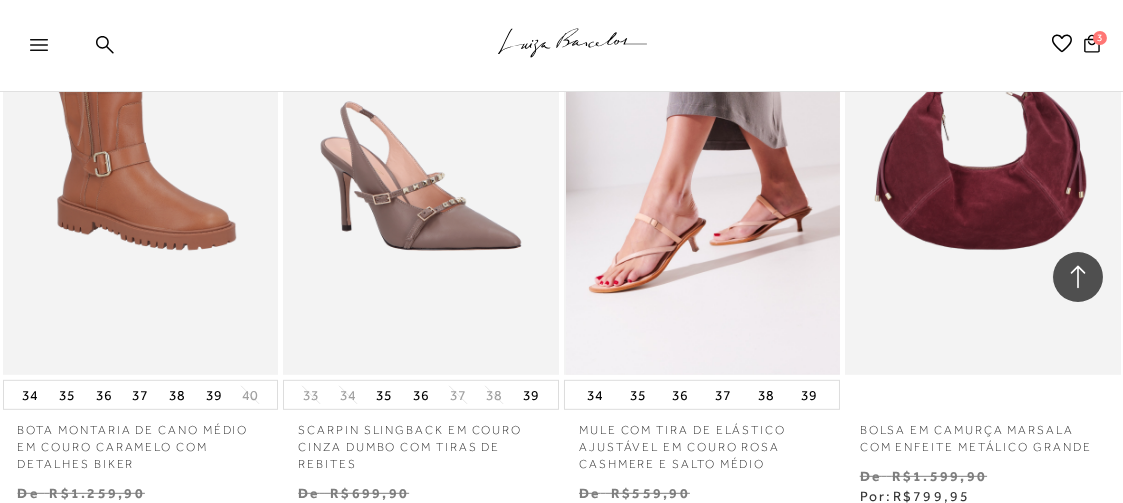 scroll, scrollTop: 25039, scrollLeft: 0, axis: vertical 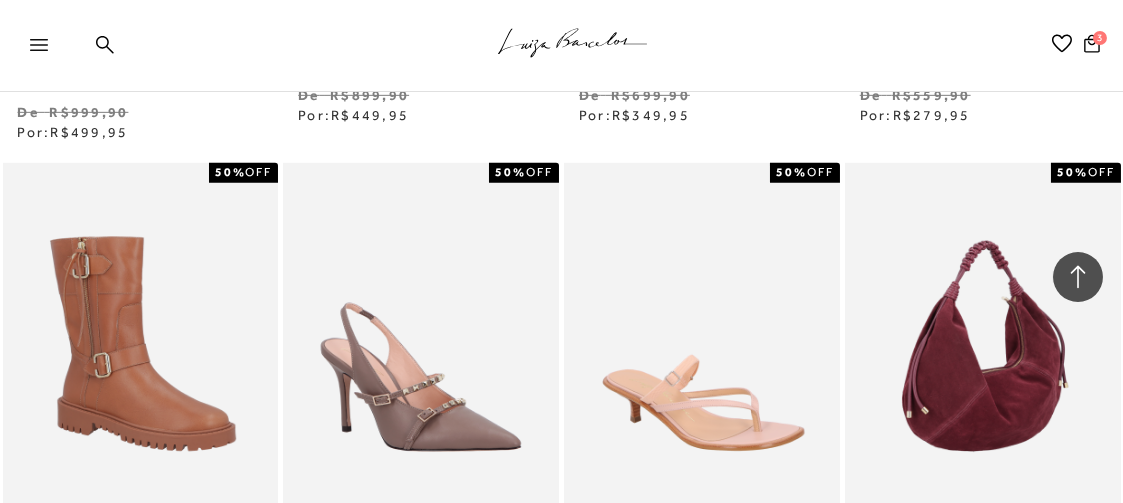 click at bounding box center [984, 370] 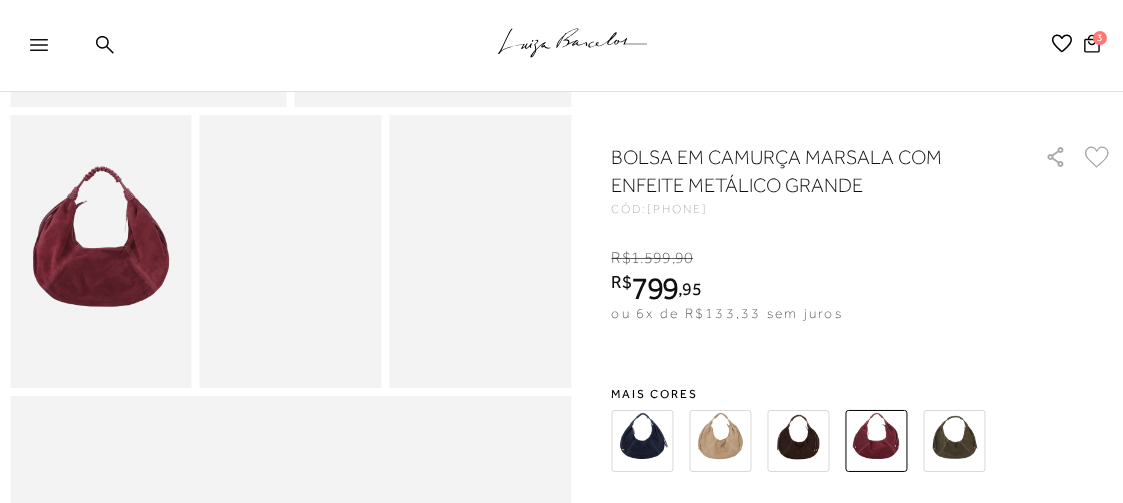 scroll, scrollTop: 560, scrollLeft: 0, axis: vertical 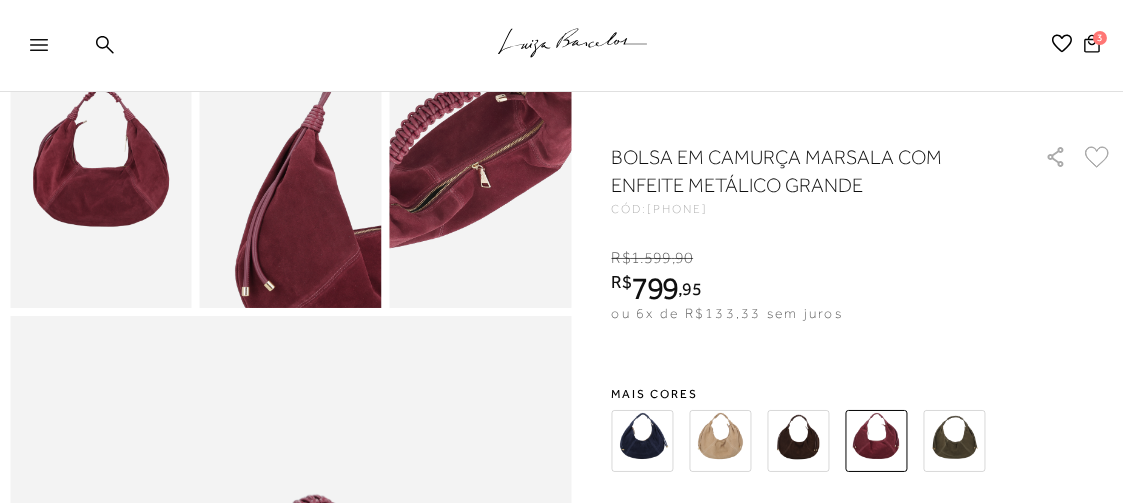 click at bounding box center (474, 149) 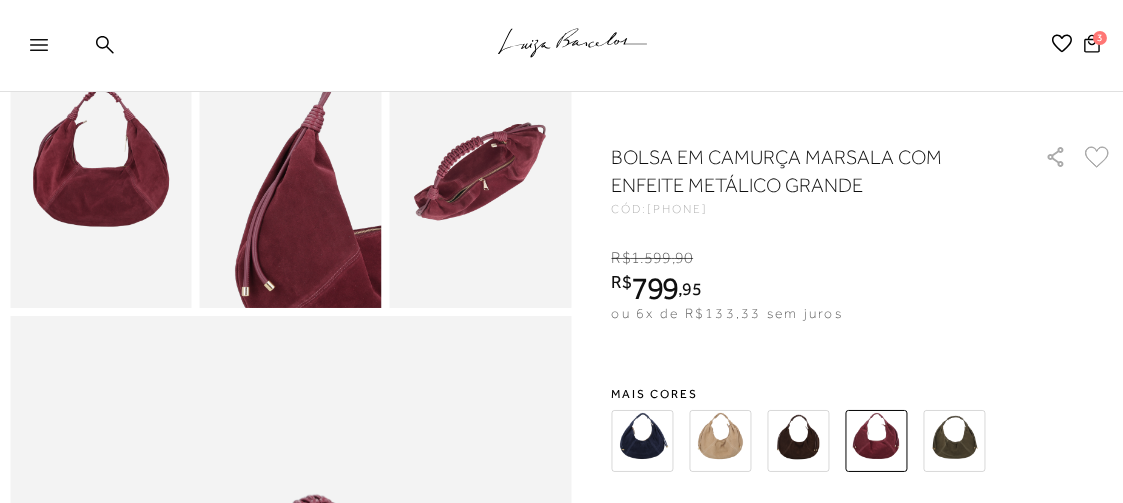 scroll, scrollTop: 639, scrollLeft: 0, axis: vertical 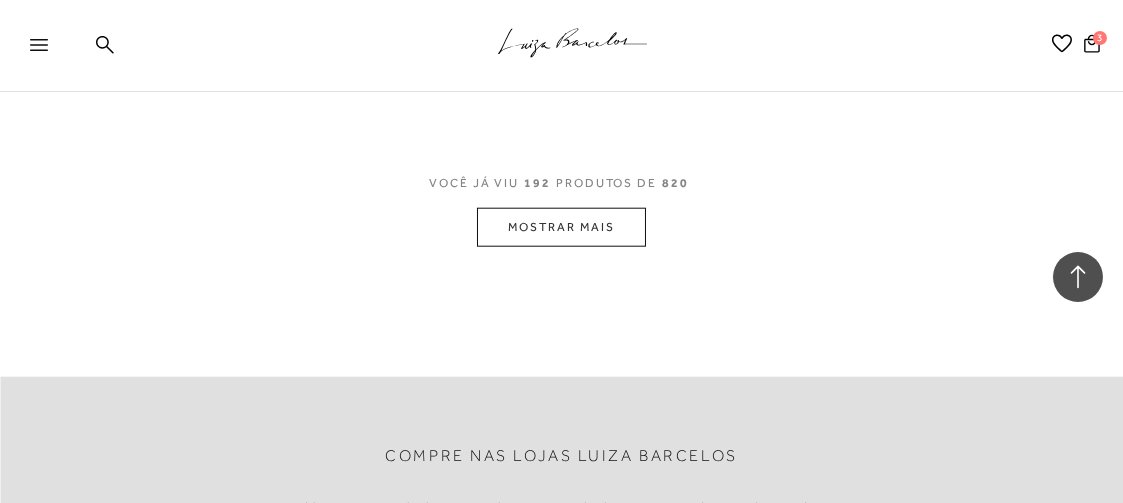 click on "MOSTRAR MAIS" at bounding box center (561, 227) 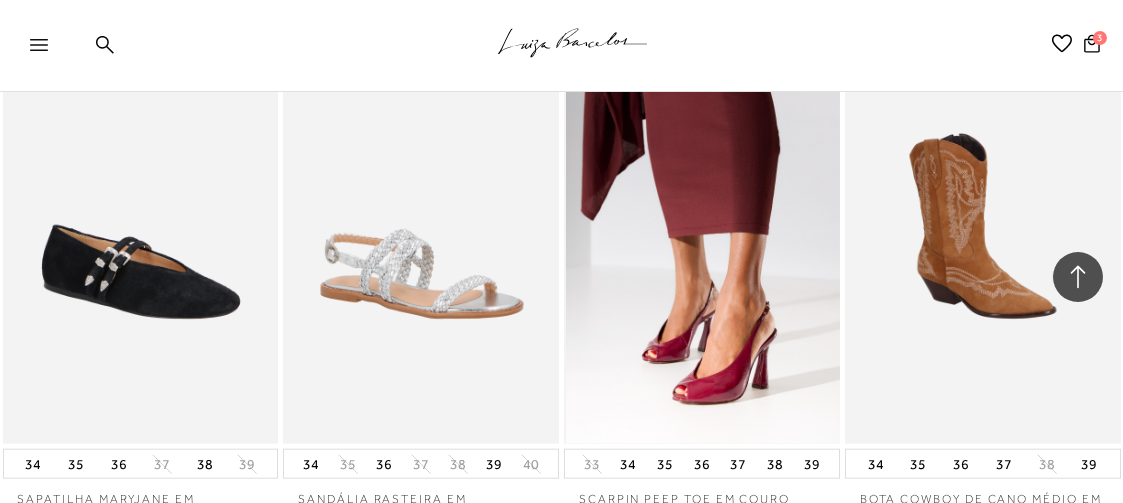 scroll, scrollTop: 28040, scrollLeft: 0, axis: vertical 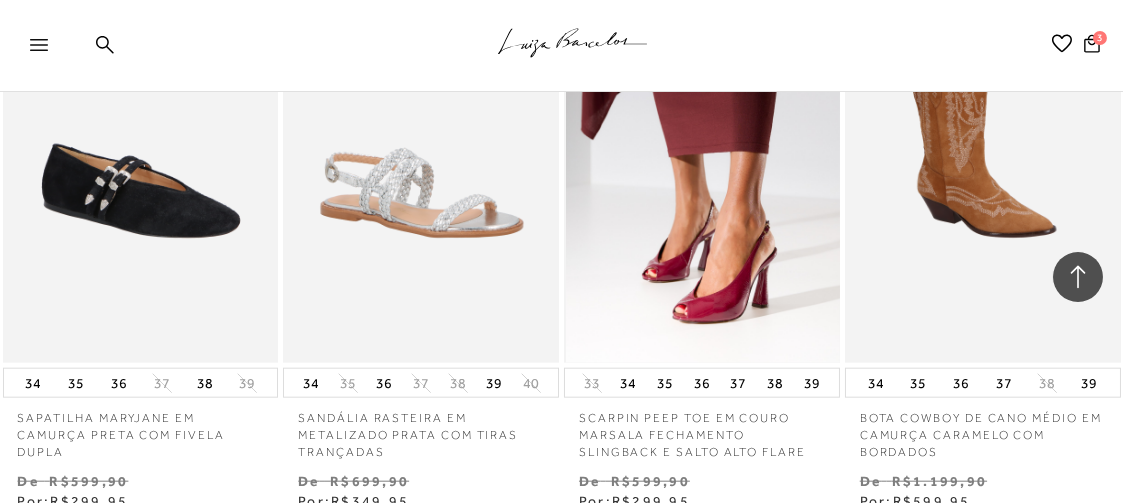 click at bounding box center (703, 157) 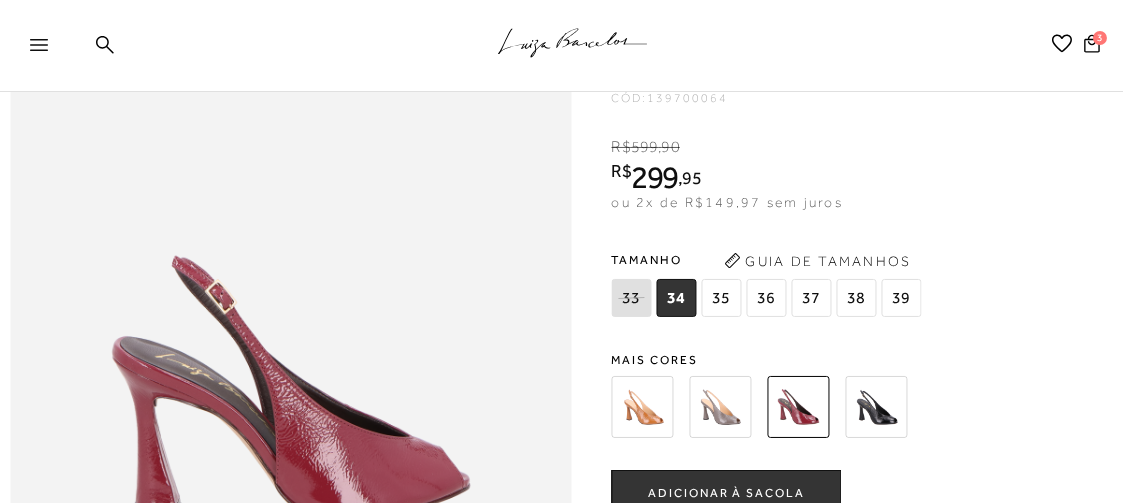 scroll, scrollTop: 880, scrollLeft: 0, axis: vertical 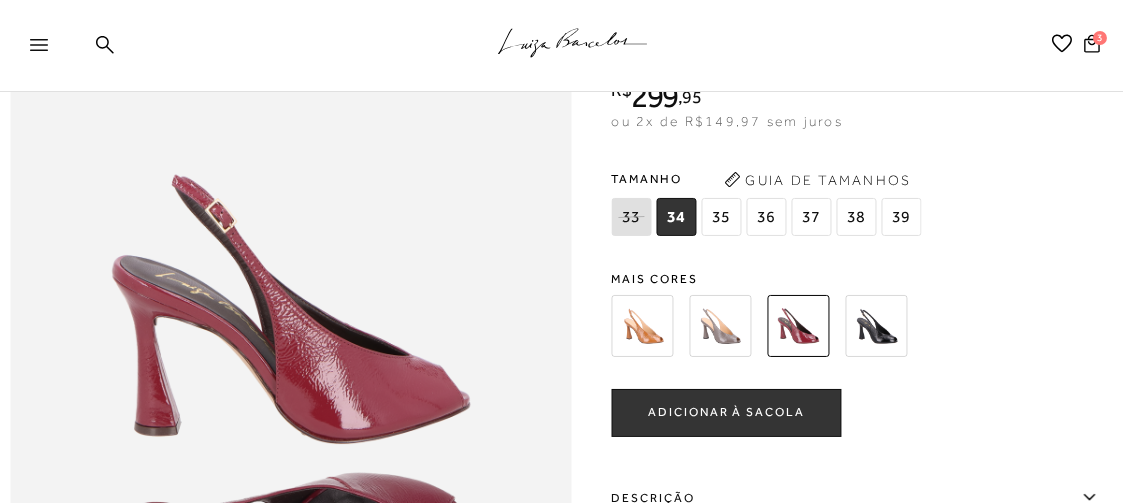 click at bounding box center (643, 326) 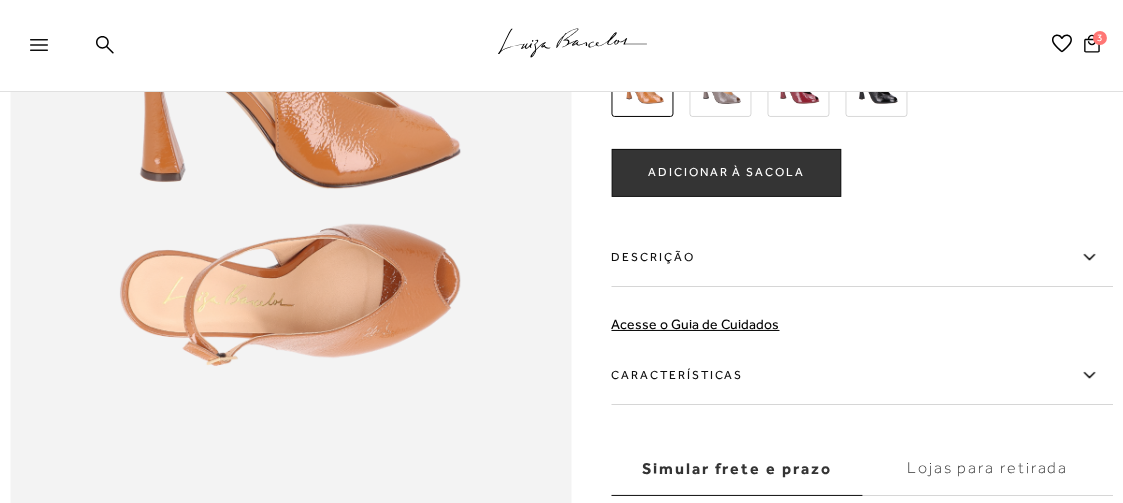 scroll, scrollTop: 960, scrollLeft: 0, axis: vertical 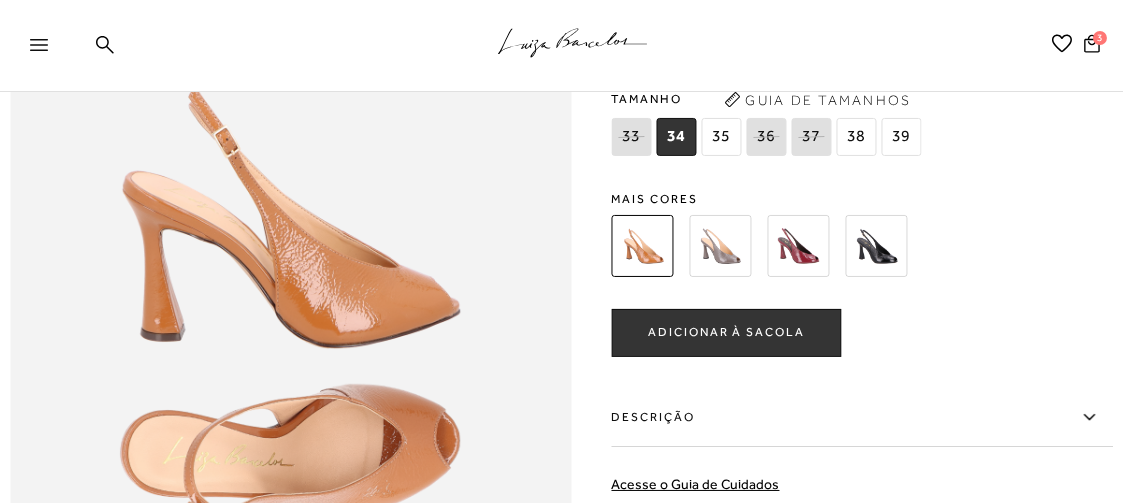 click at bounding box center [799, 246] 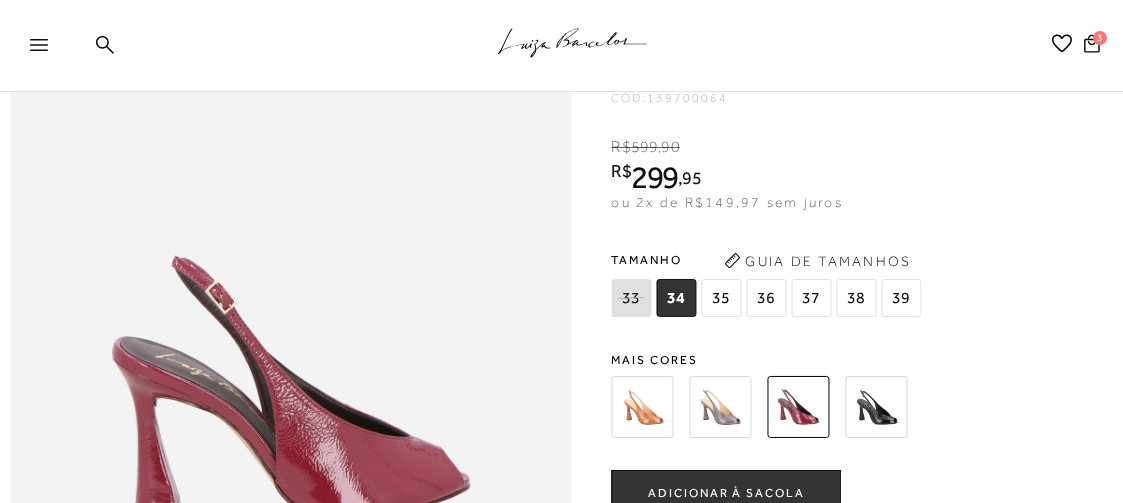 scroll, scrollTop: 960, scrollLeft: 0, axis: vertical 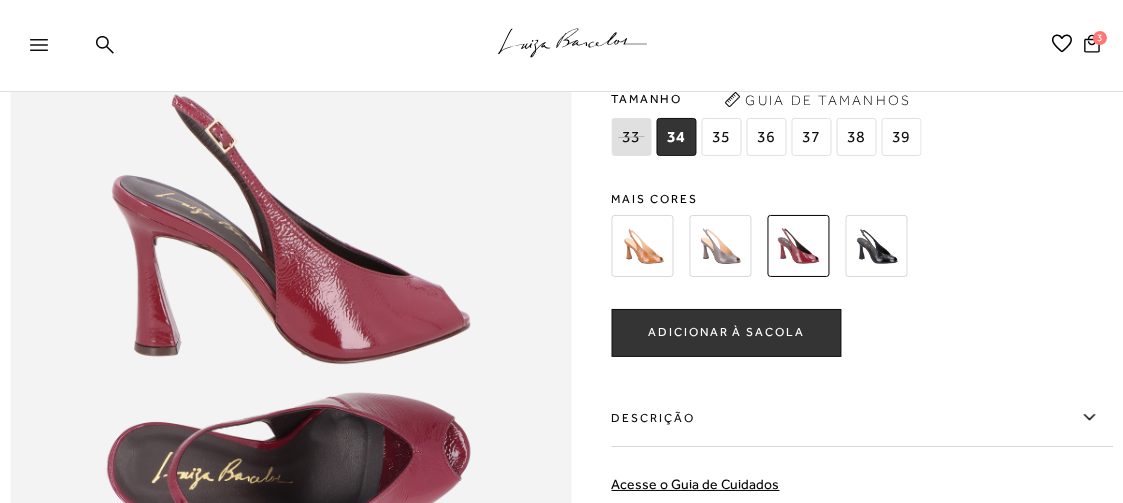 click at bounding box center (721, 246) 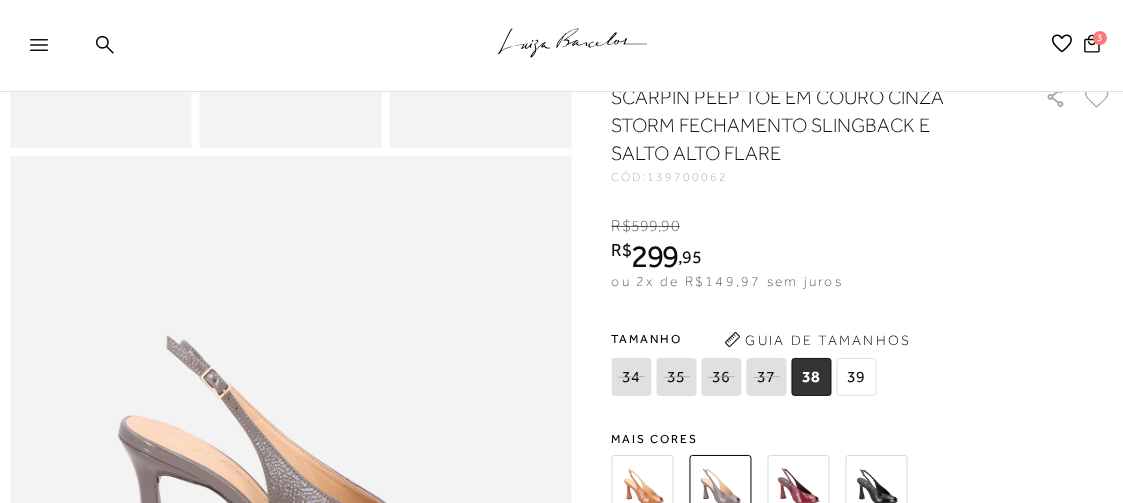scroll, scrollTop: 799, scrollLeft: 0, axis: vertical 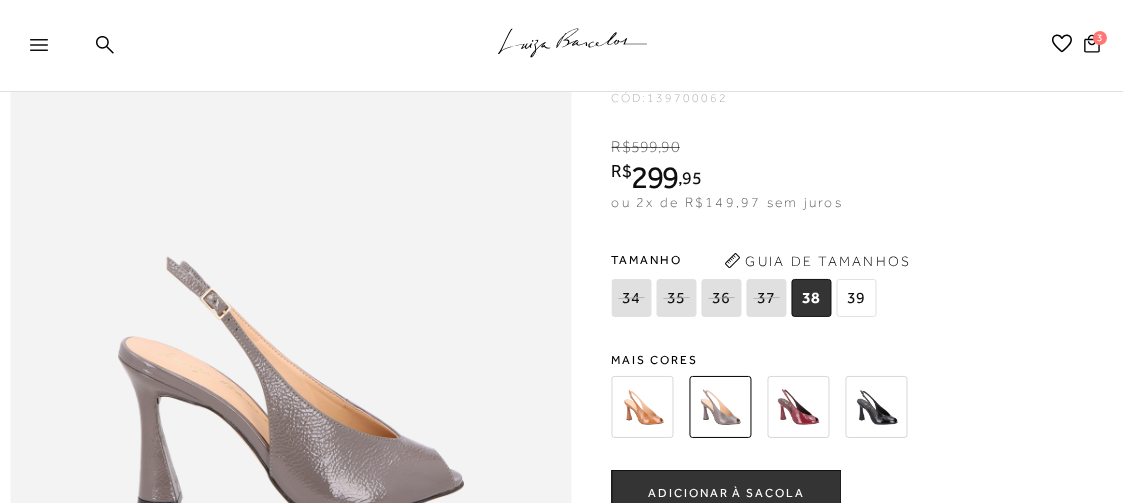 click at bounding box center (877, 407) 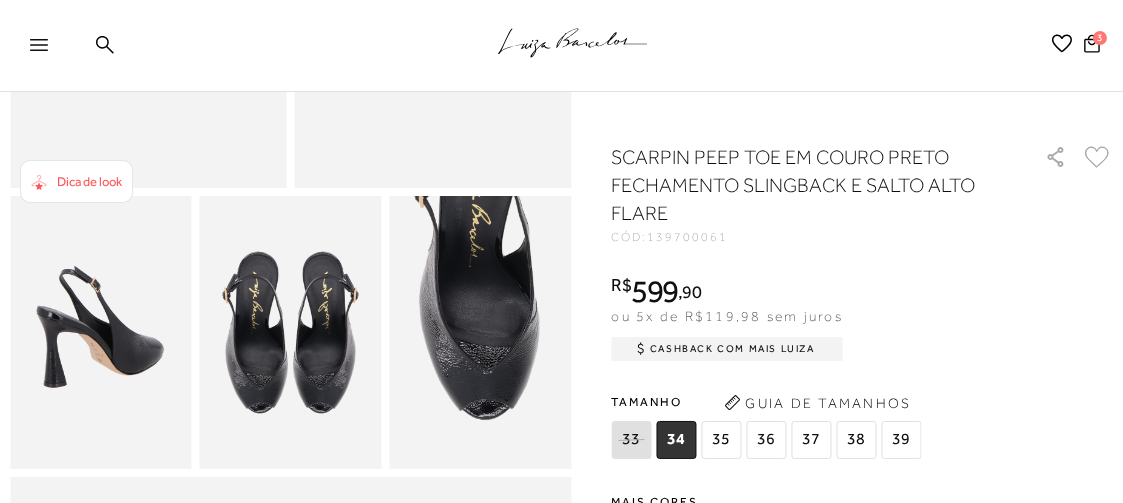 scroll, scrollTop: 560, scrollLeft: 0, axis: vertical 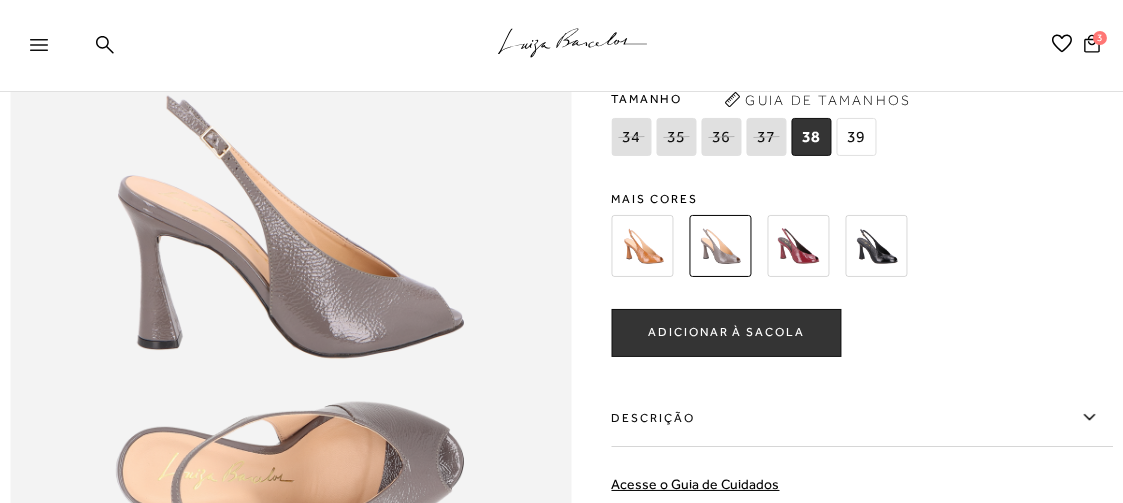 click at bounding box center [877, 246] 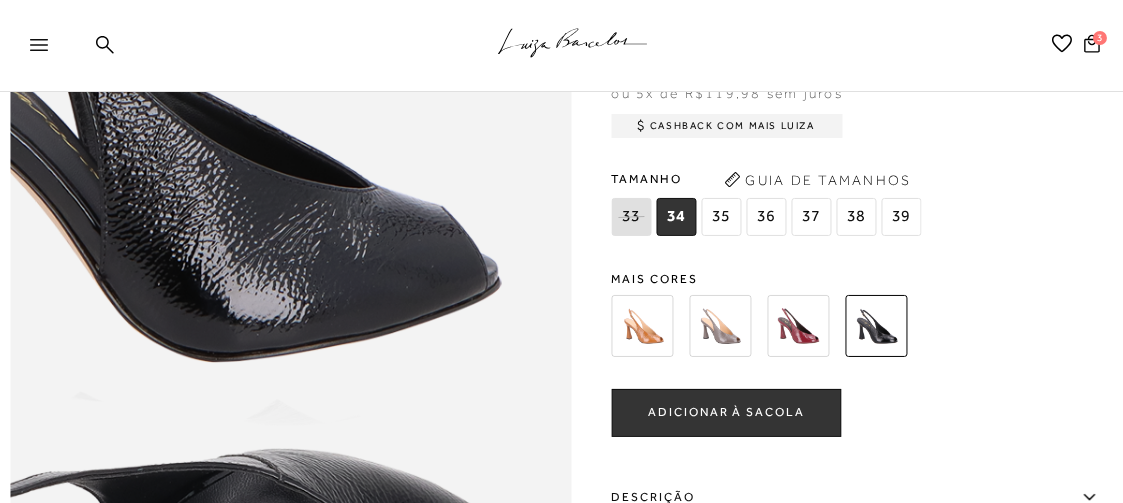 scroll, scrollTop: 799, scrollLeft: 0, axis: vertical 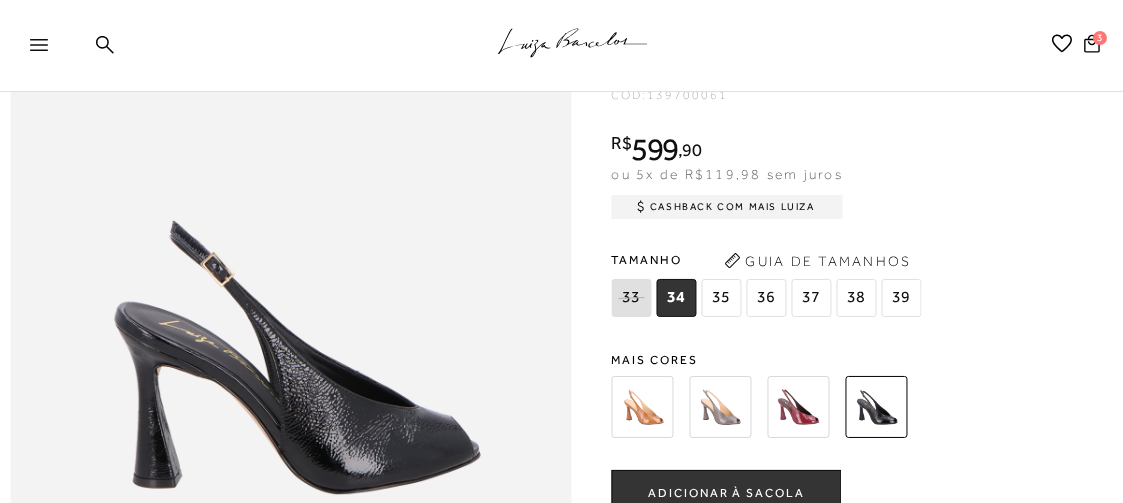 click at bounding box center [799, 407] 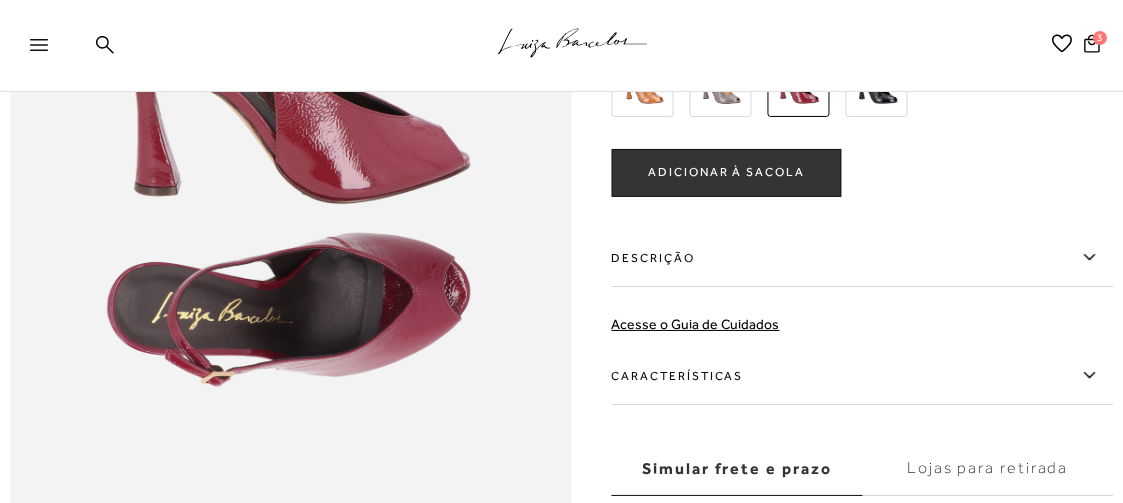 scroll, scrollTop: 1039, scrollLeft: 0, axis: vertical 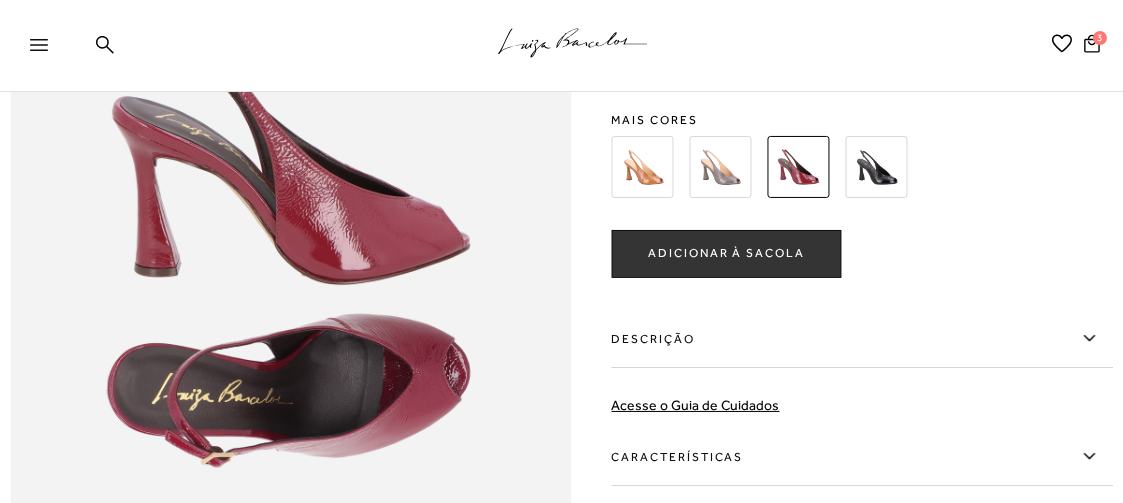 click at bounding box center (643, 167) 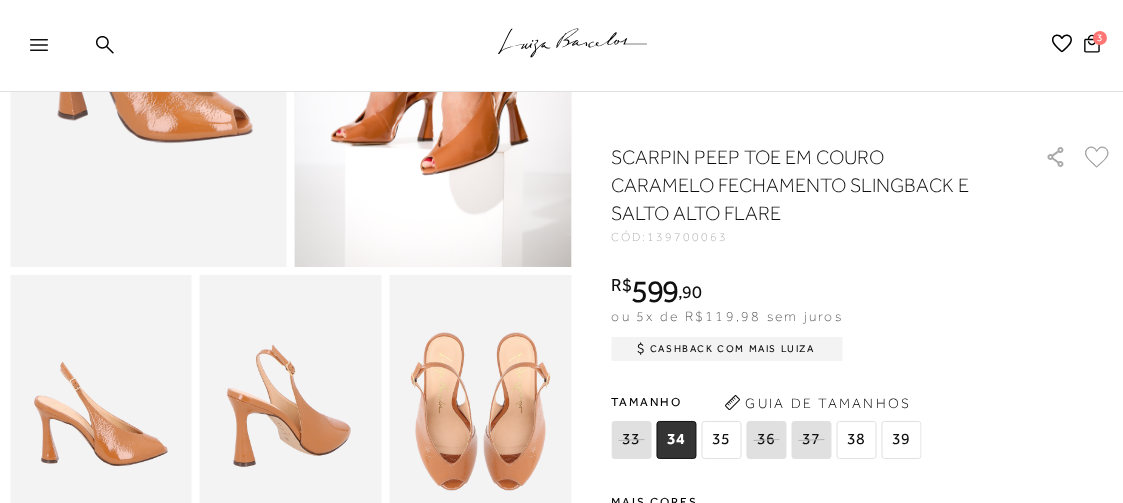 scroll, scrollTop: 0, scrollLeft: 0, axis: both 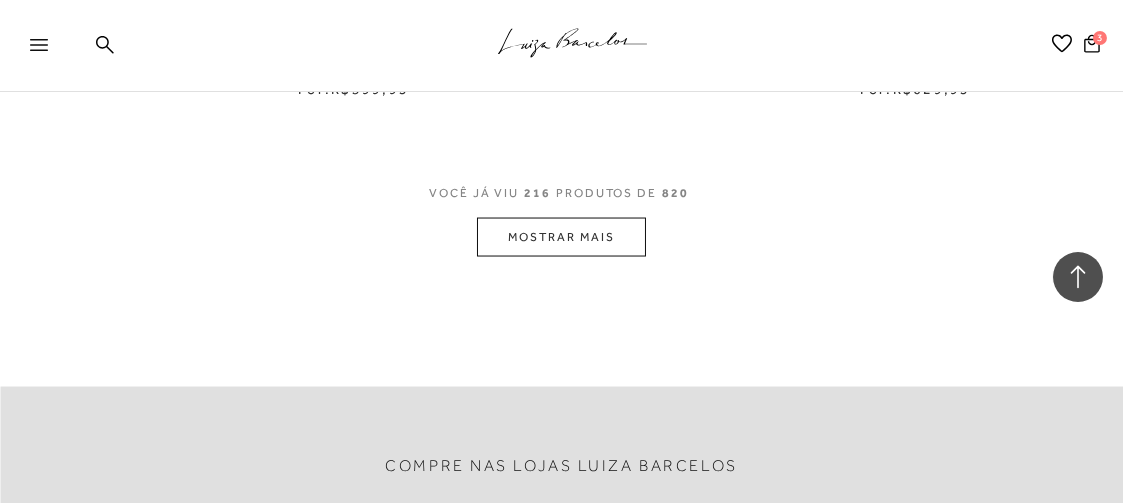 click on "MOSTRAR MAIS" at bounding box center [561, 237] 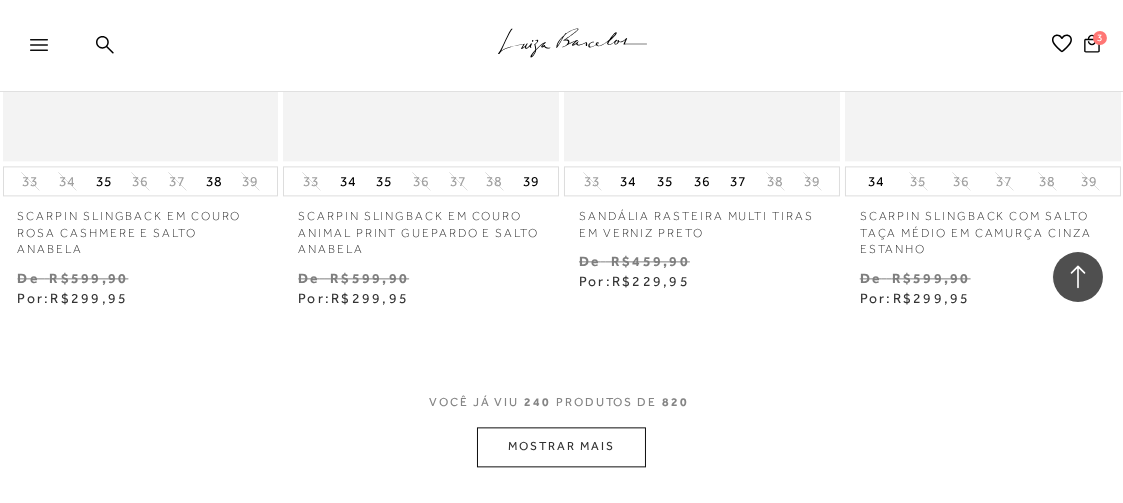 scroll, scrollTop: 34800, scrollLeft: 0, axis: vertical 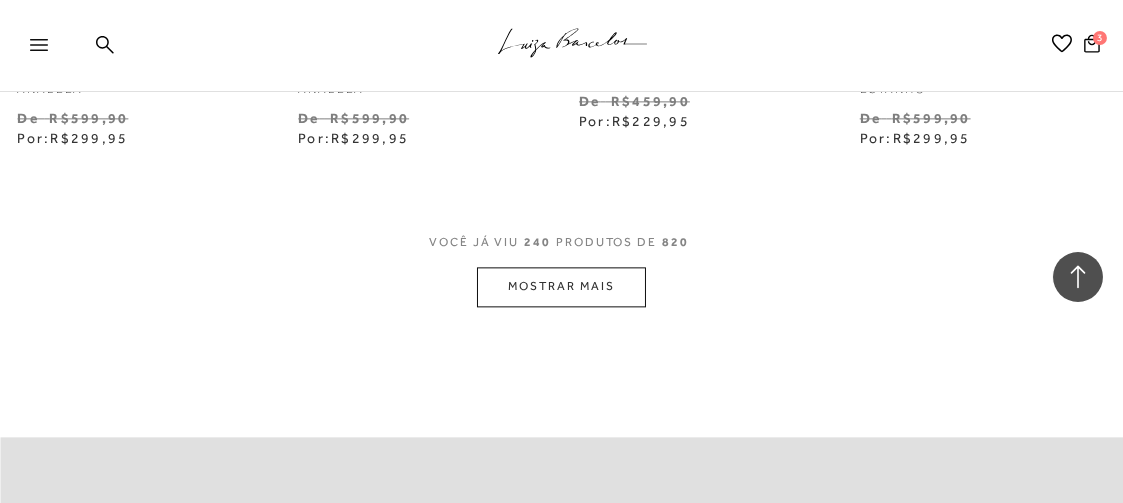 click on "MOSTRAR MAIS" at bounding box center (561, 286) 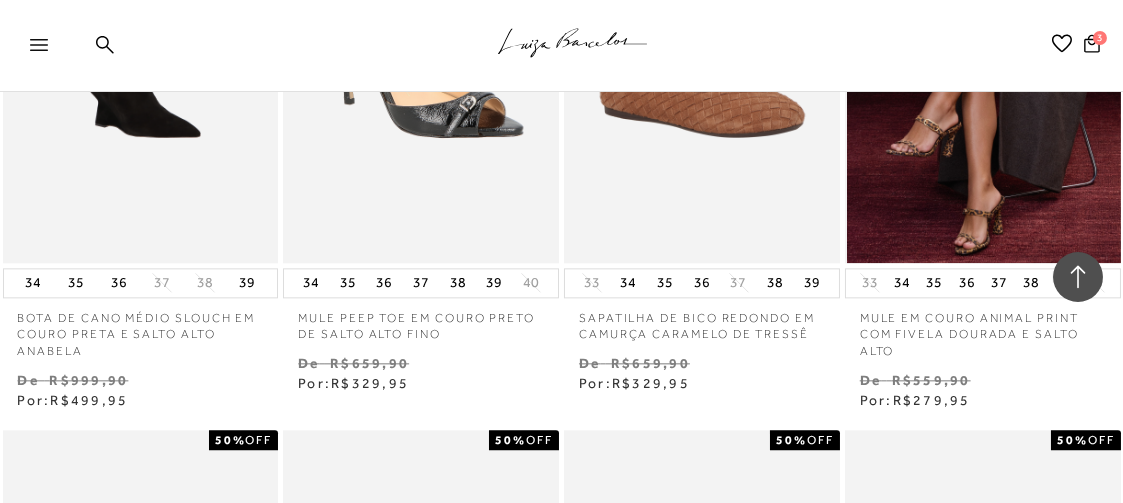 scroll, scrollTop: 34960, scrollLeft: 0, axis: vertical 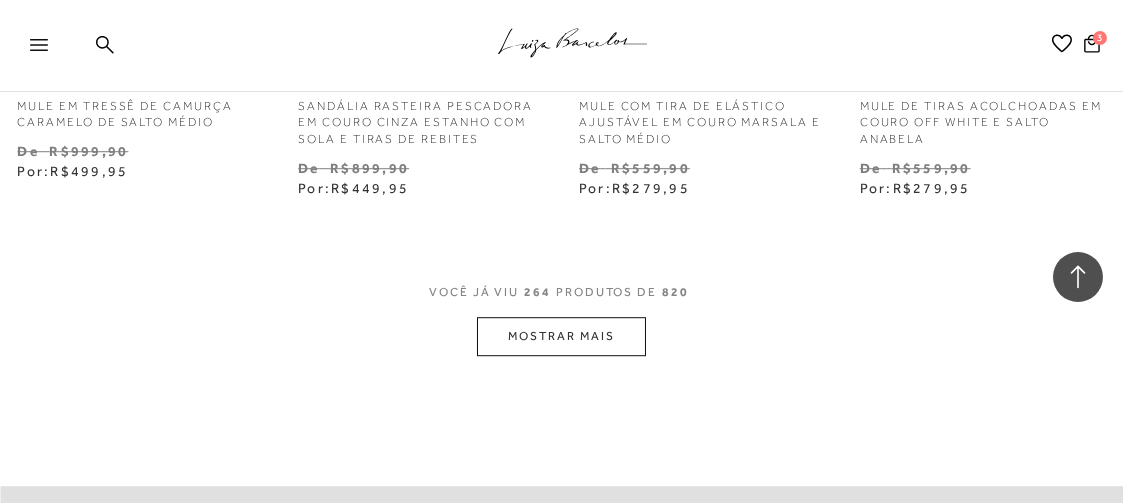 click on "MOSTRAR MAIS" at bounding box center [561, 336] 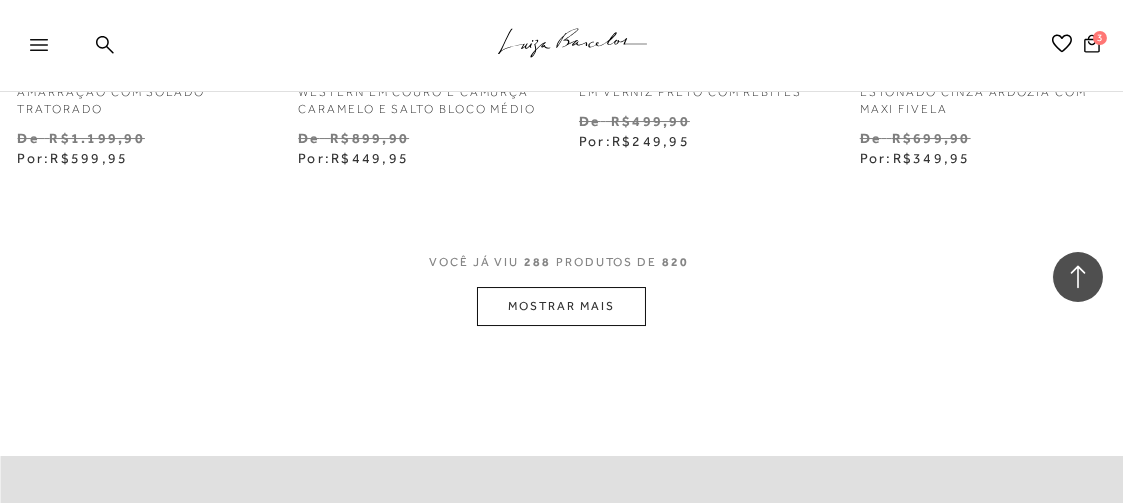 scroll, scrollTop: 41840, scrollLeft: 0, axis: vertical 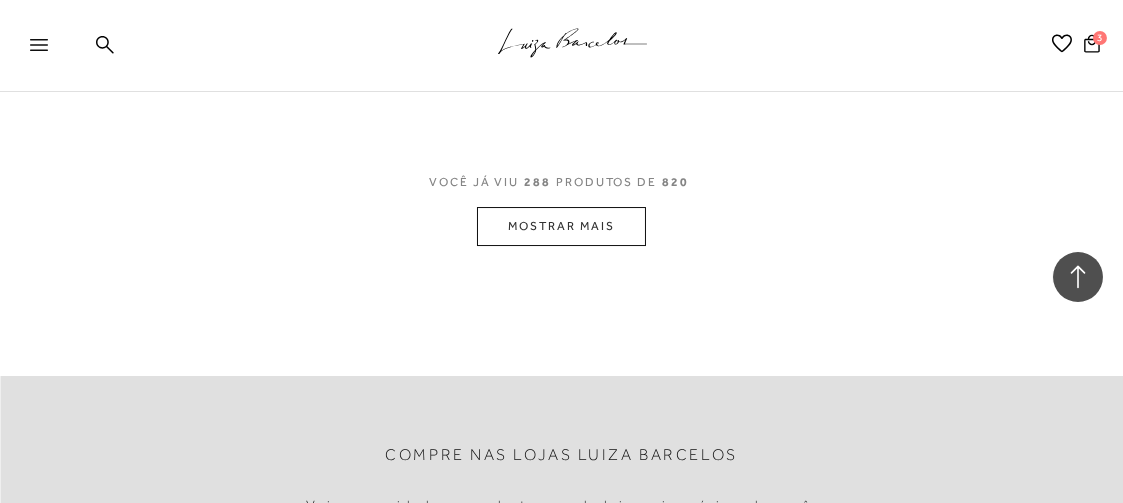 click on "MOSTRAR MAIS" at bounding box center [561, 226] 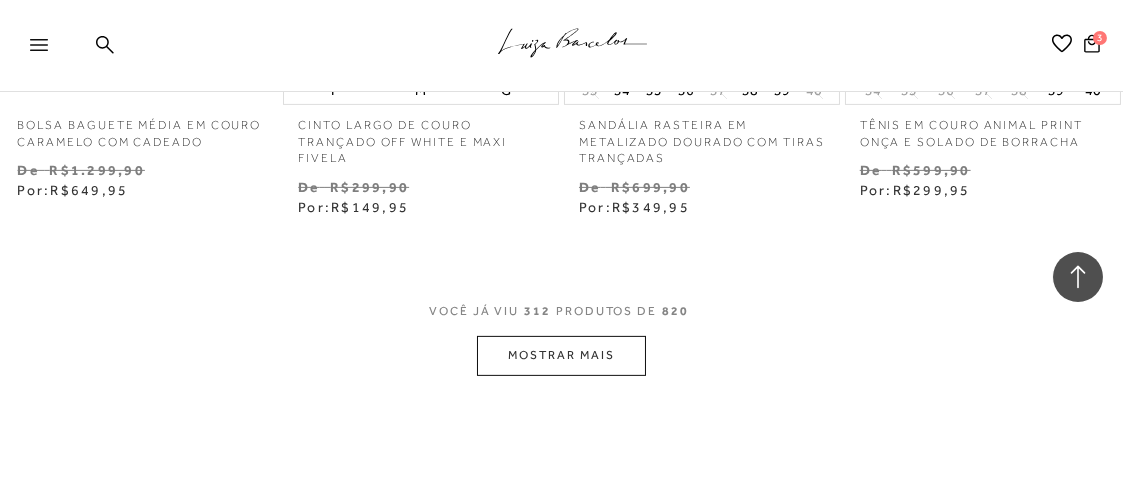scroll, scrollTop: 45360, scrollLeft: 0, axis: vertical 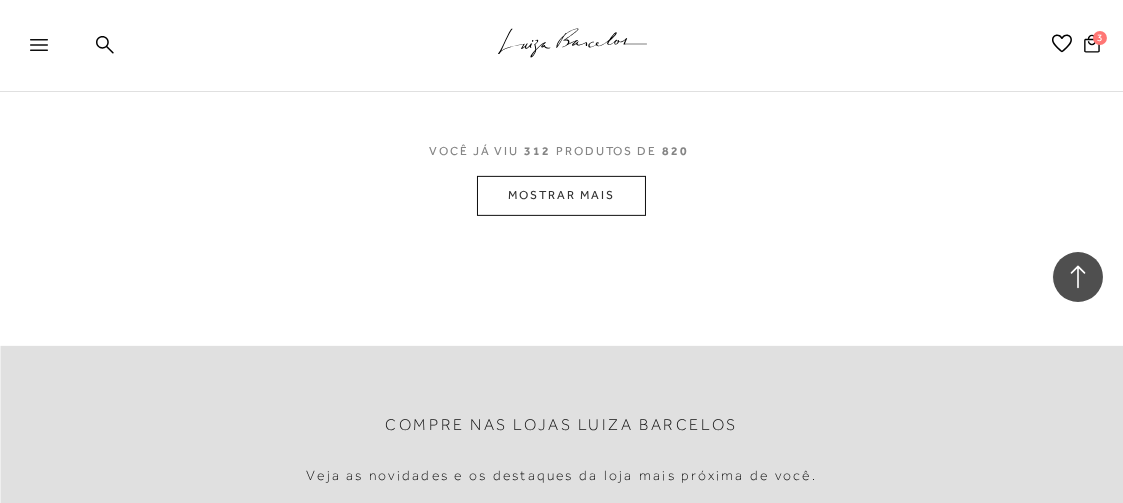 click on "MOSTRAR MAIS" at bounding box center (561, 195) 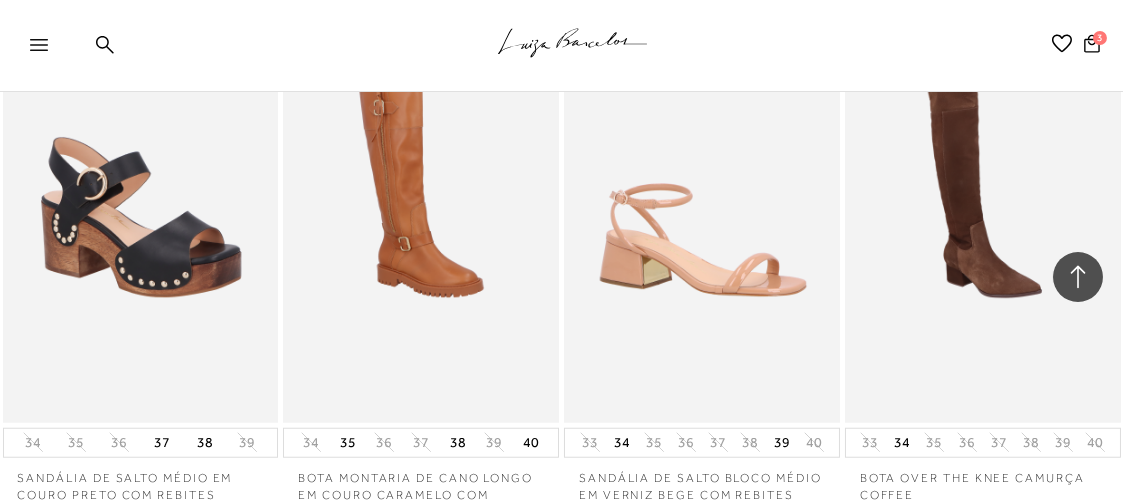 scroll, scrollTop: 48800, scrollLeft: 0, axis: vertical 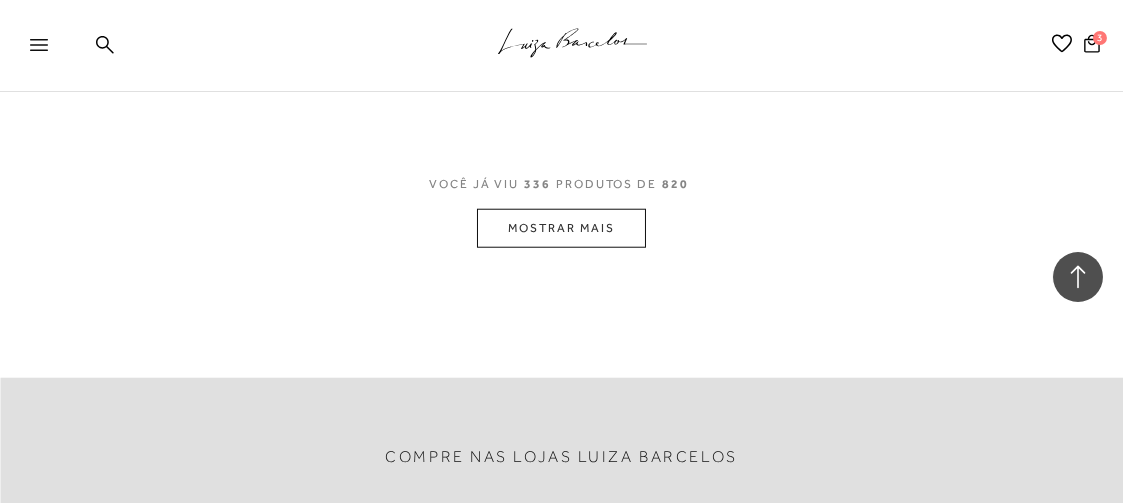 click on "MOSTRAR MAIS" at bounding box center (561, 228) 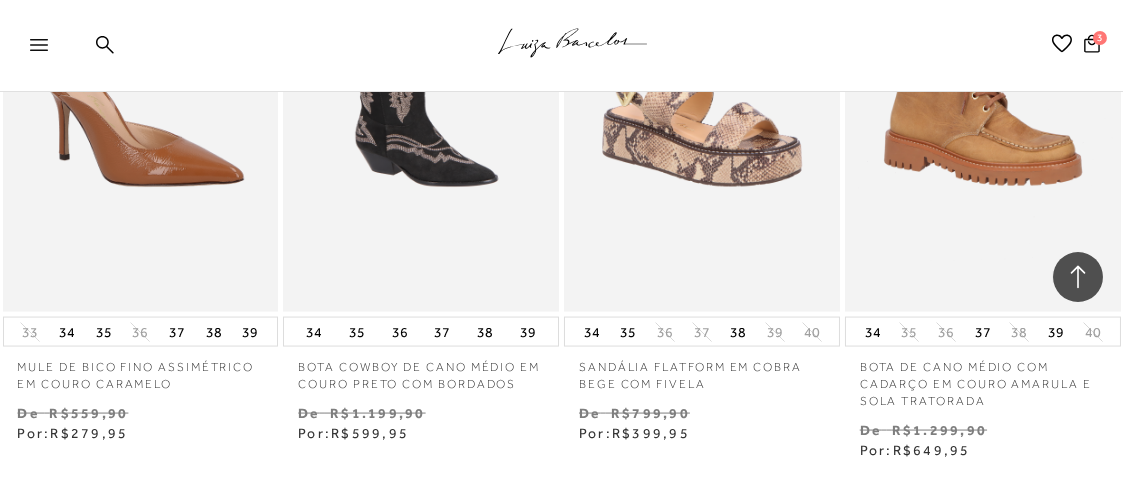 scroll, scrollTop: 52239, scrollLeft: 0, axis: vertical 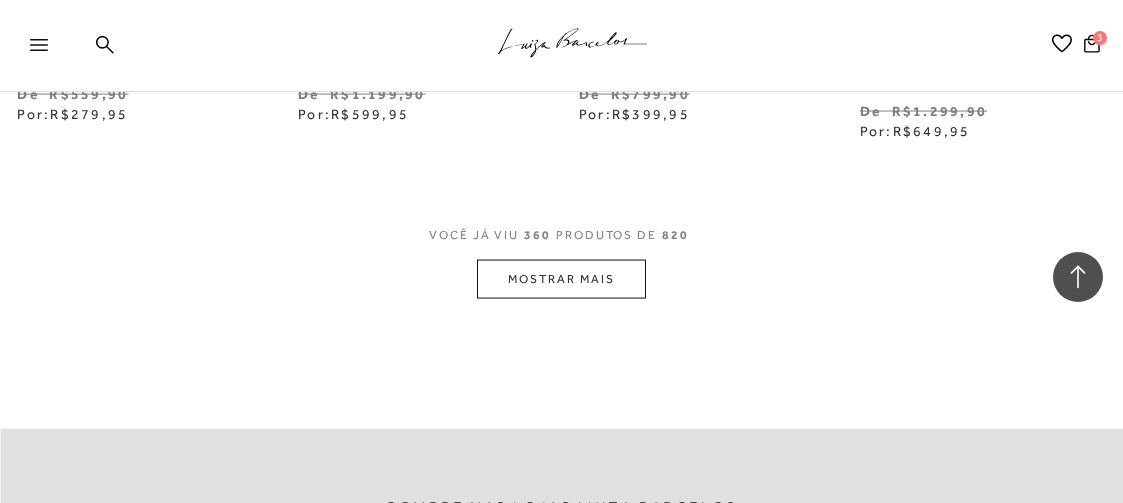 click on "MOSTRAR MAIS" at bounding box center [561, 279] 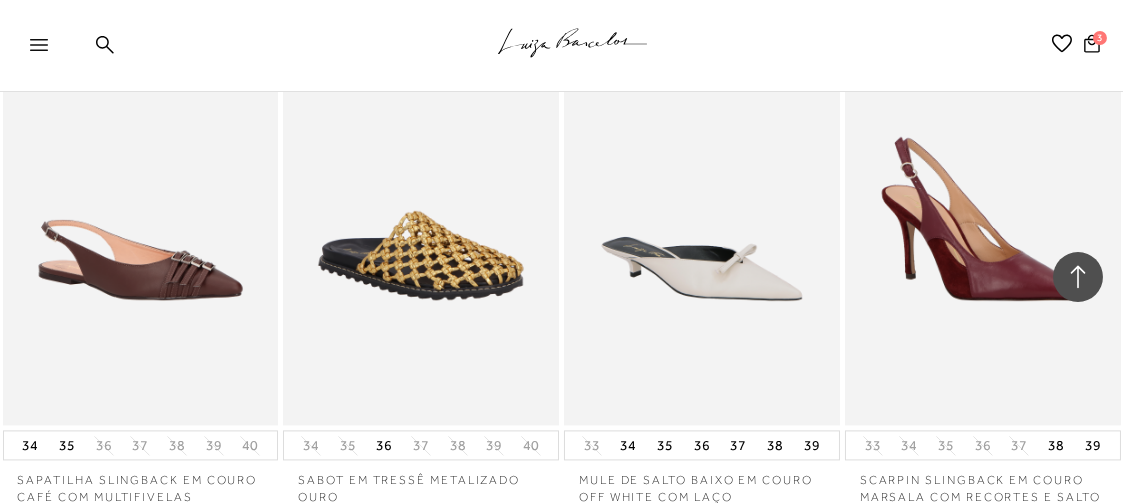 scroll, scrollTop: 55519, scrollLeft: 0, axis: vertical 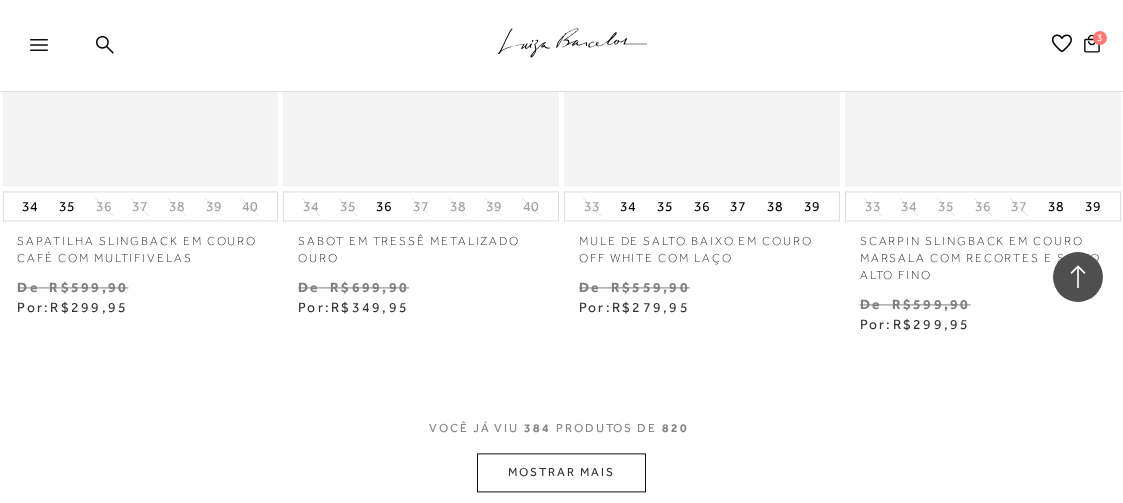 click on "MOSTRAR MAIS" at bounding box center [561, 472] 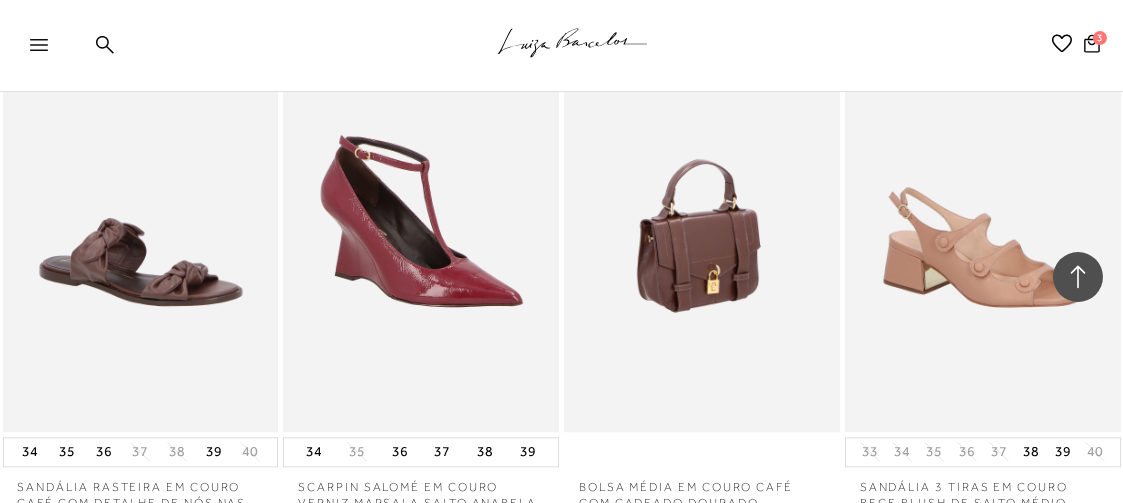 scroll, scrollTop: 57680, scrollLeft: 0, axis: vertical 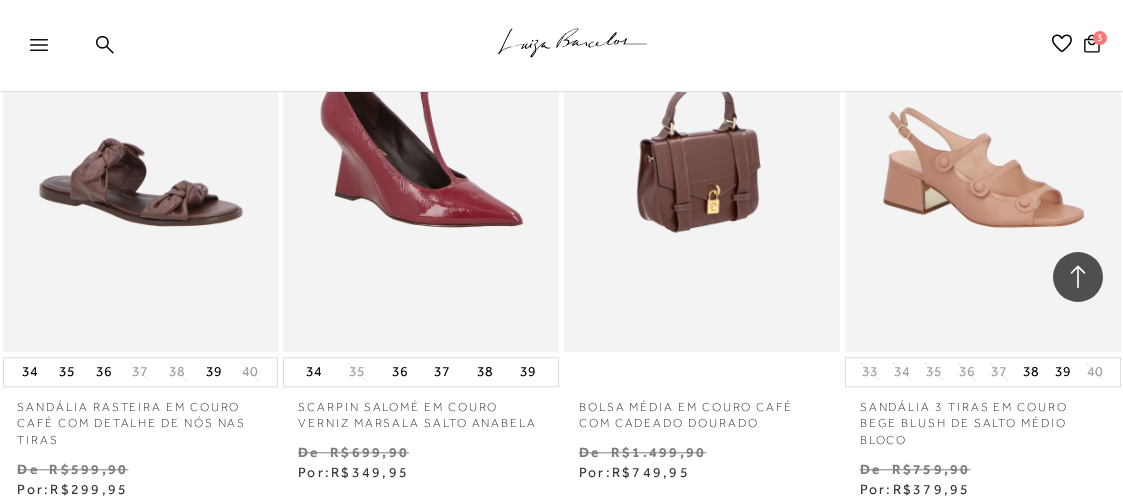 click at bounding box center [703, 145] 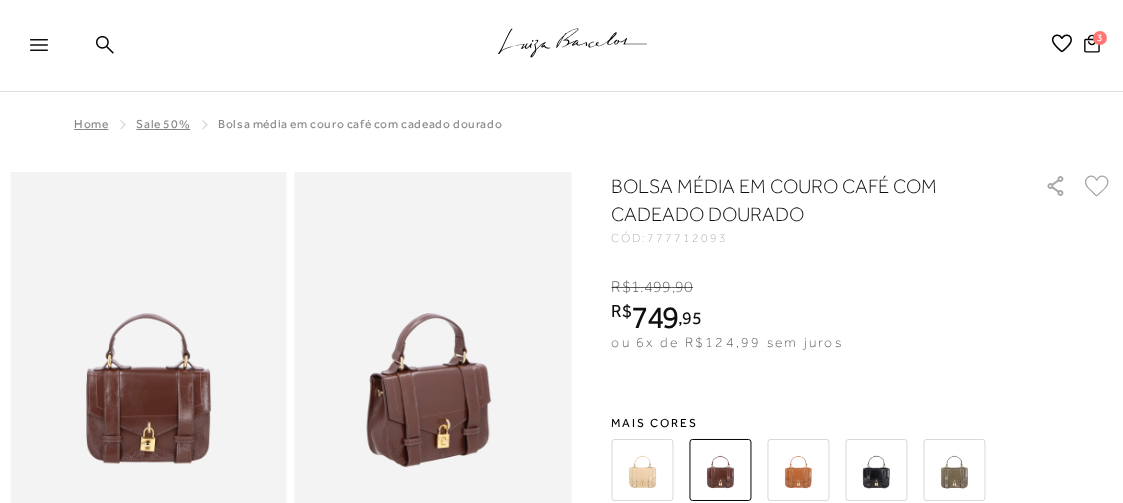 scroll, scrollTop: 160, scrollLeft: 0, axis: vertical 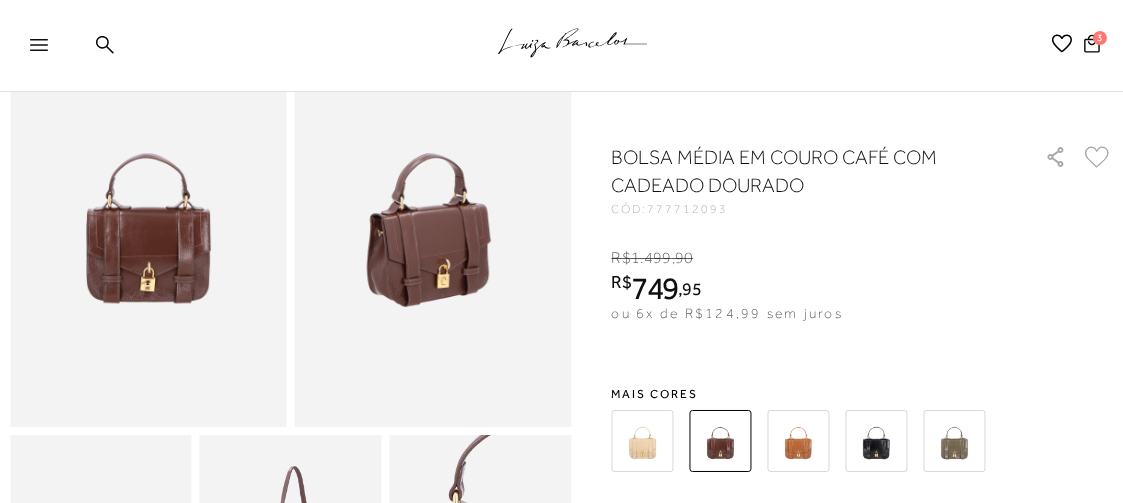 click at bounding box center (877, 441) 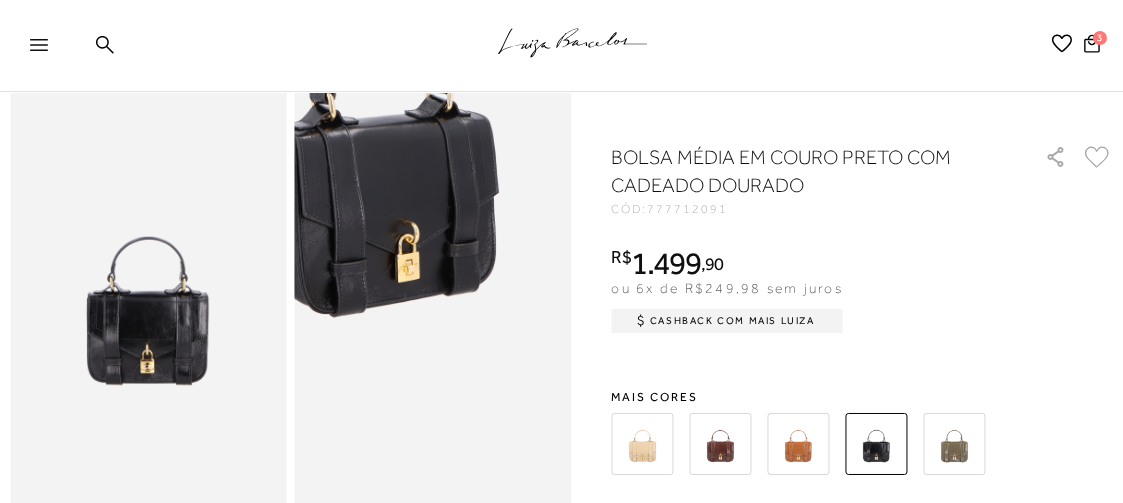 scroll, scrollTop: 0, scrollLeft: 0, axis: both 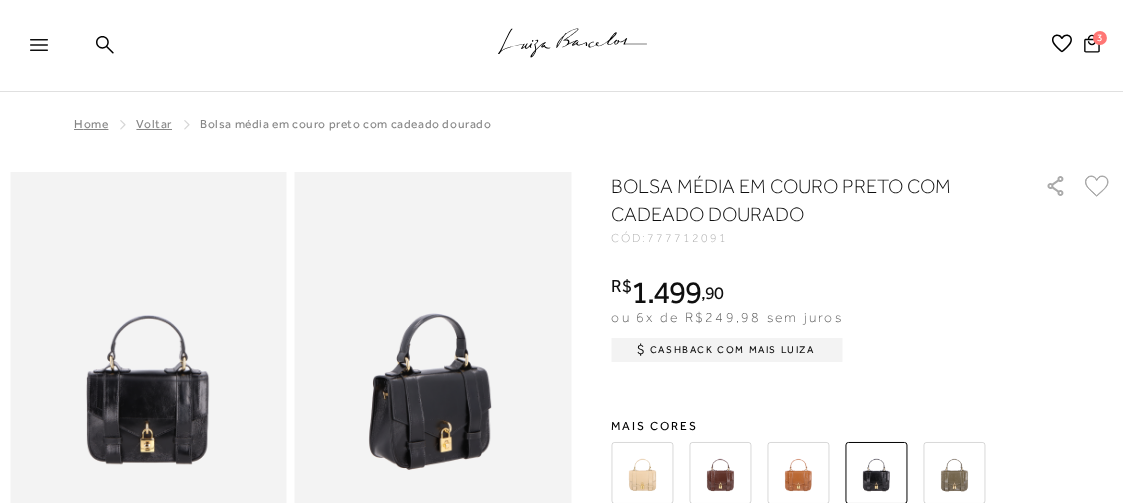 click at bounding box center (721, 473) 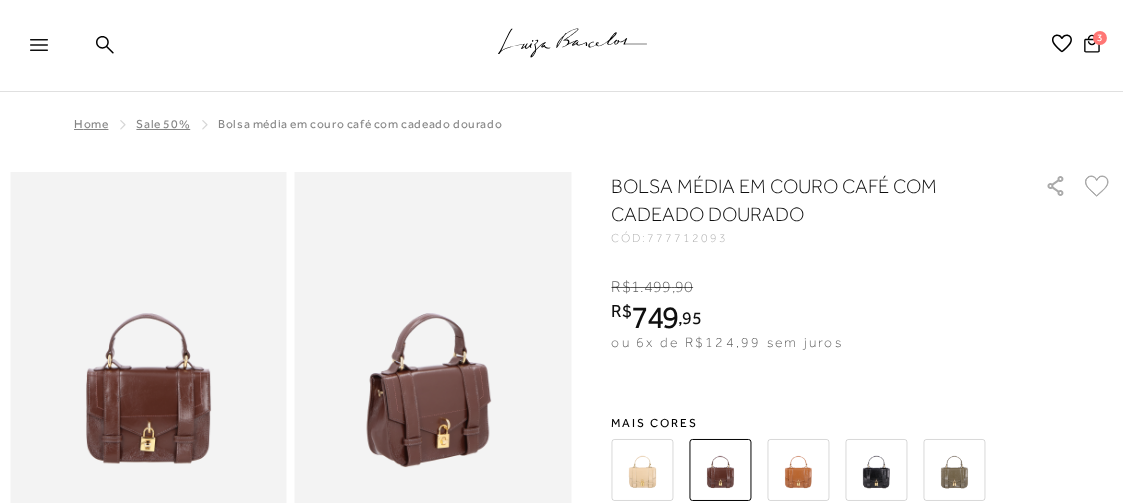 click at bounding box center [955, 470] 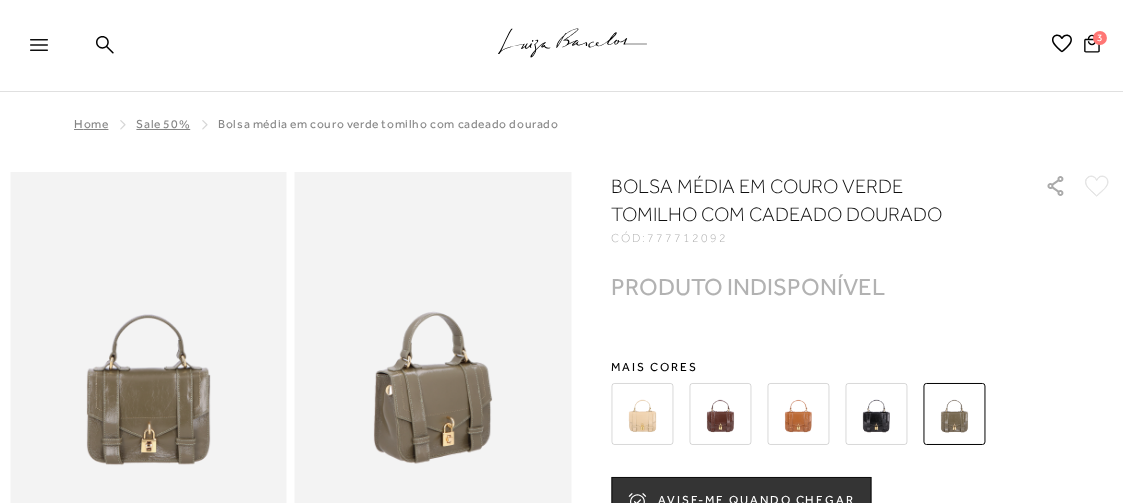 click at bounding box center [799, 414] 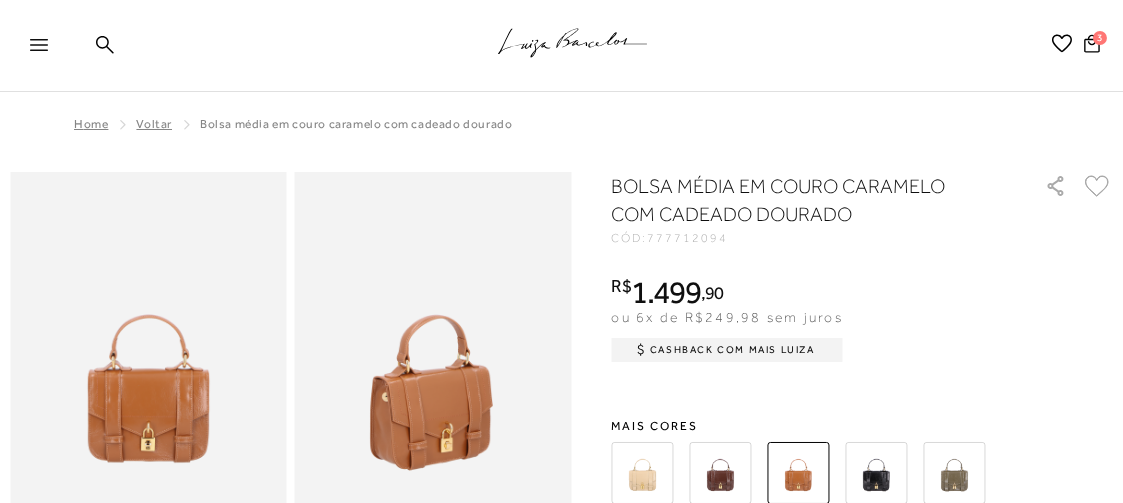 click at bounding box center [643, 473] 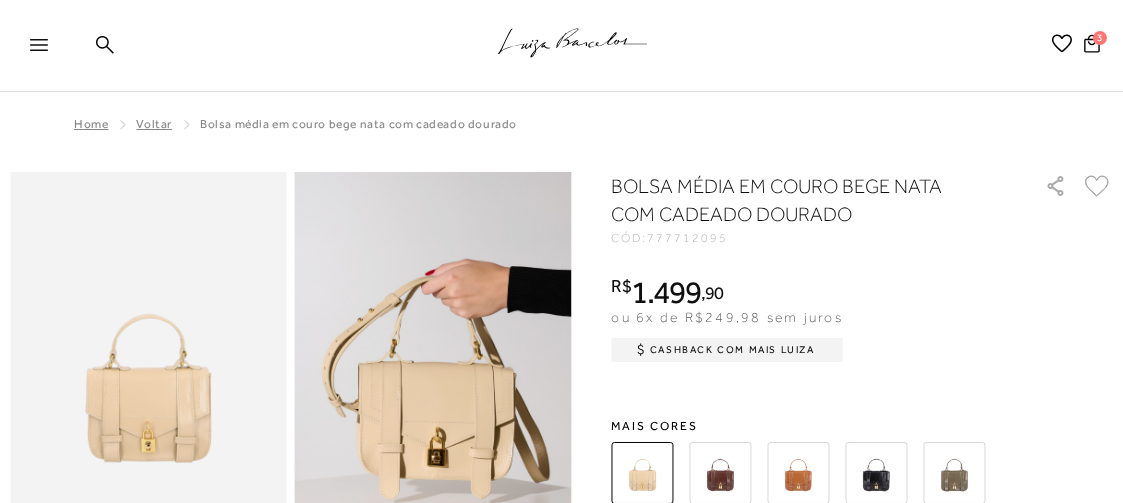 click at bounding box center (721, 473) 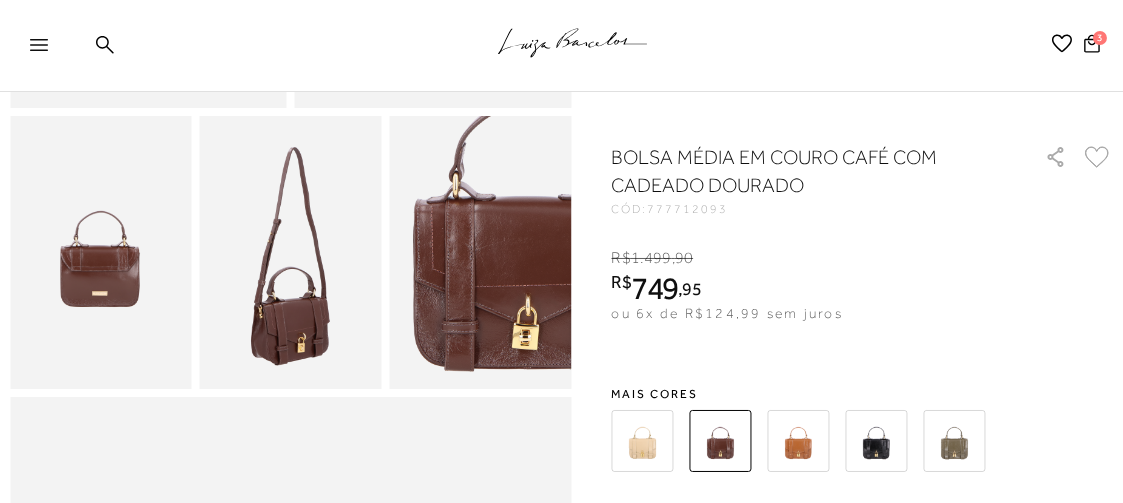 scroll, scrollTop: 239, scrollLeft: 0, axis: vertical 